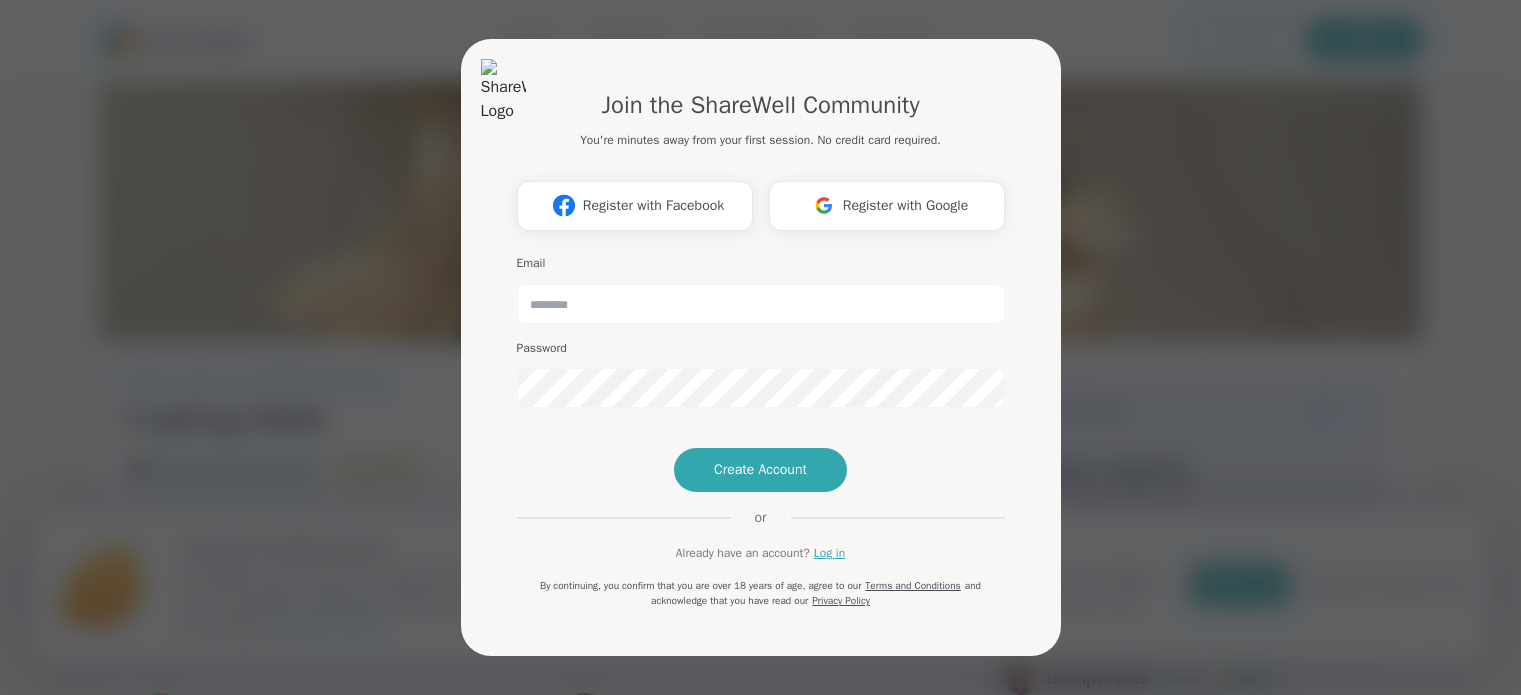 scroll, scrollTop: 0, scrollLeft: 0, axis: both 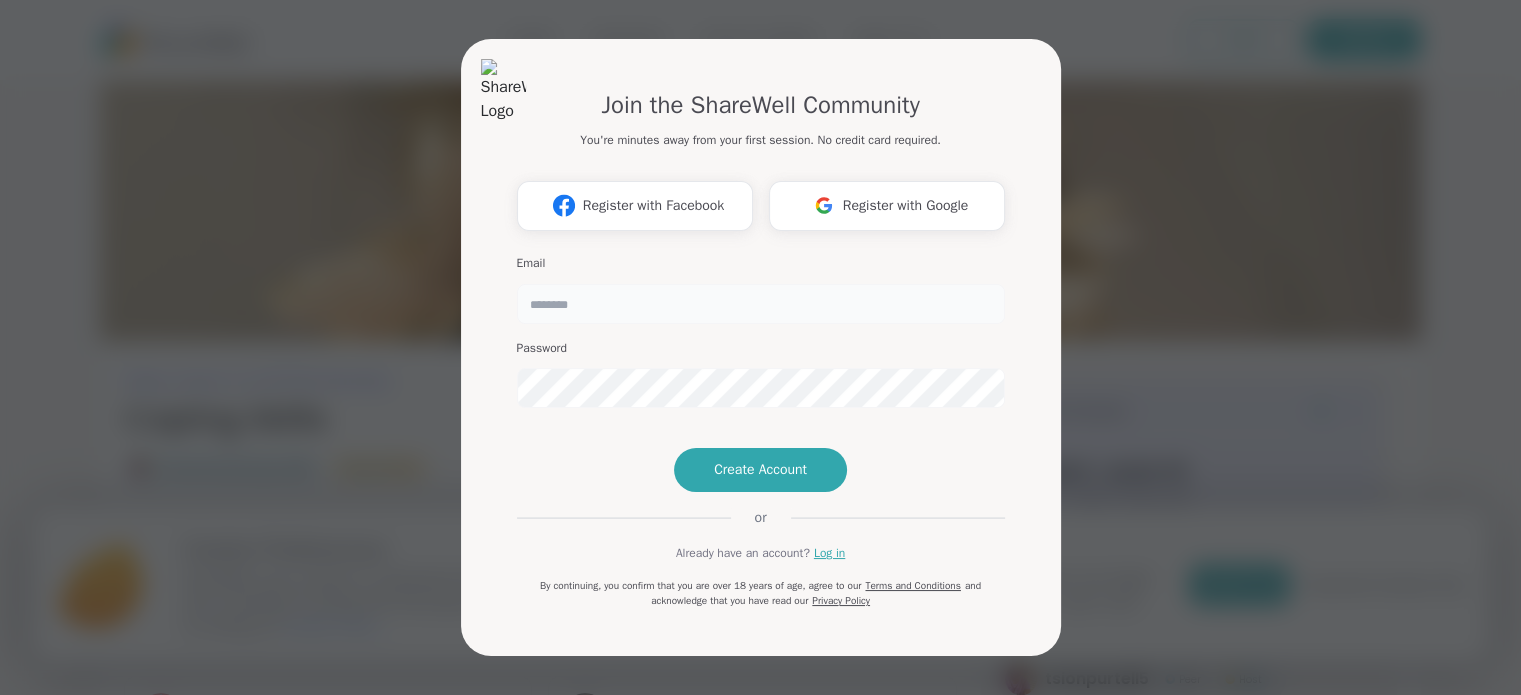 click at bounding box center (761, 304) 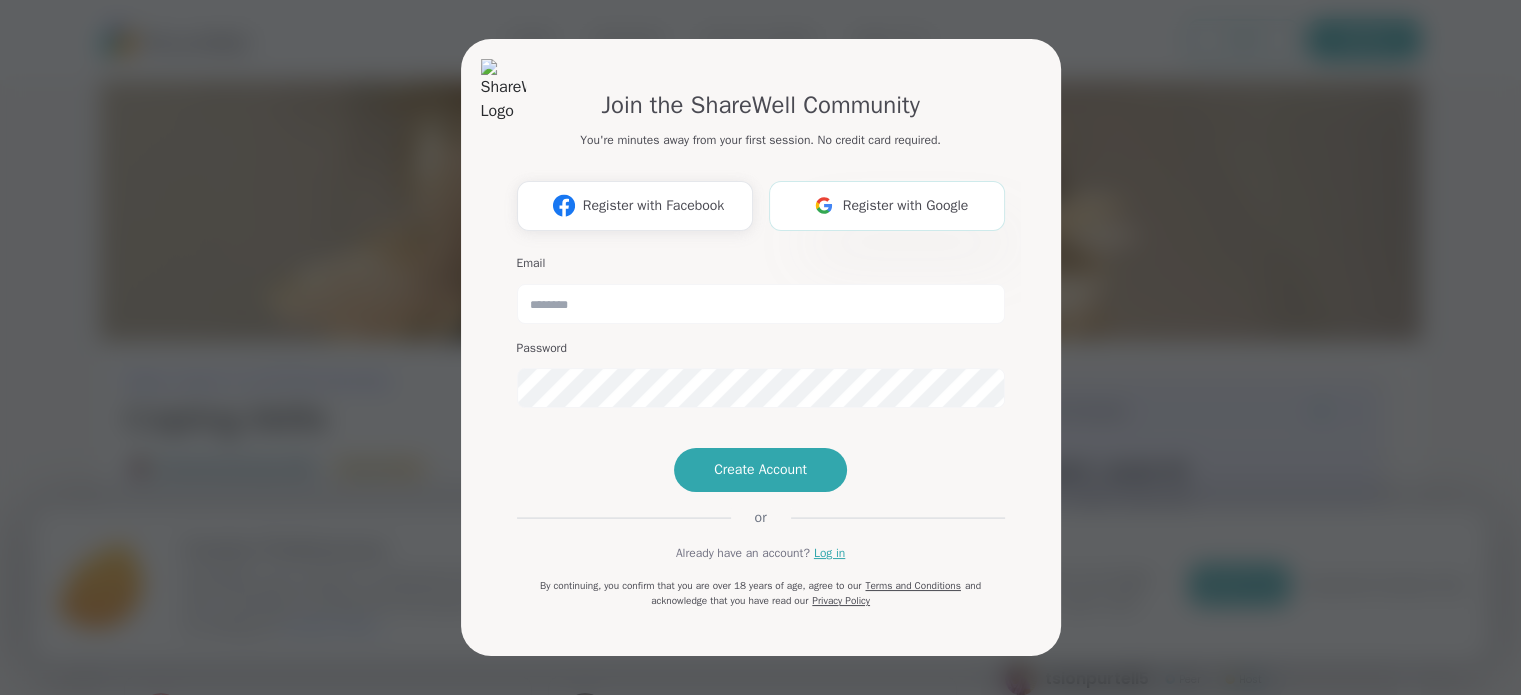 click on "Register with Google" at bounding box center [906, 205] 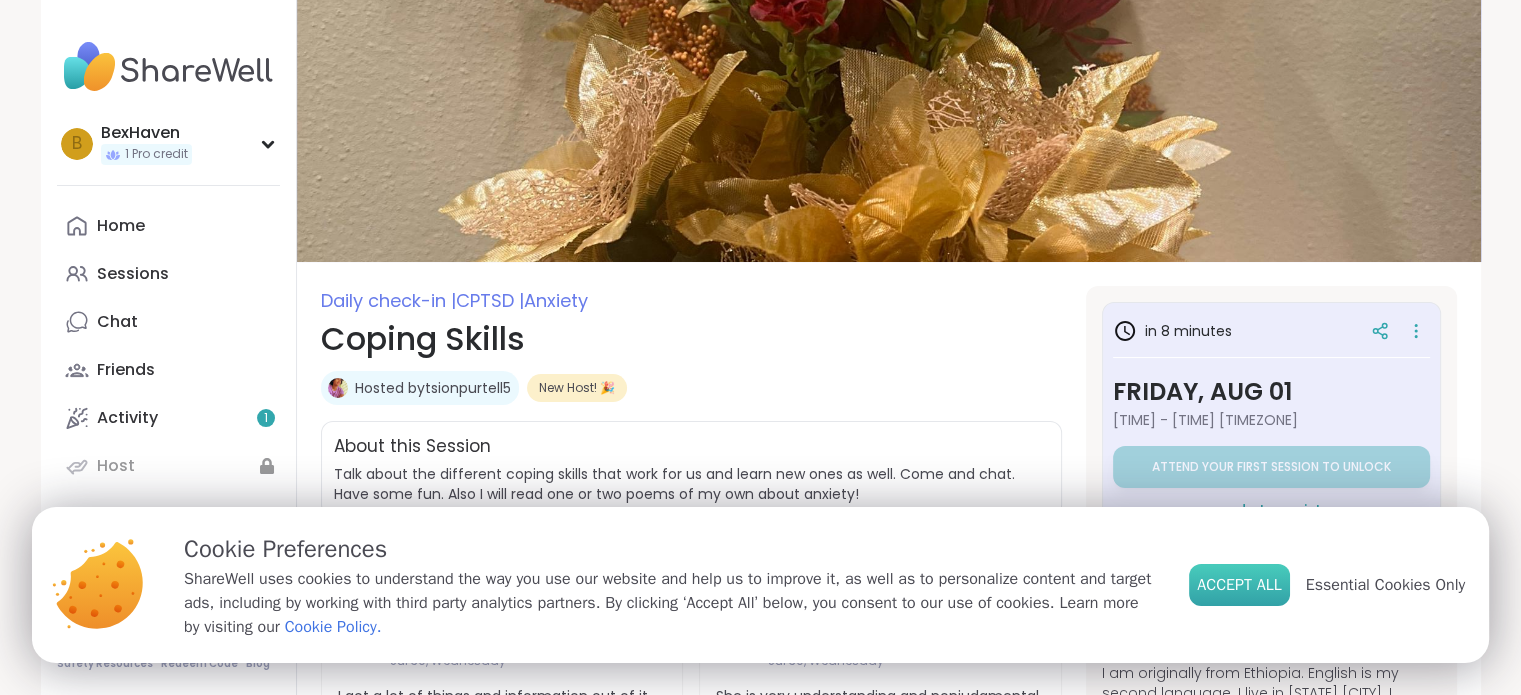 click on "Accept All" at bounding box center [1239, 585] 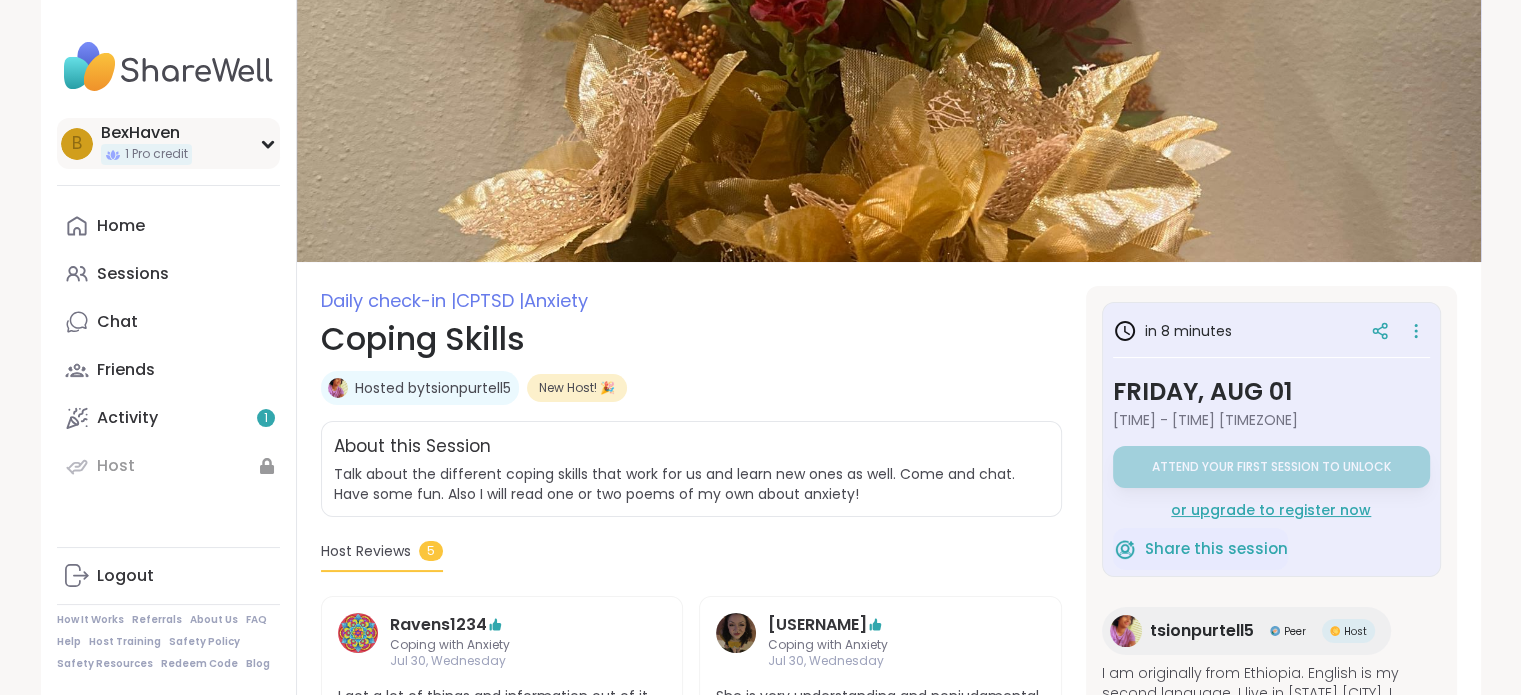 click on "[USERNAME] [NUMBER] Pro credit" at bounding box center [168, 143] 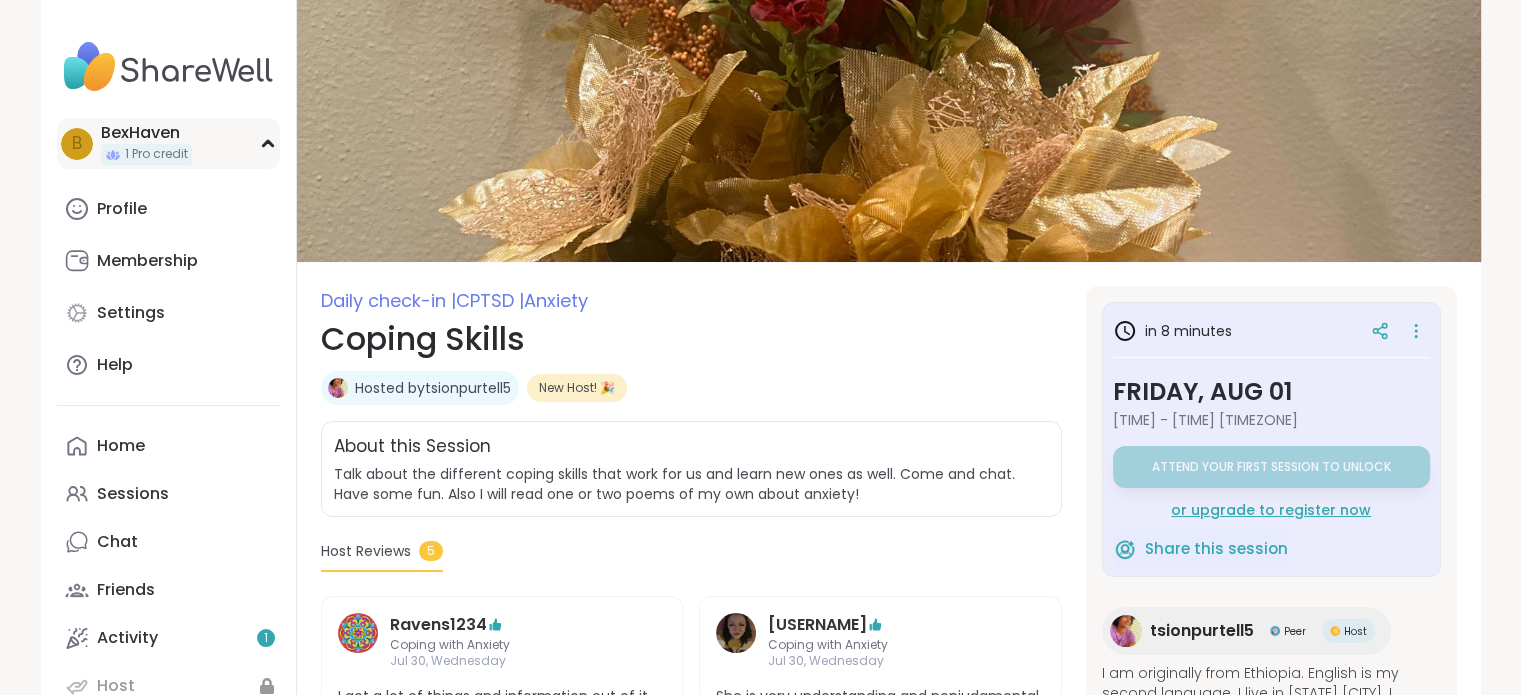 click on "[USERNAME] [NUMBER] Pro credit" at bounding box center [168, 143] 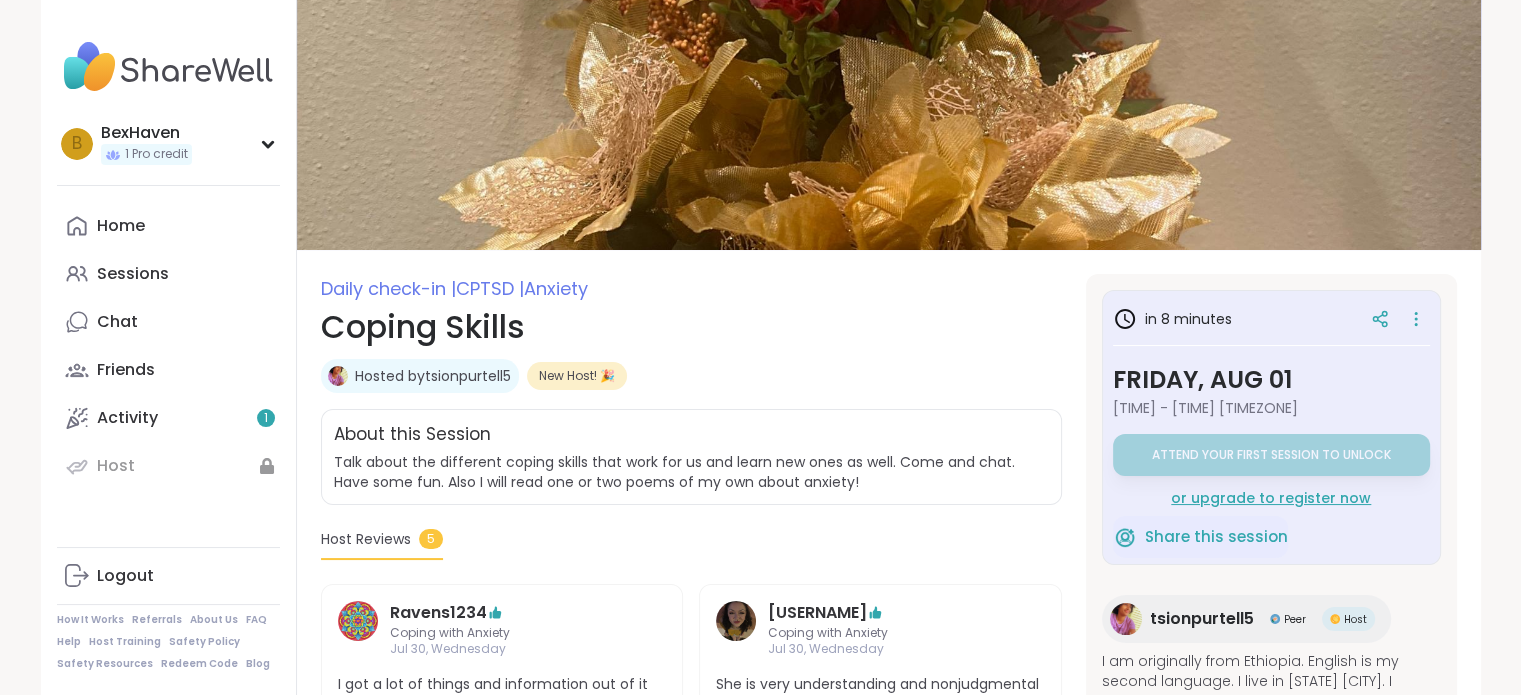 scroll, scrollTop: 20, scrollLeft: 0, axis: vertical 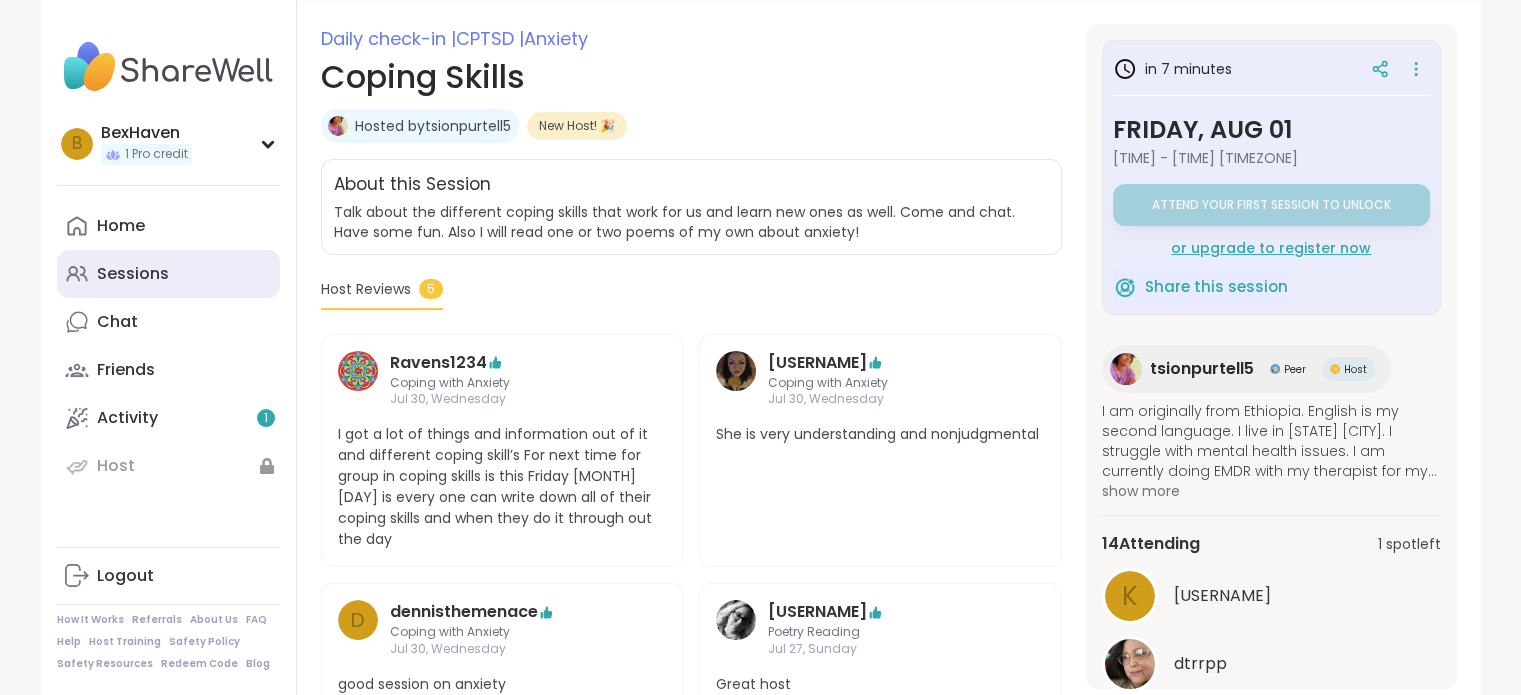 click on "Sessions" at bounding box center [133, 274] 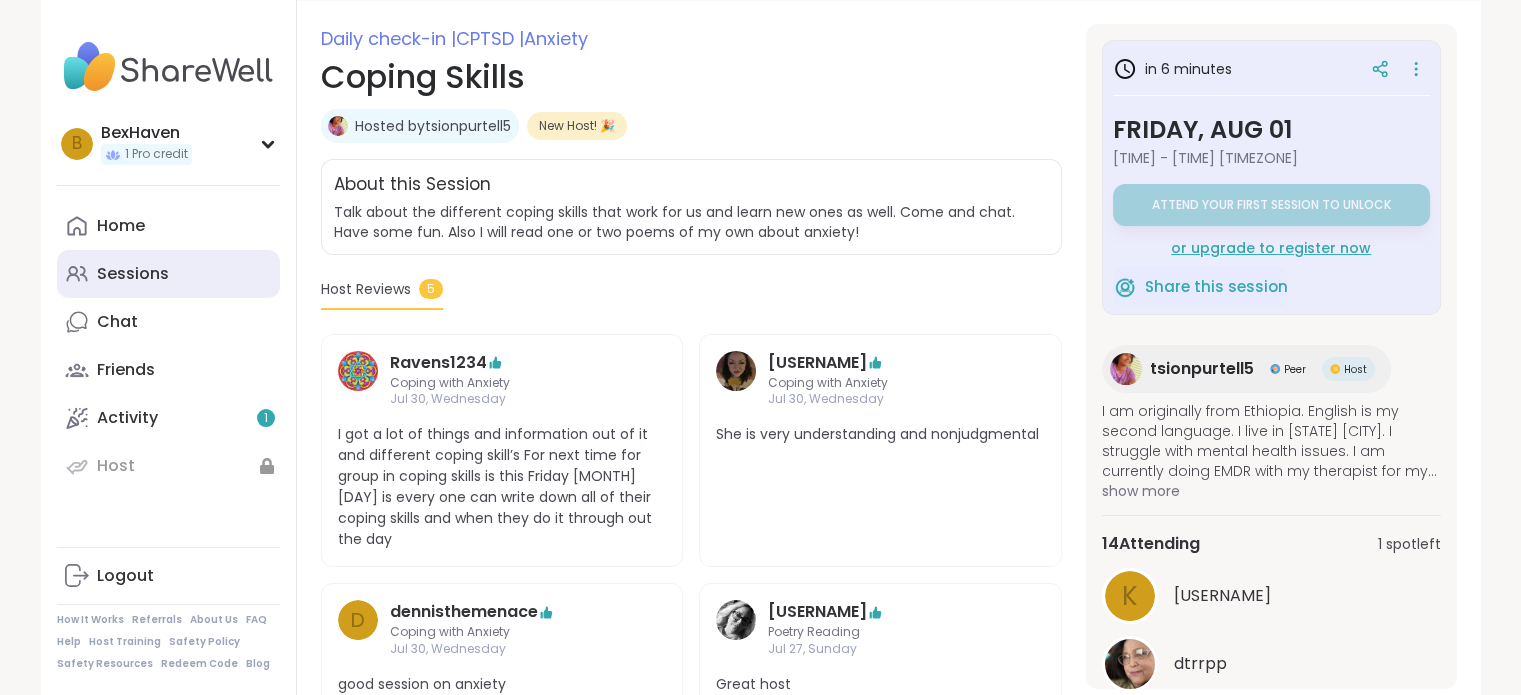 scroll, scrollTop: 0, scrollLeft: 0, axis: both 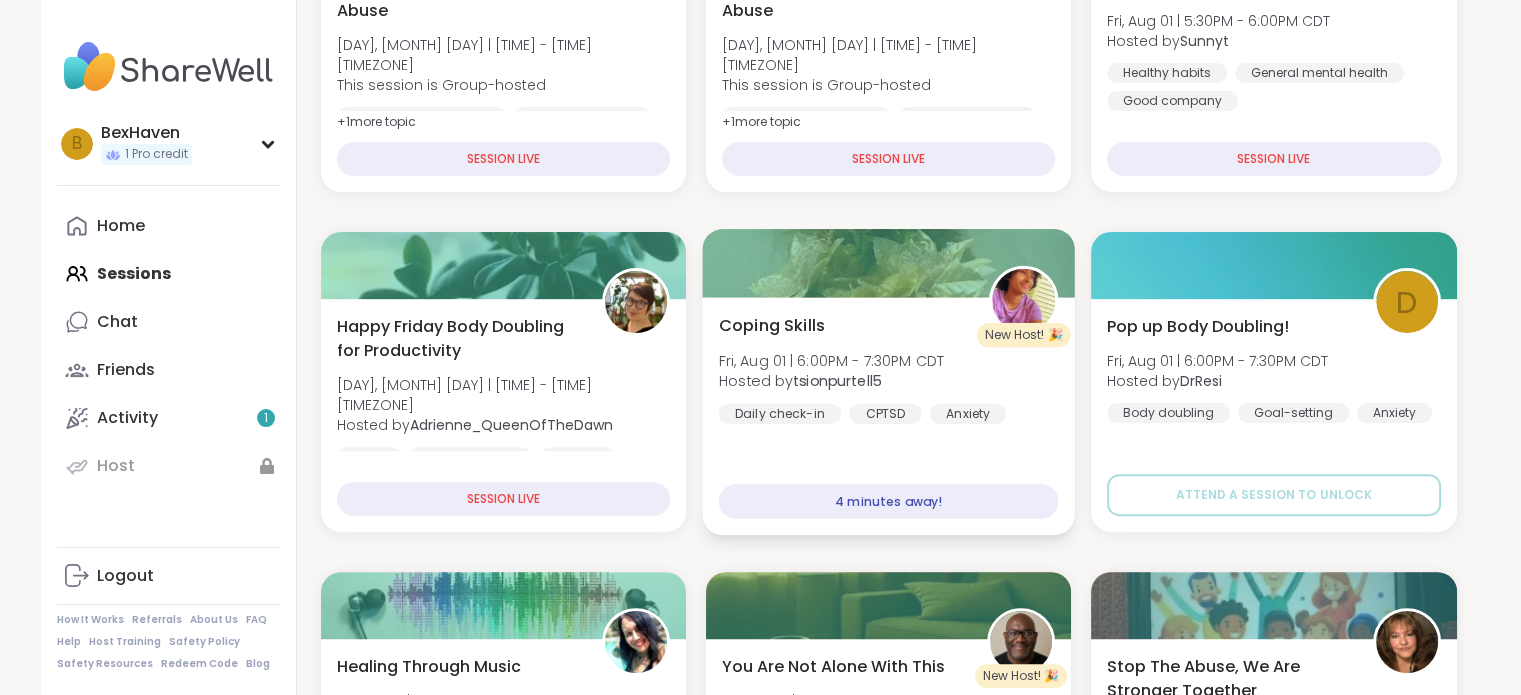click on "4 minutes away!" at bounding box center [888, 501] 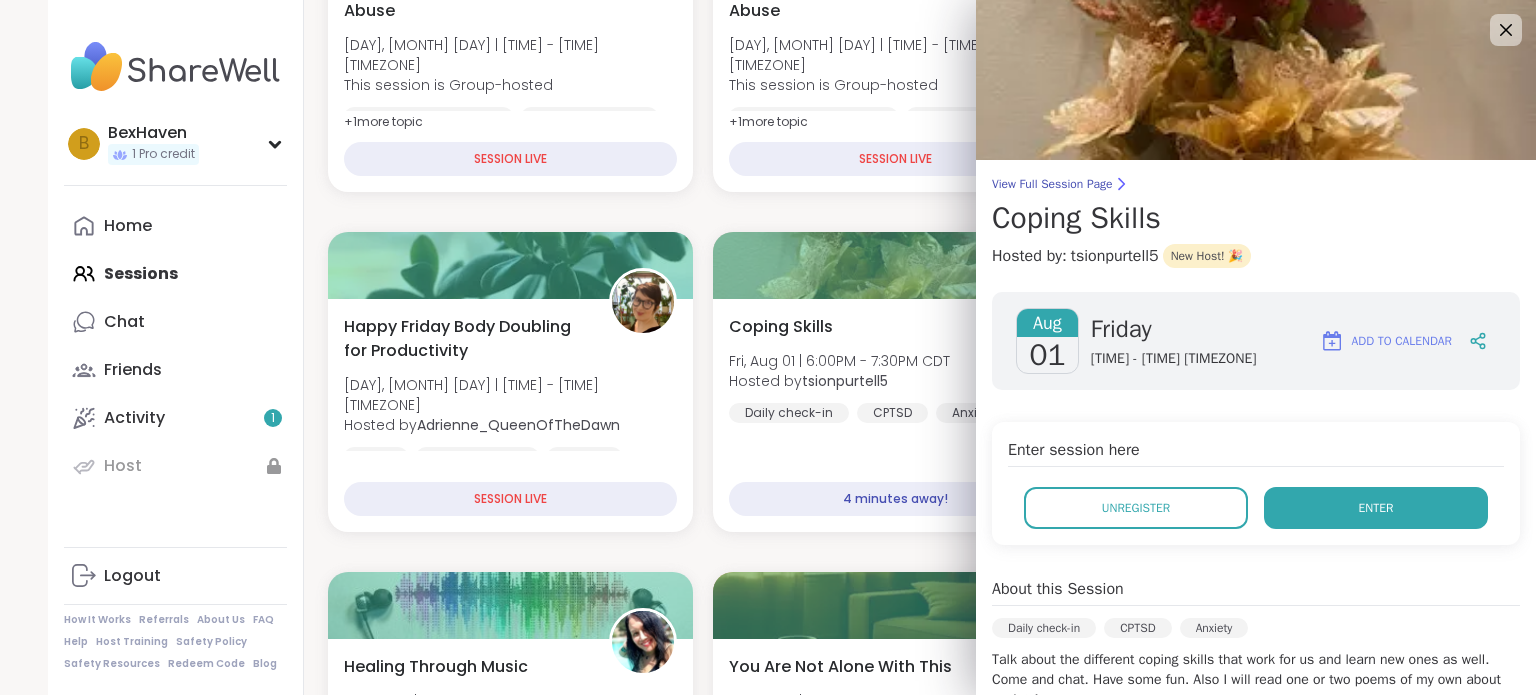 click on "Enter" at bounding box center [1376, 508] 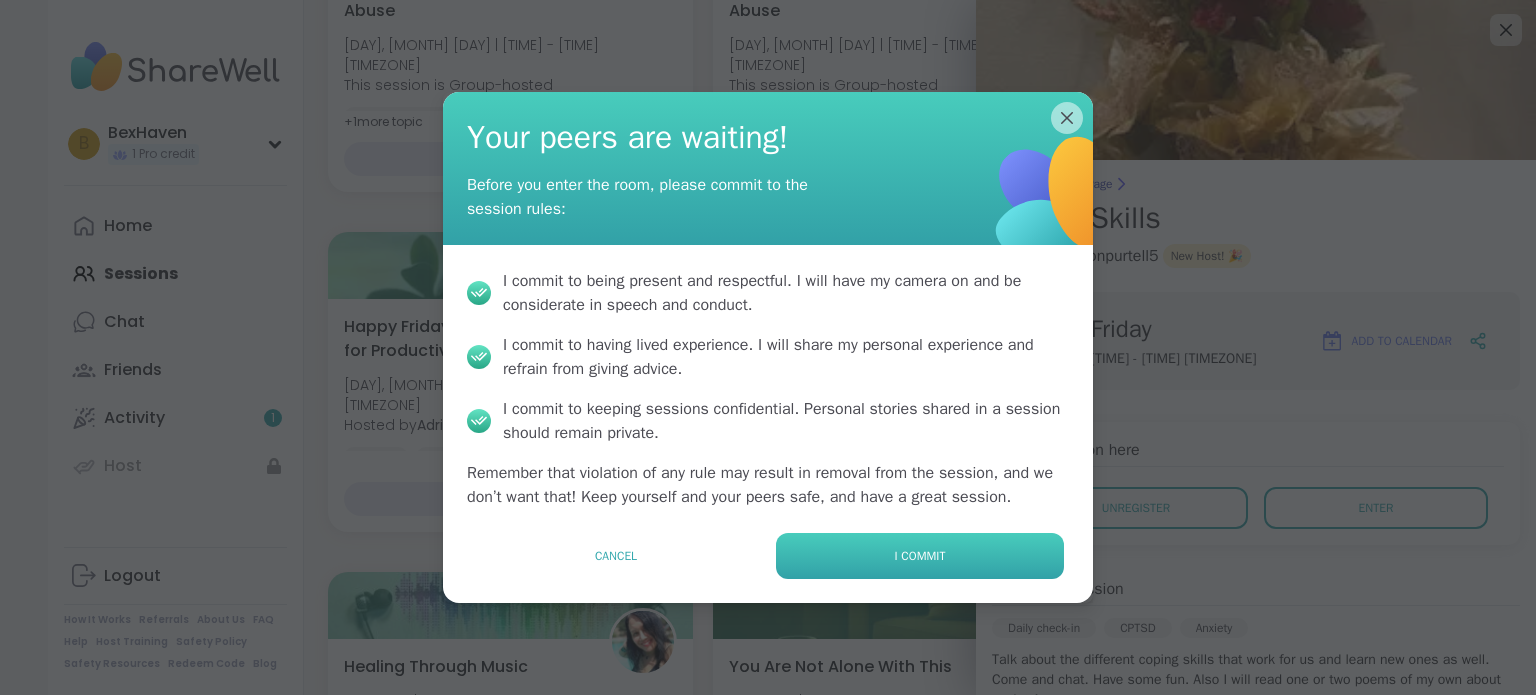 click on "I commit" at bounding box center (920, 556) 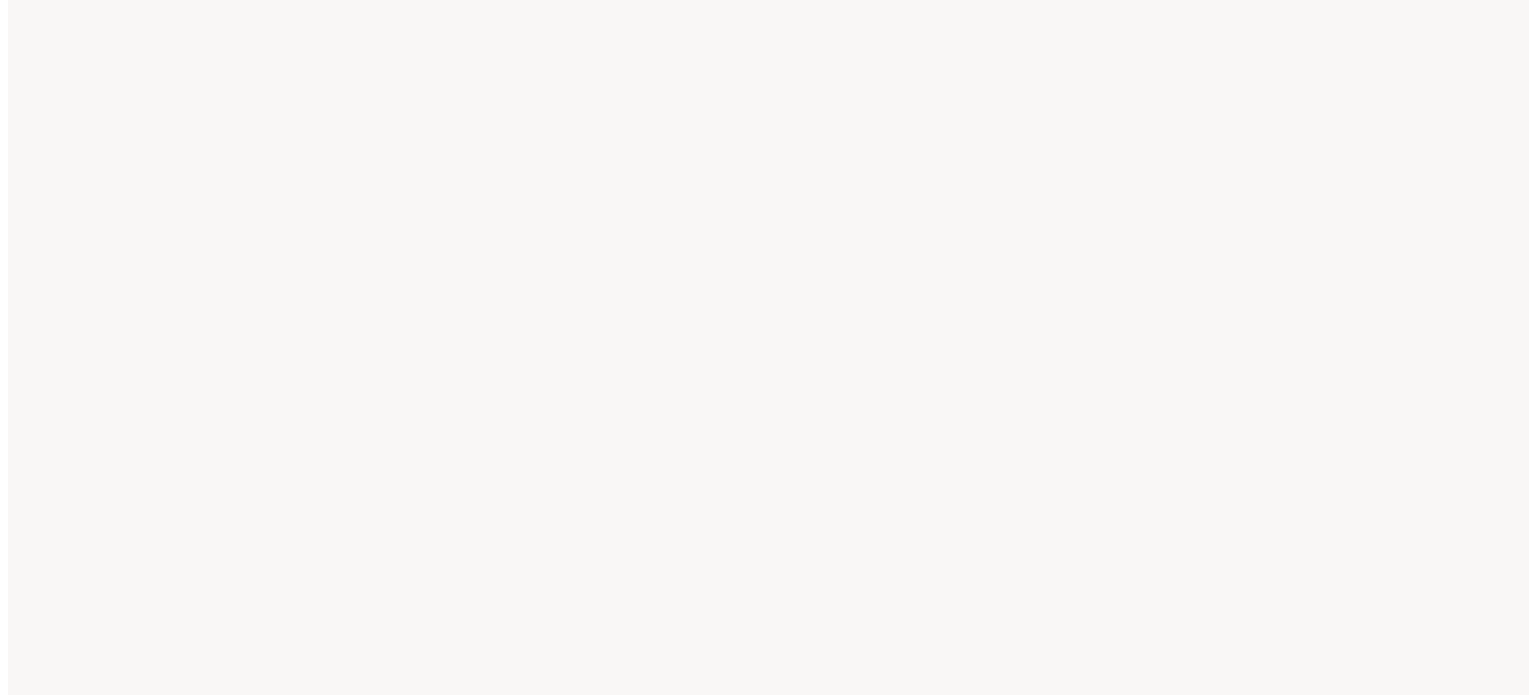scroll, scrollTop: 0, scrollLeft: 0, axis: both 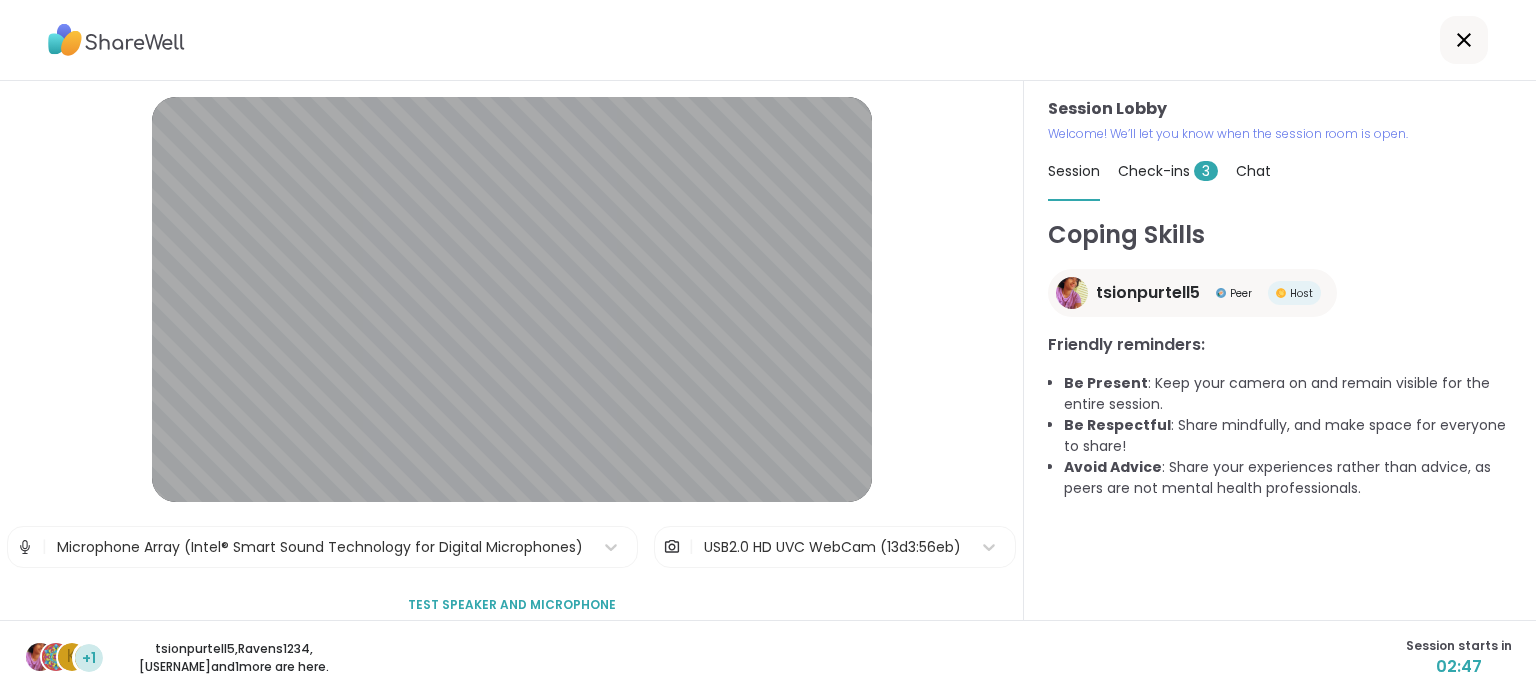 click on "3" at bounding box center [1206, 171] 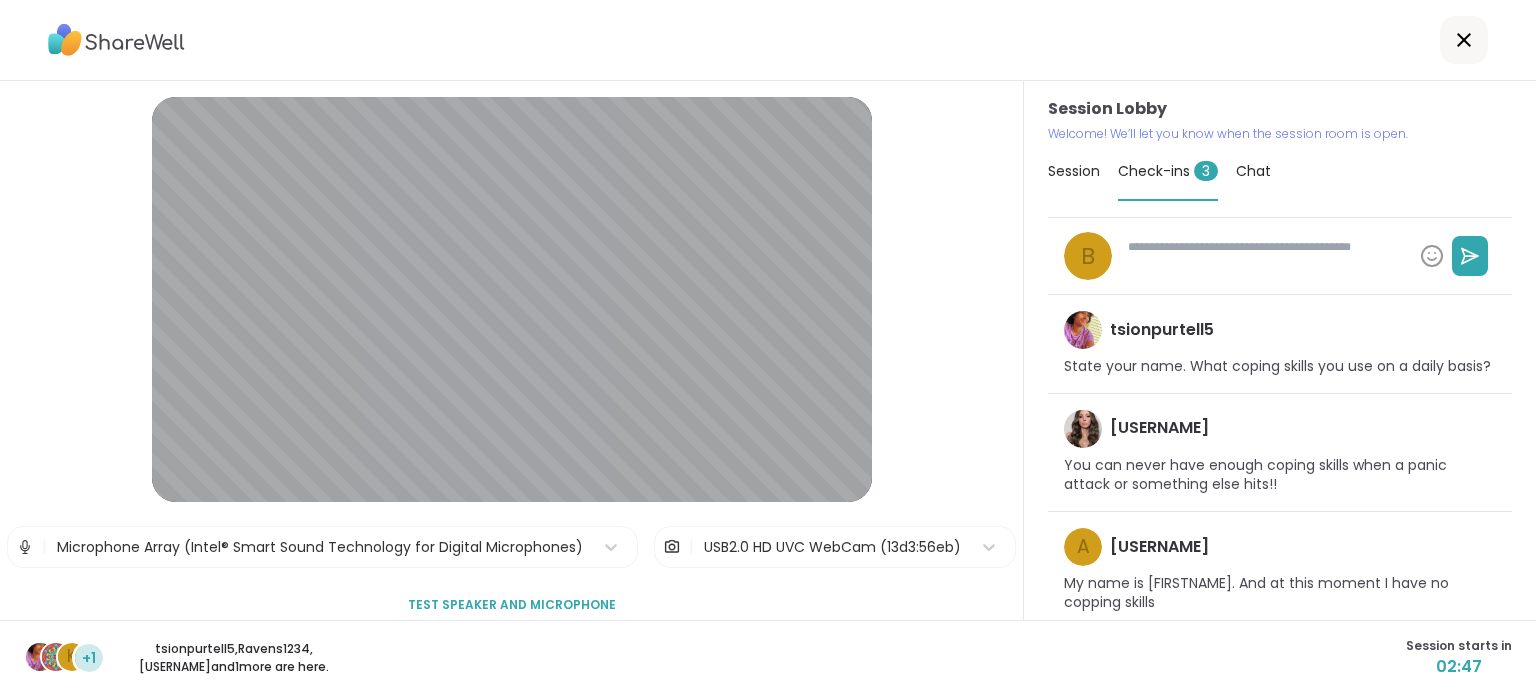 click on "3" at bounding box center (1206, 171) 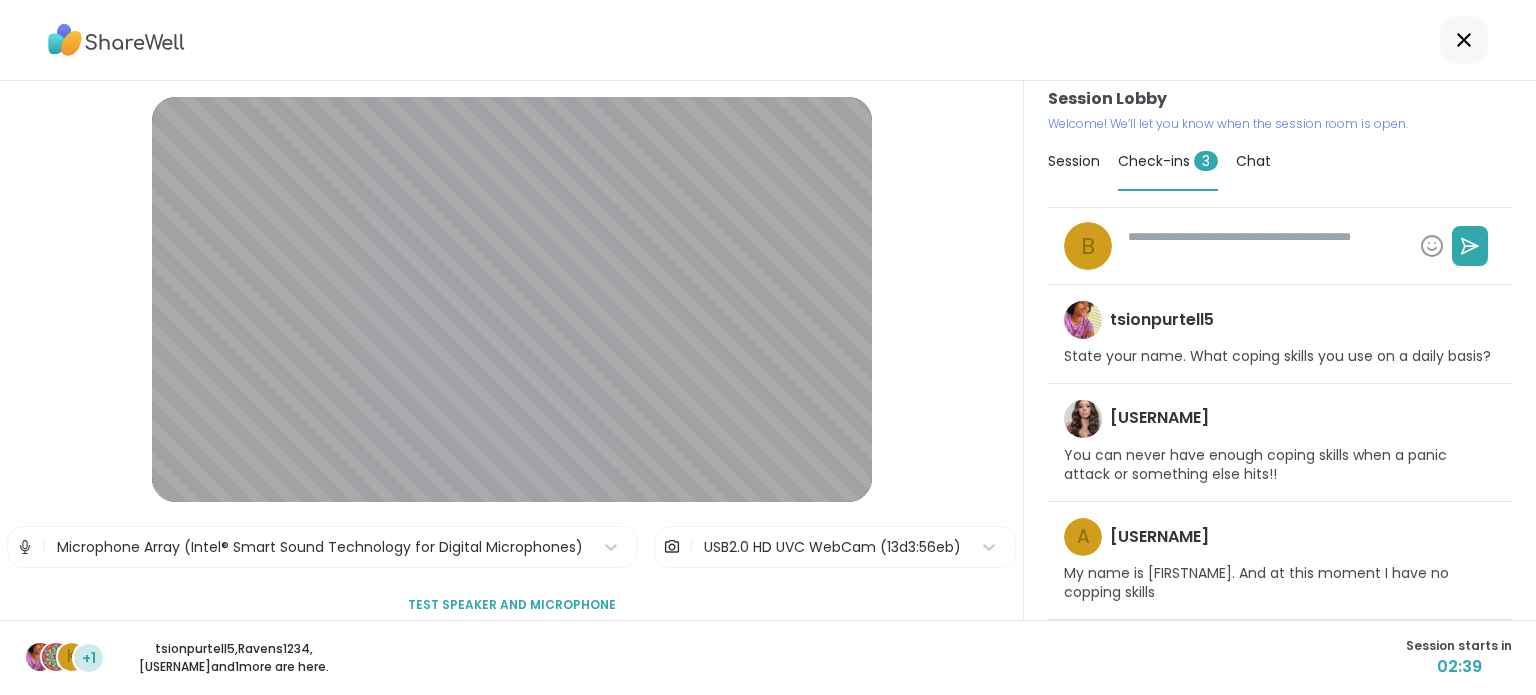 scroll, scrollTop: 28, scrollLeft: 0, axis: vertical 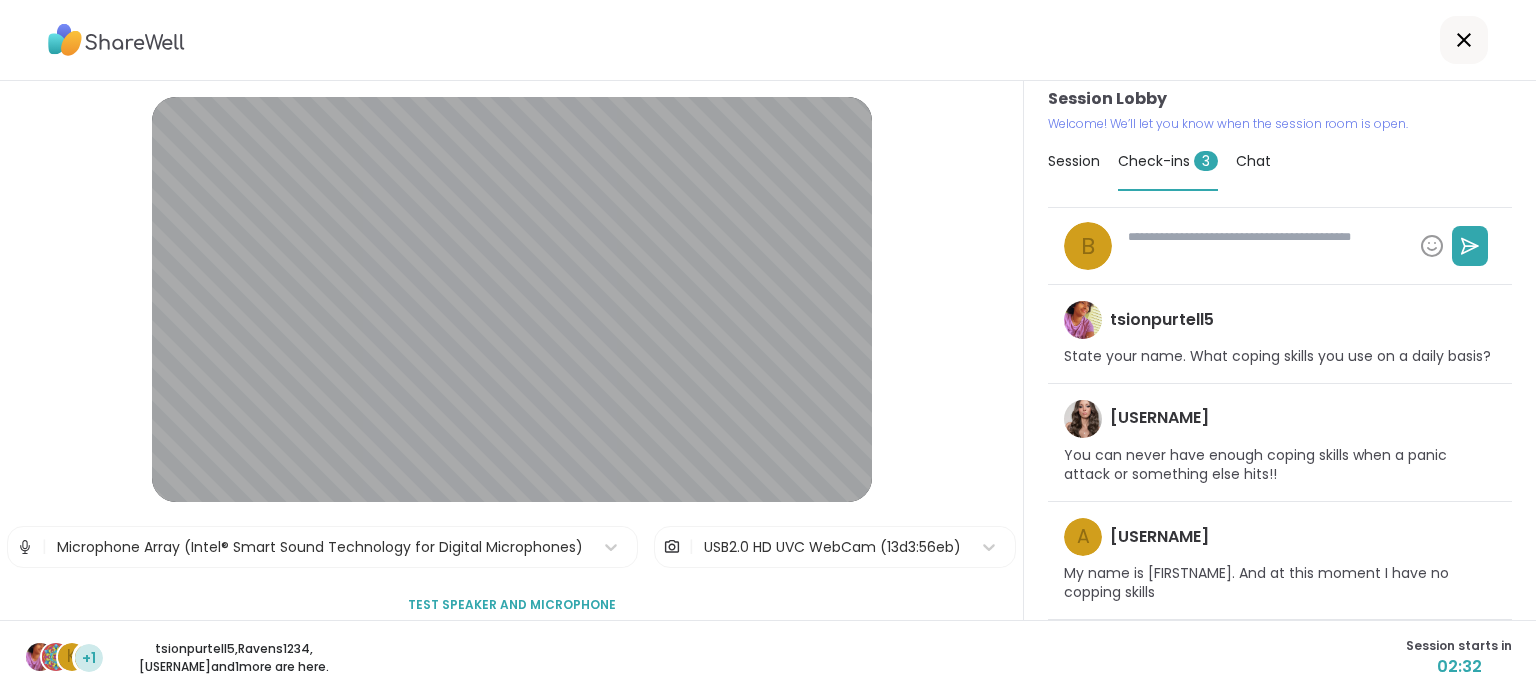 click at bounding box center (1266, 246) 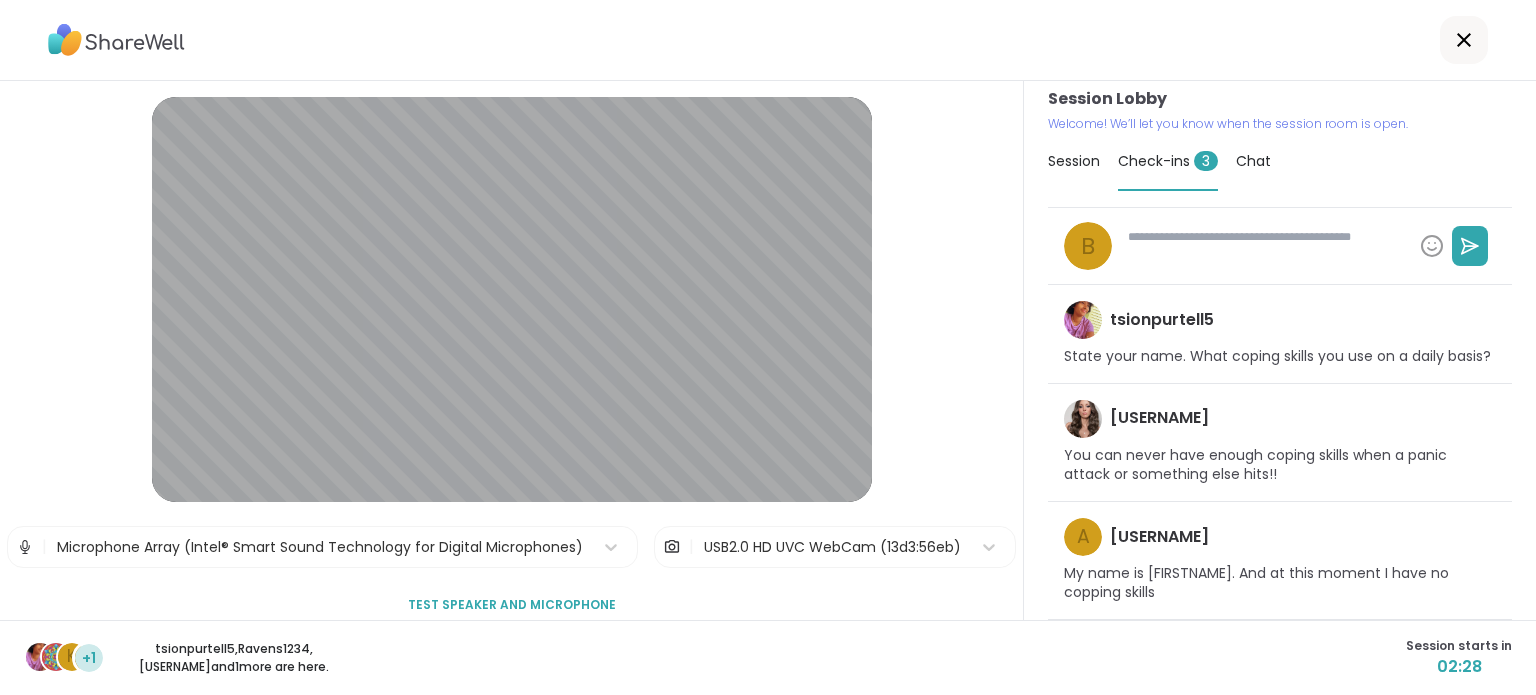type on "*" 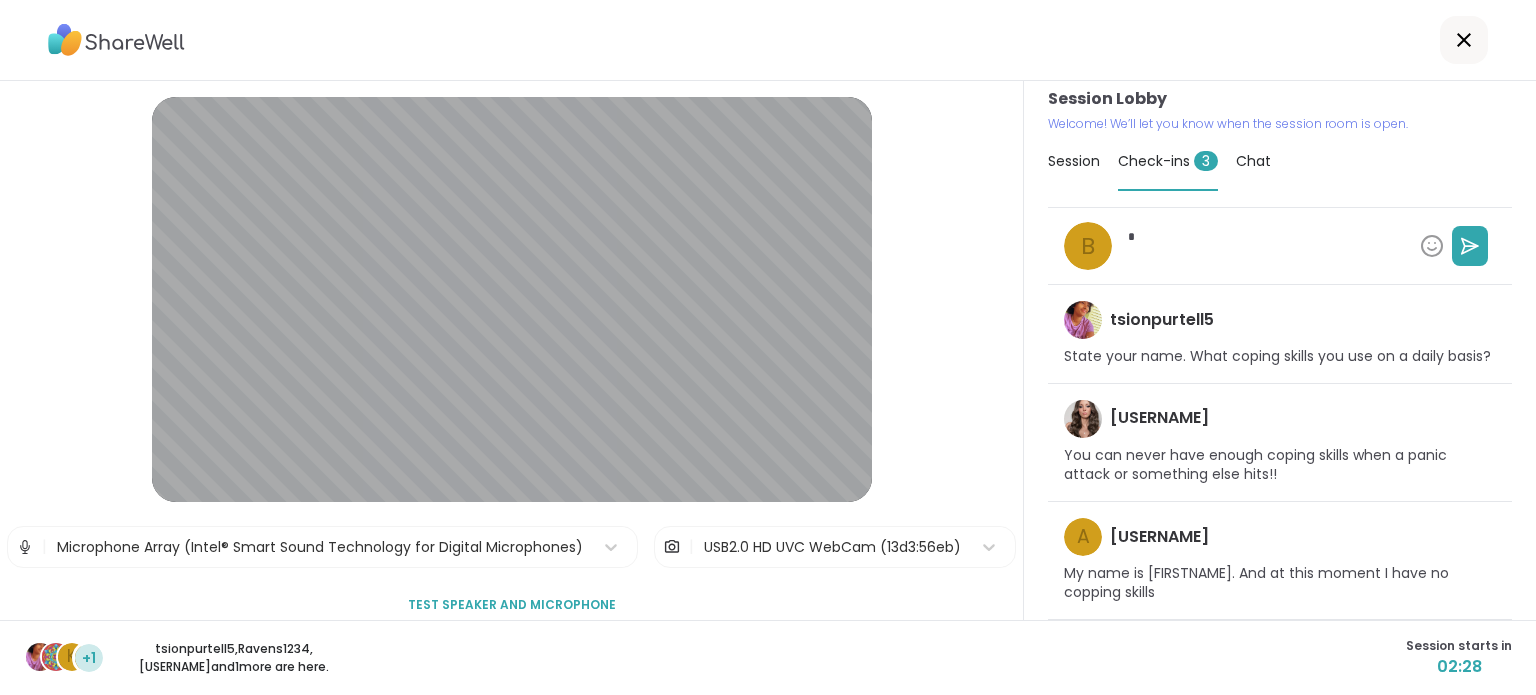 scroll, scrollTop: 24, scrollLeft: 0, axis: vertical 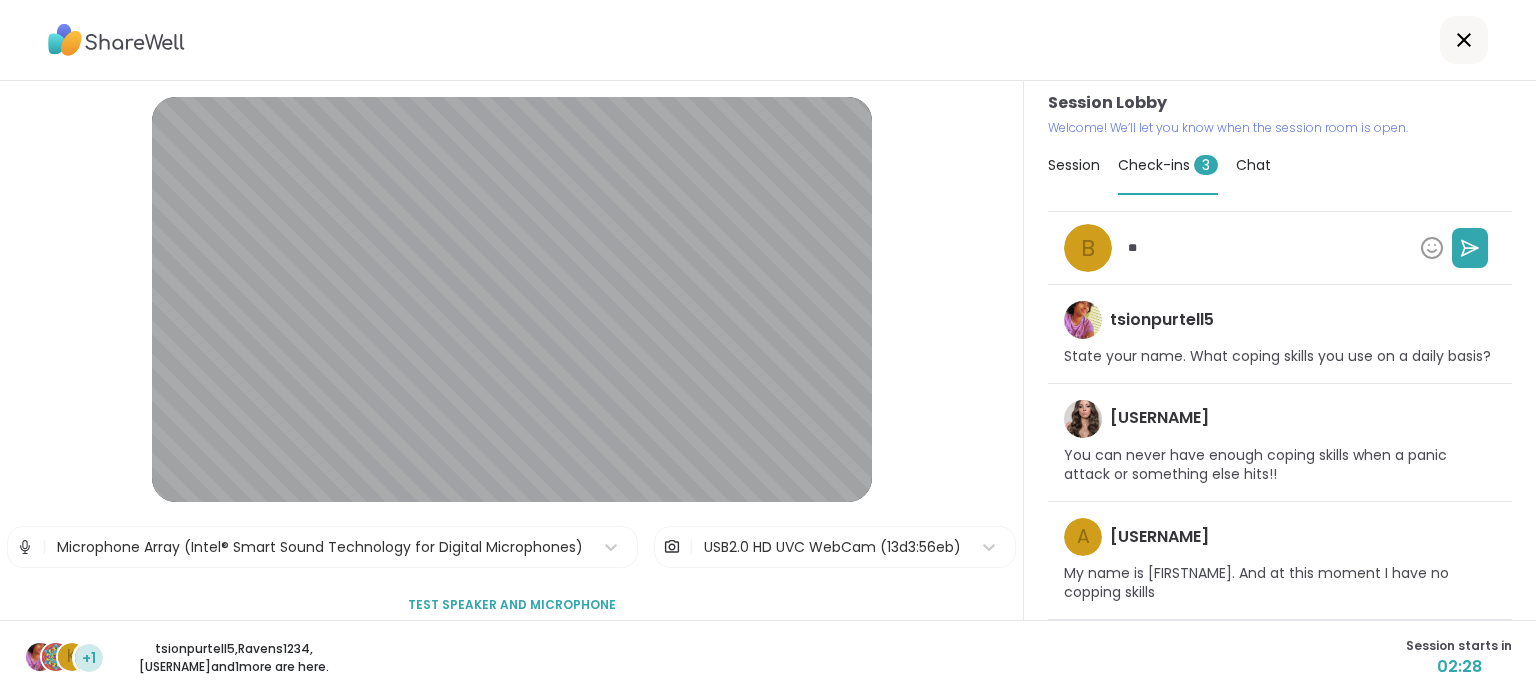 type on "*" 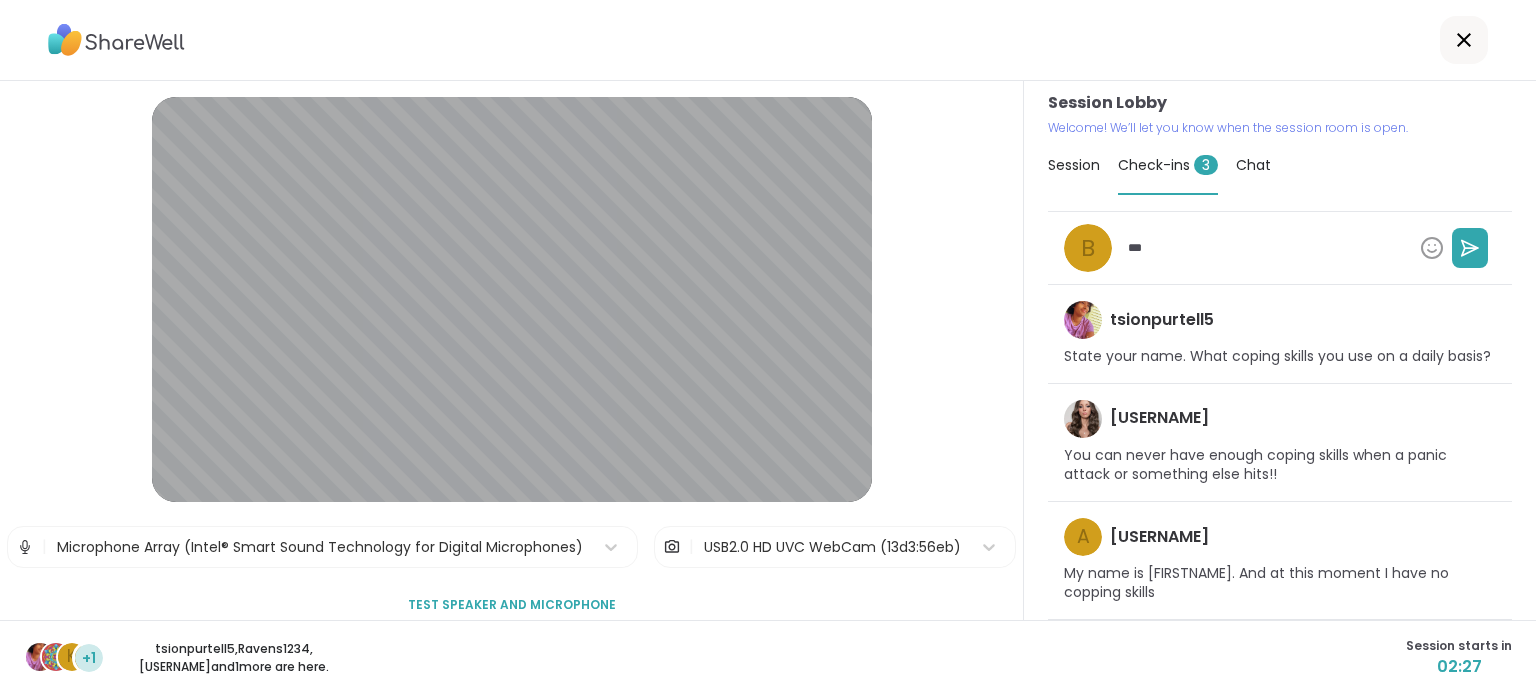 type on "*" 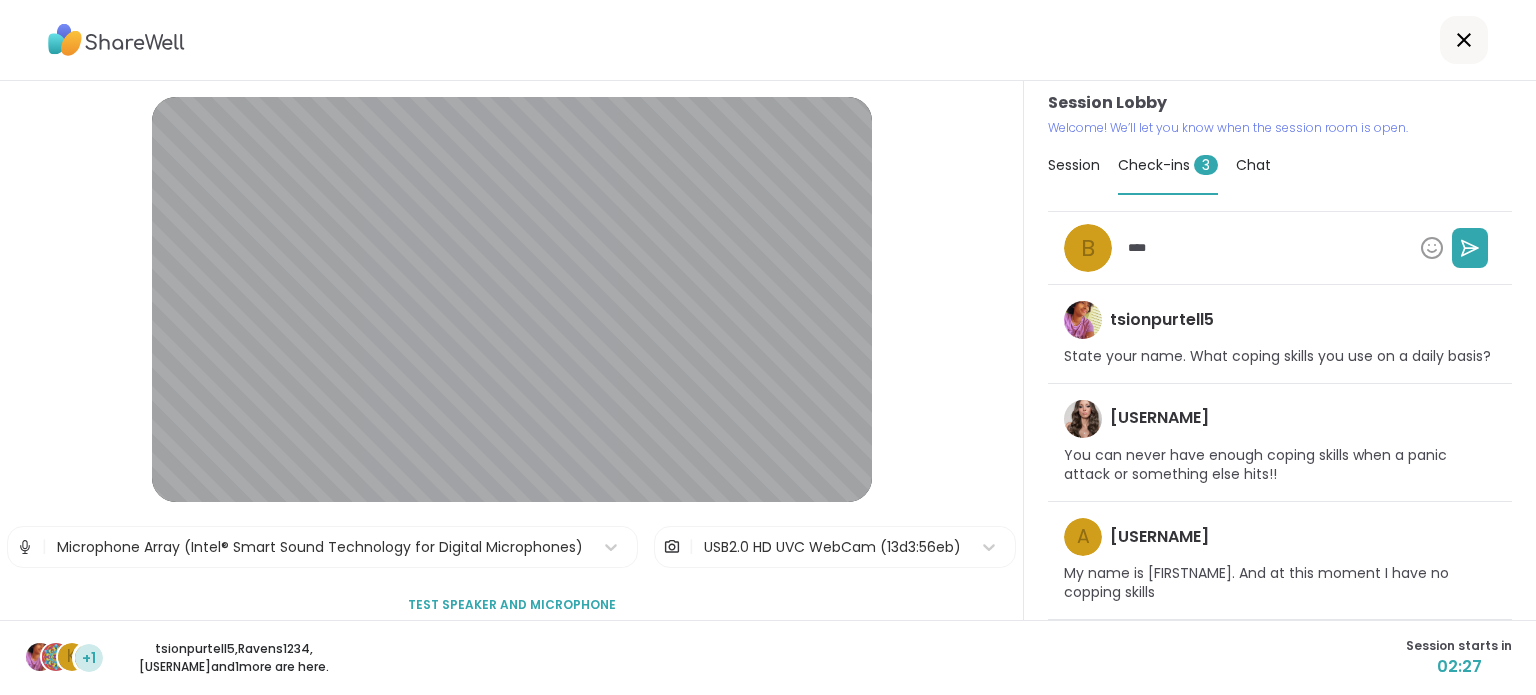 type on "*" 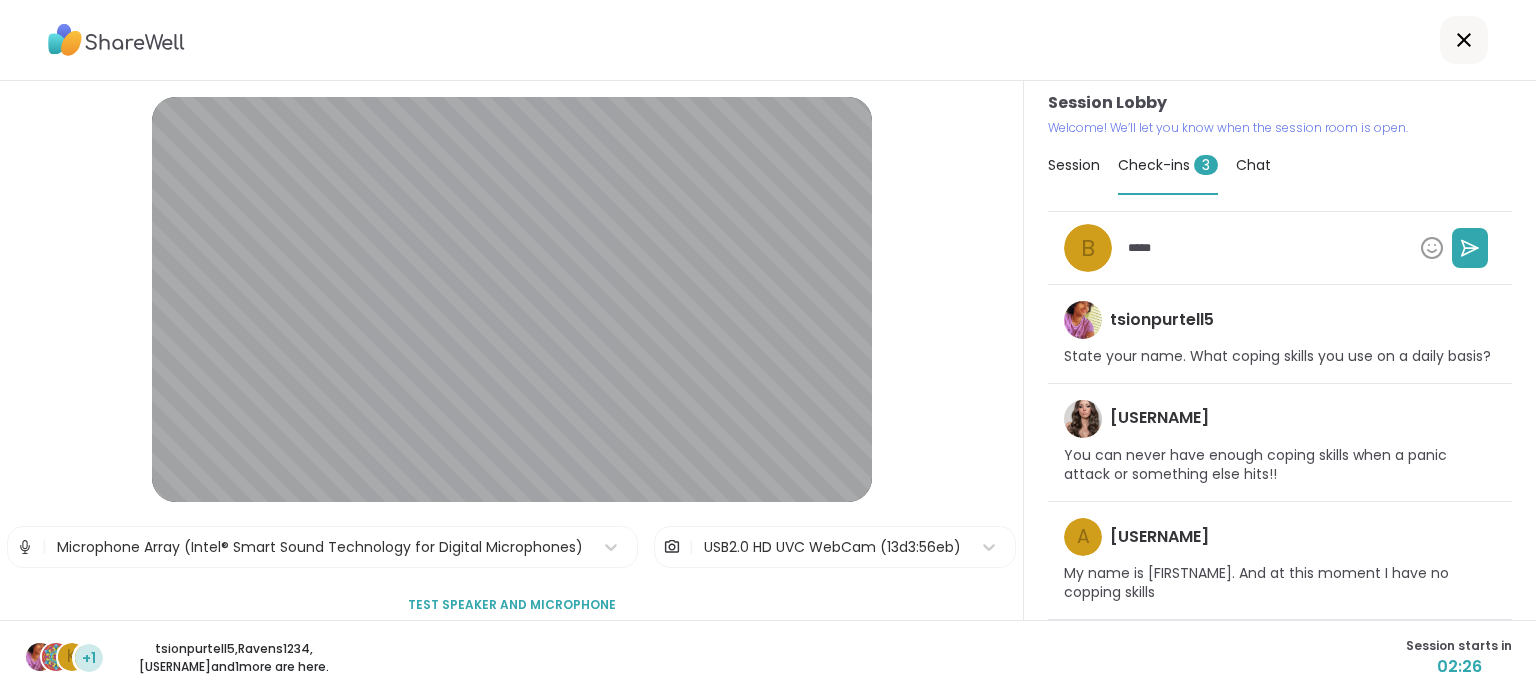 type on "*" 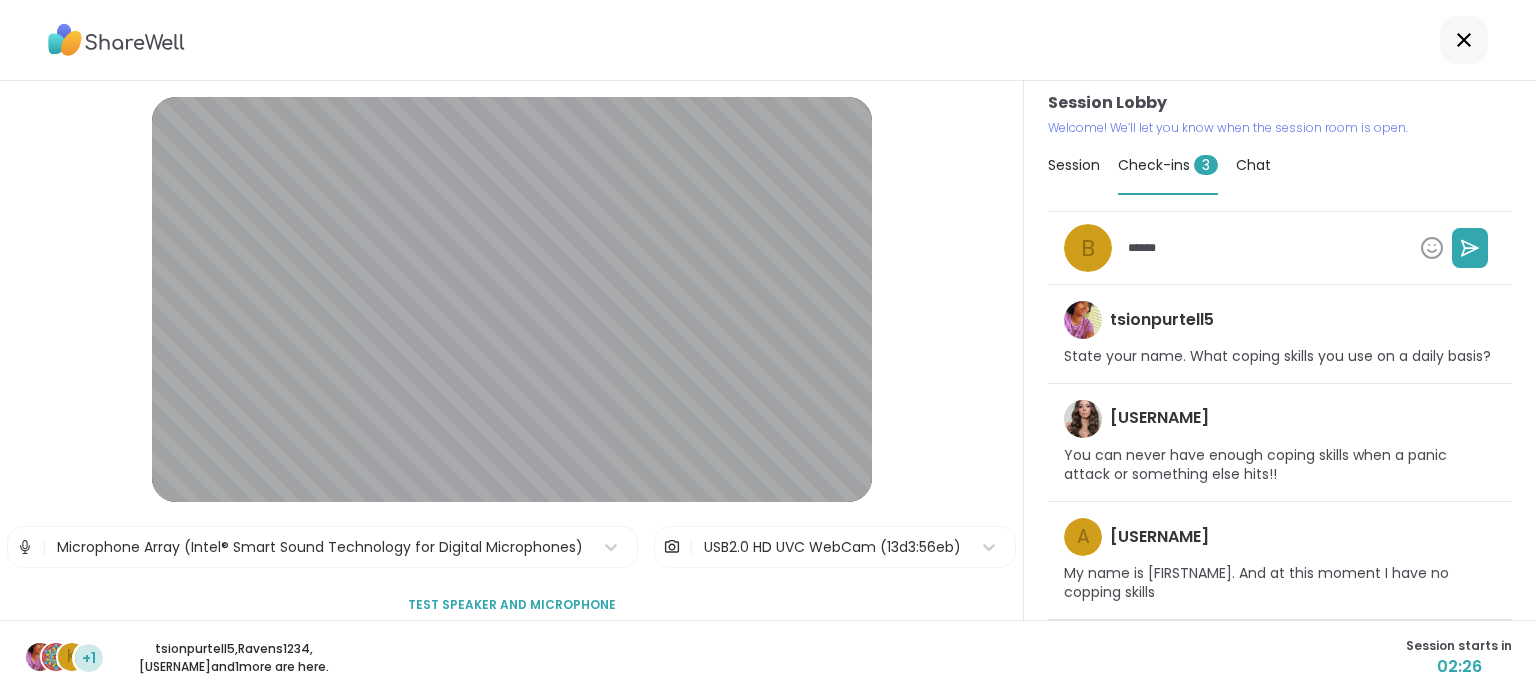 type on "*" 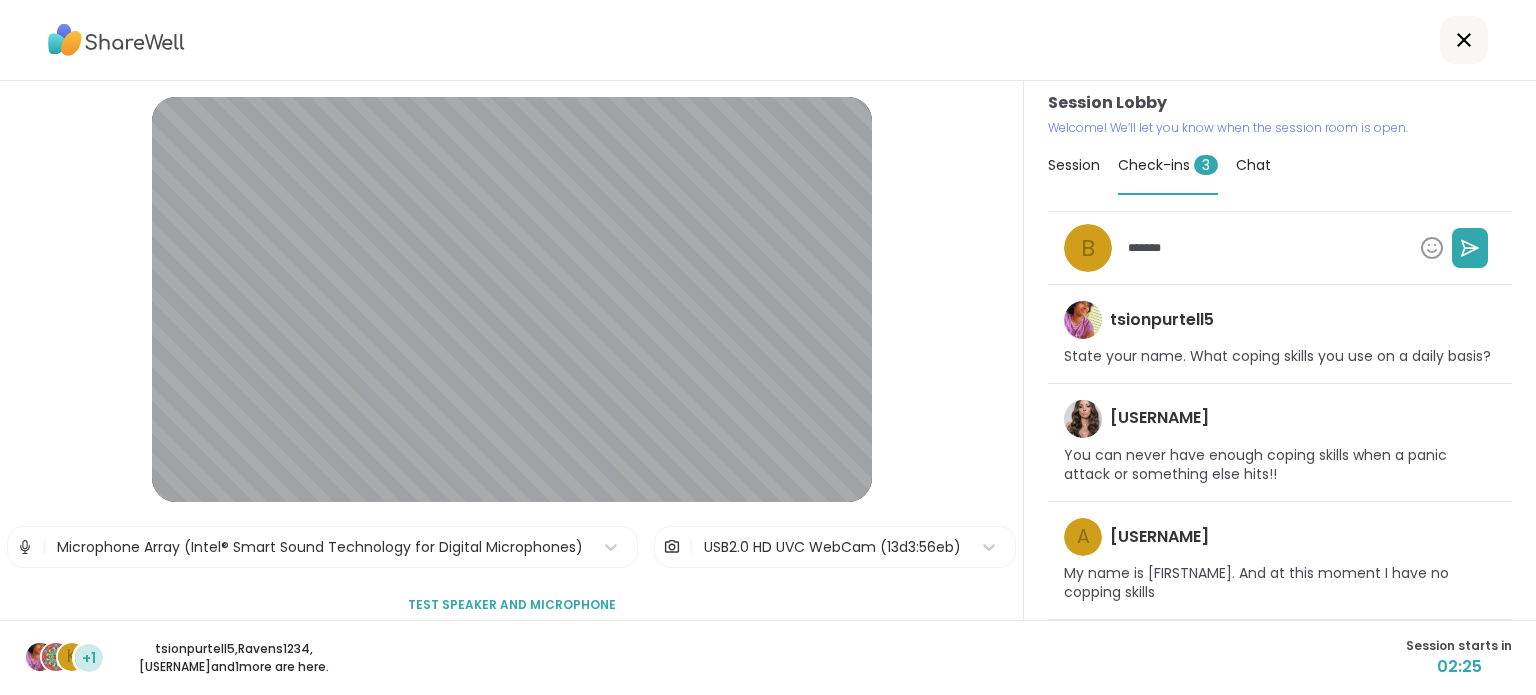 type on "*" 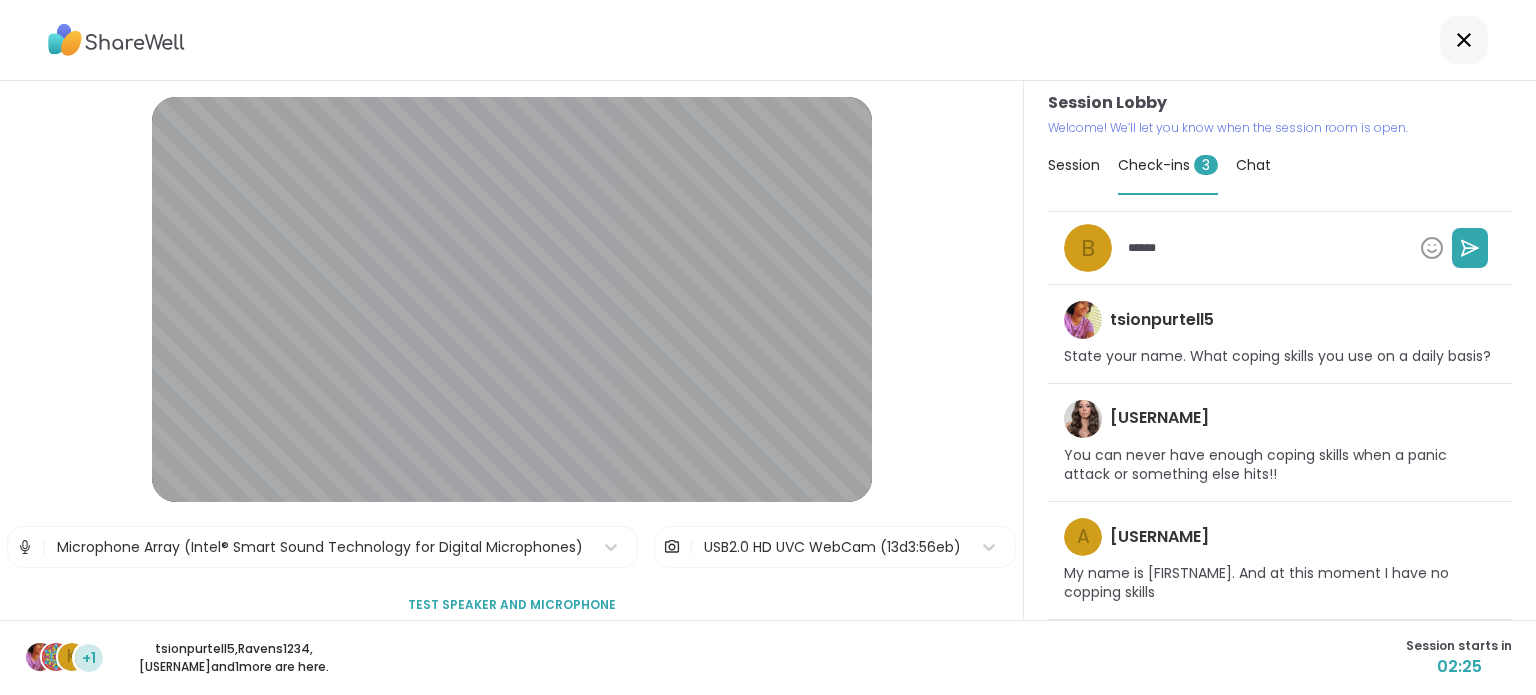 type on "*" 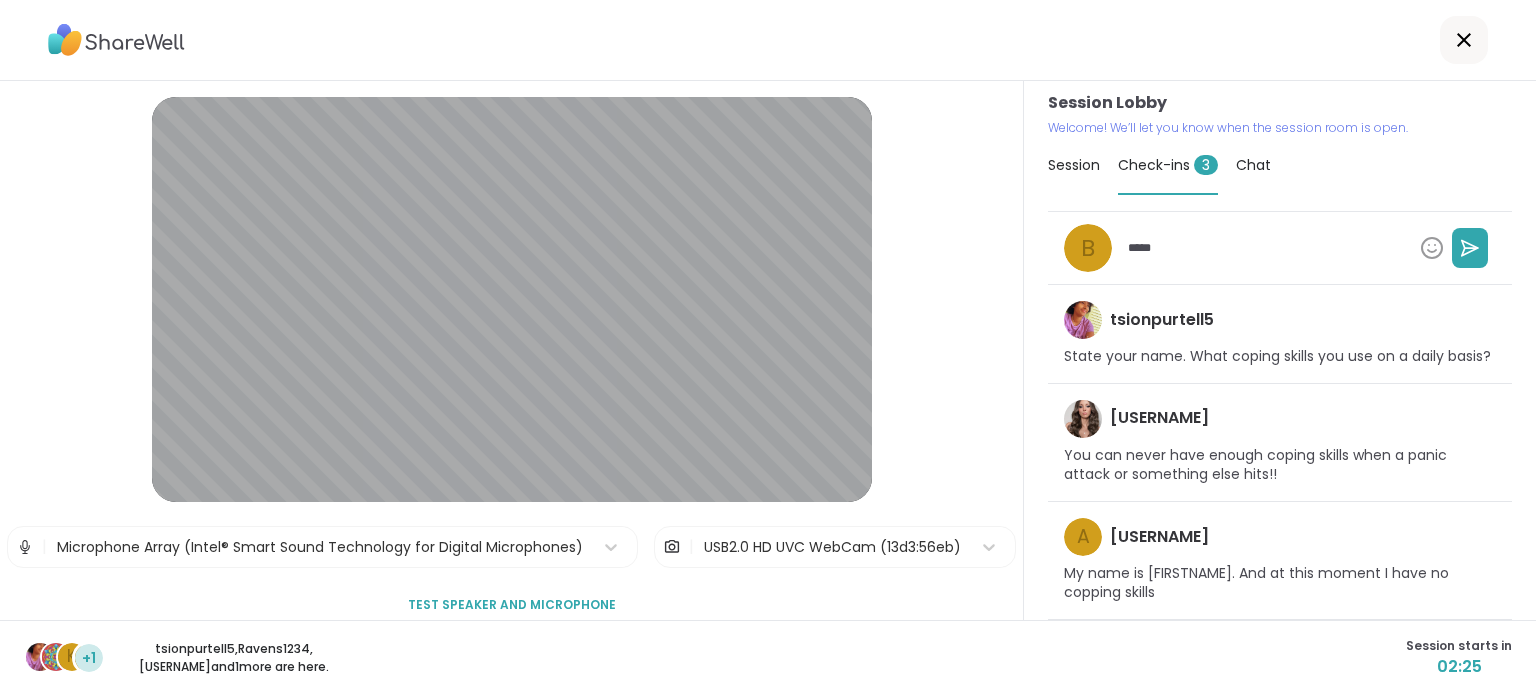 type on "*" 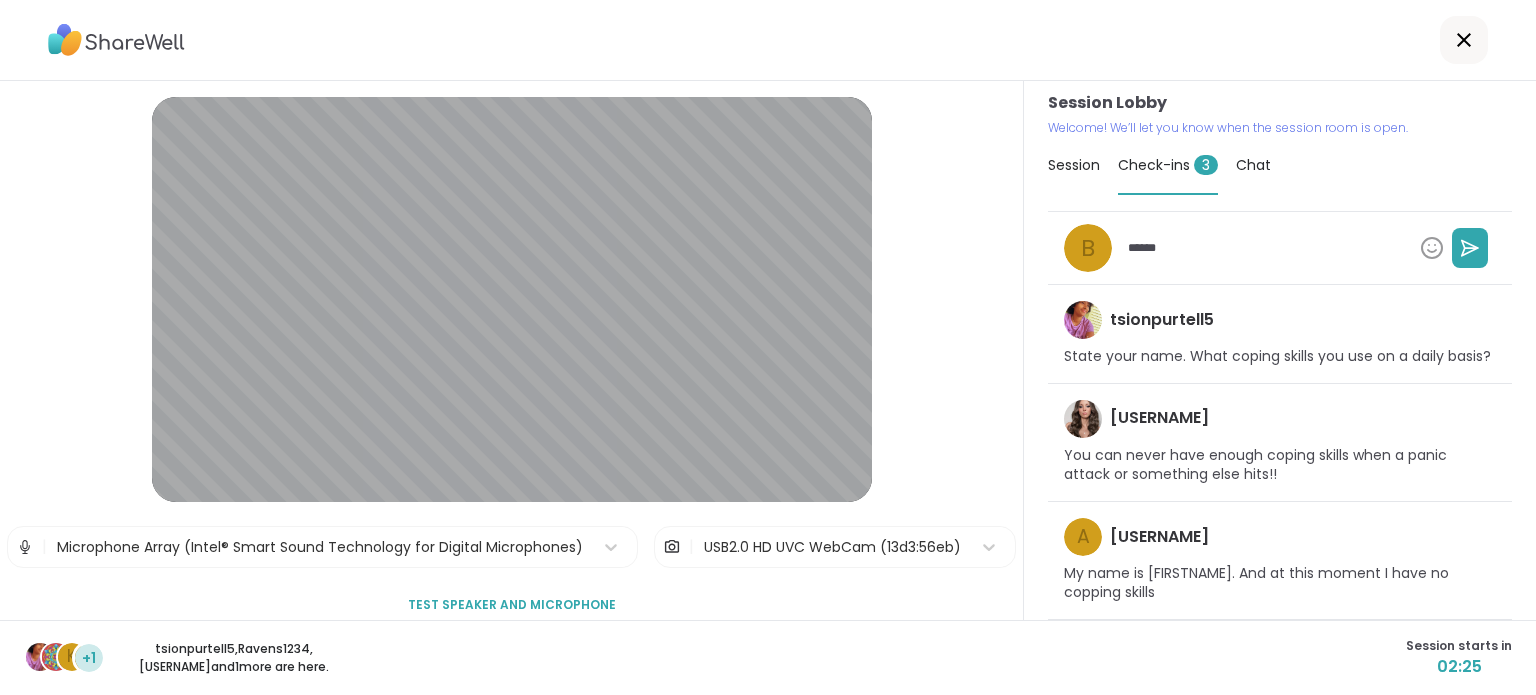 type on "*" 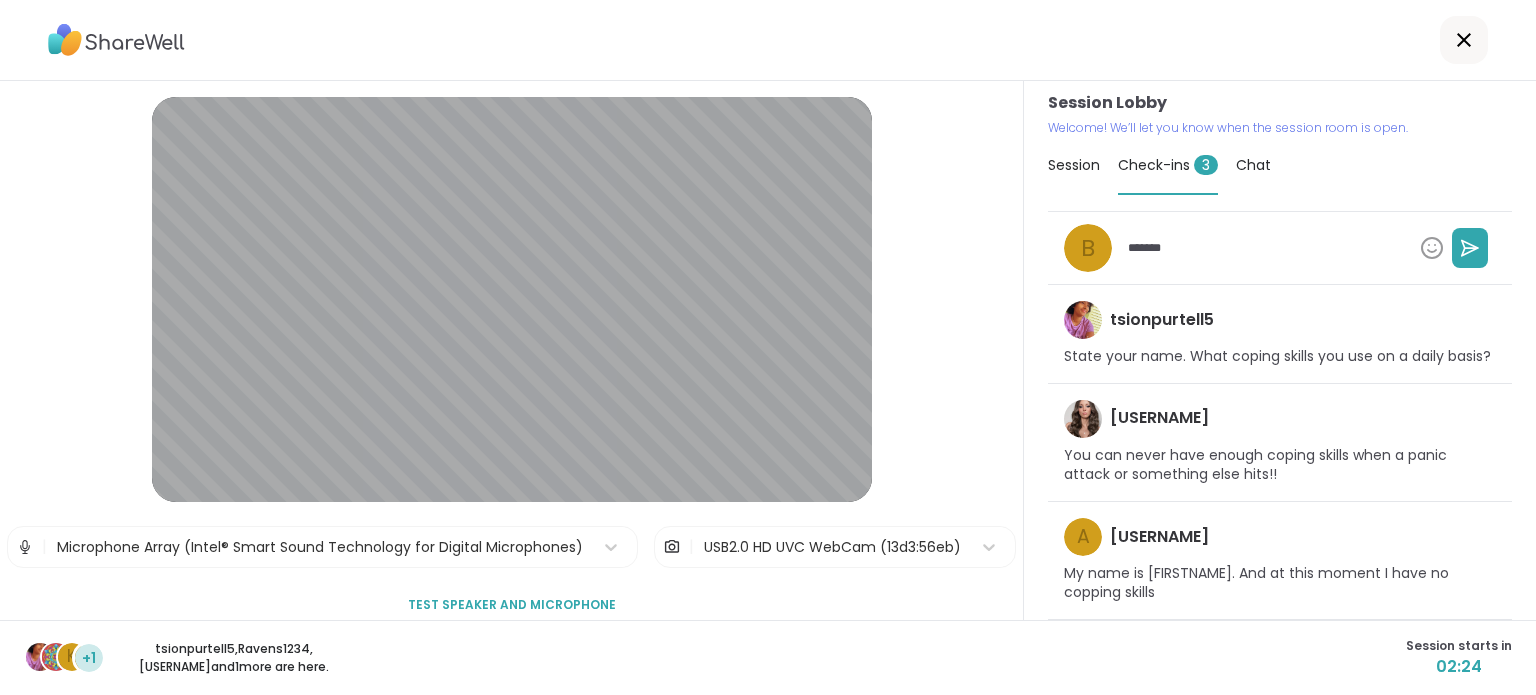 type on "*" 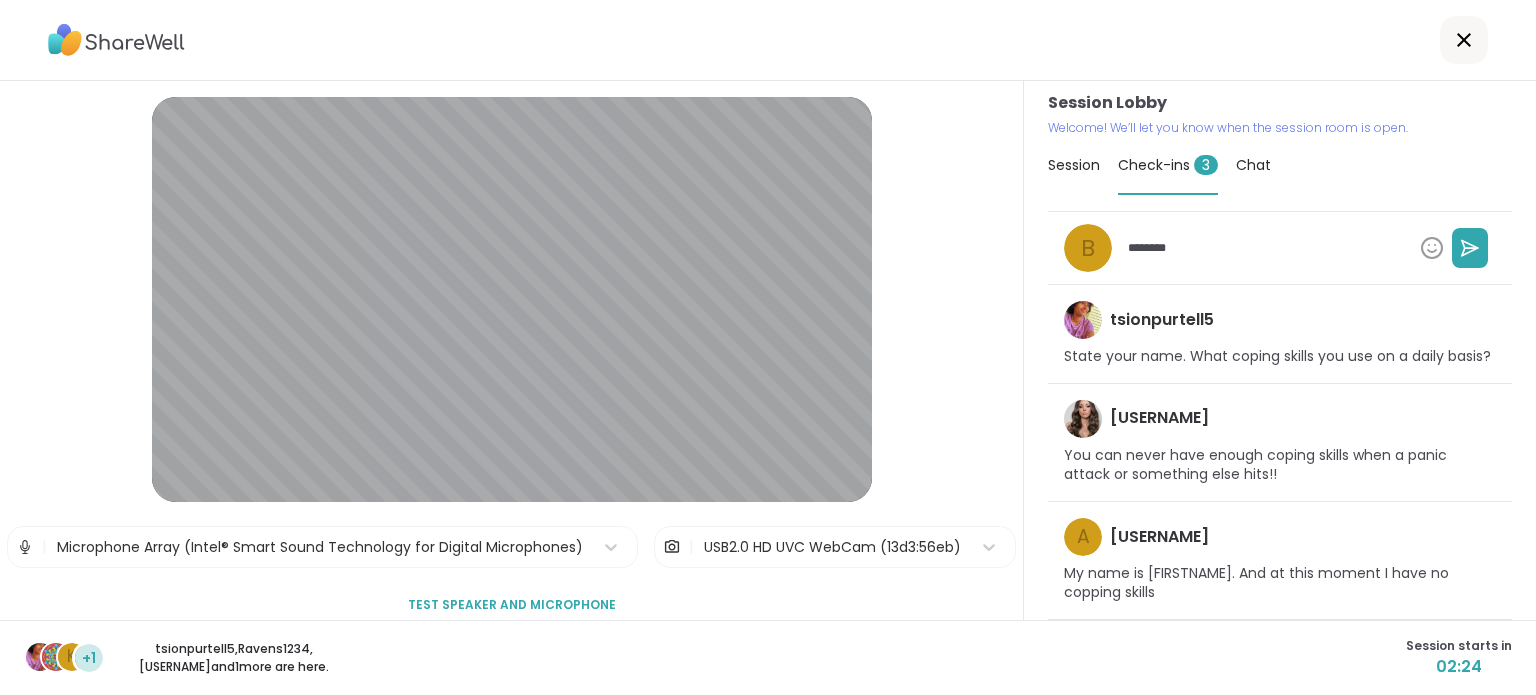 type on "*" 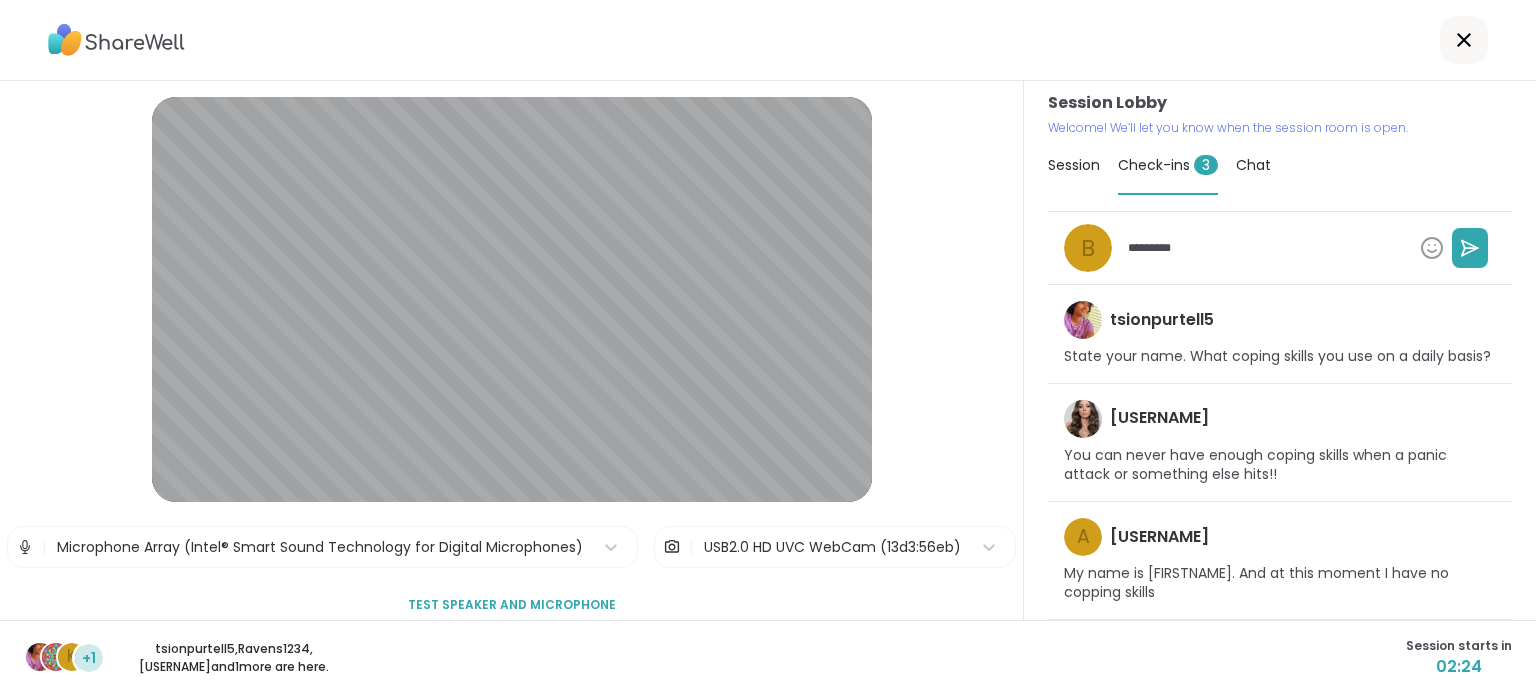type on "*" 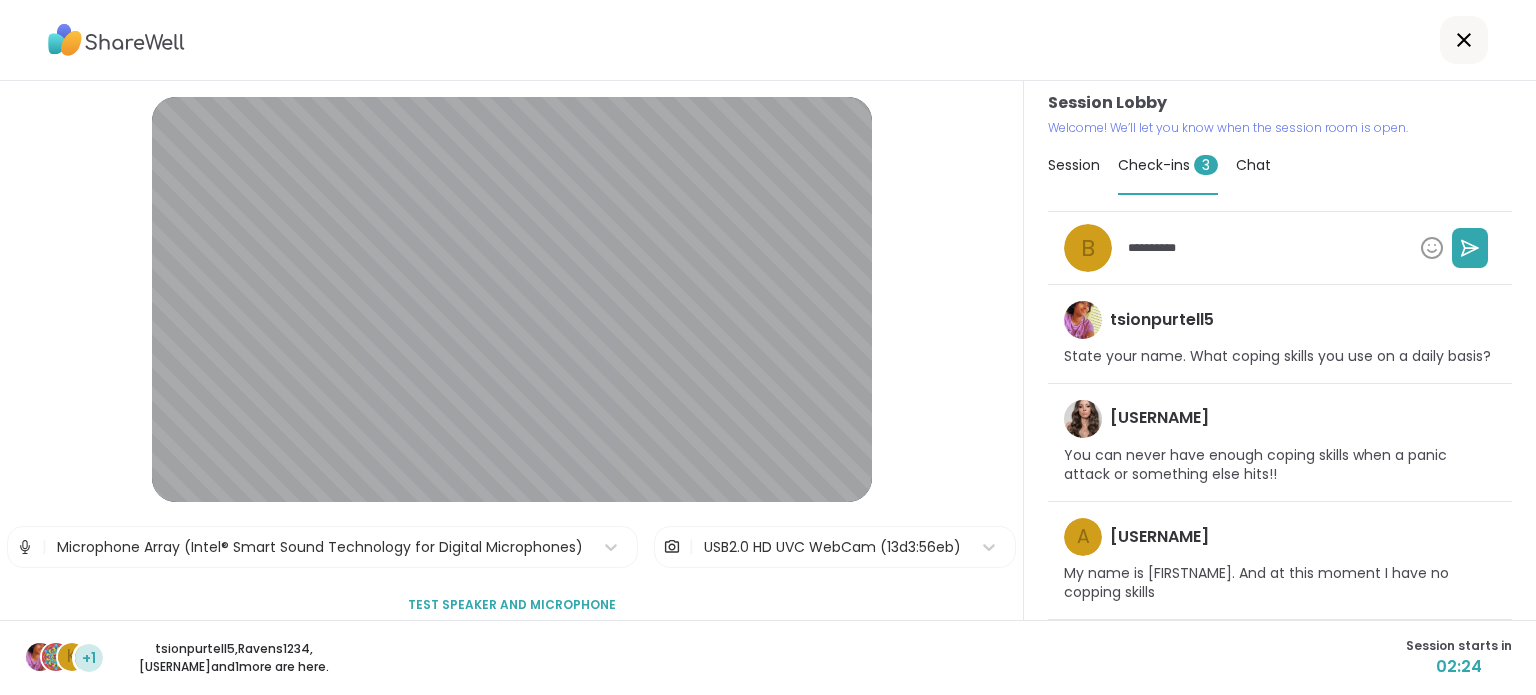 type on "*" 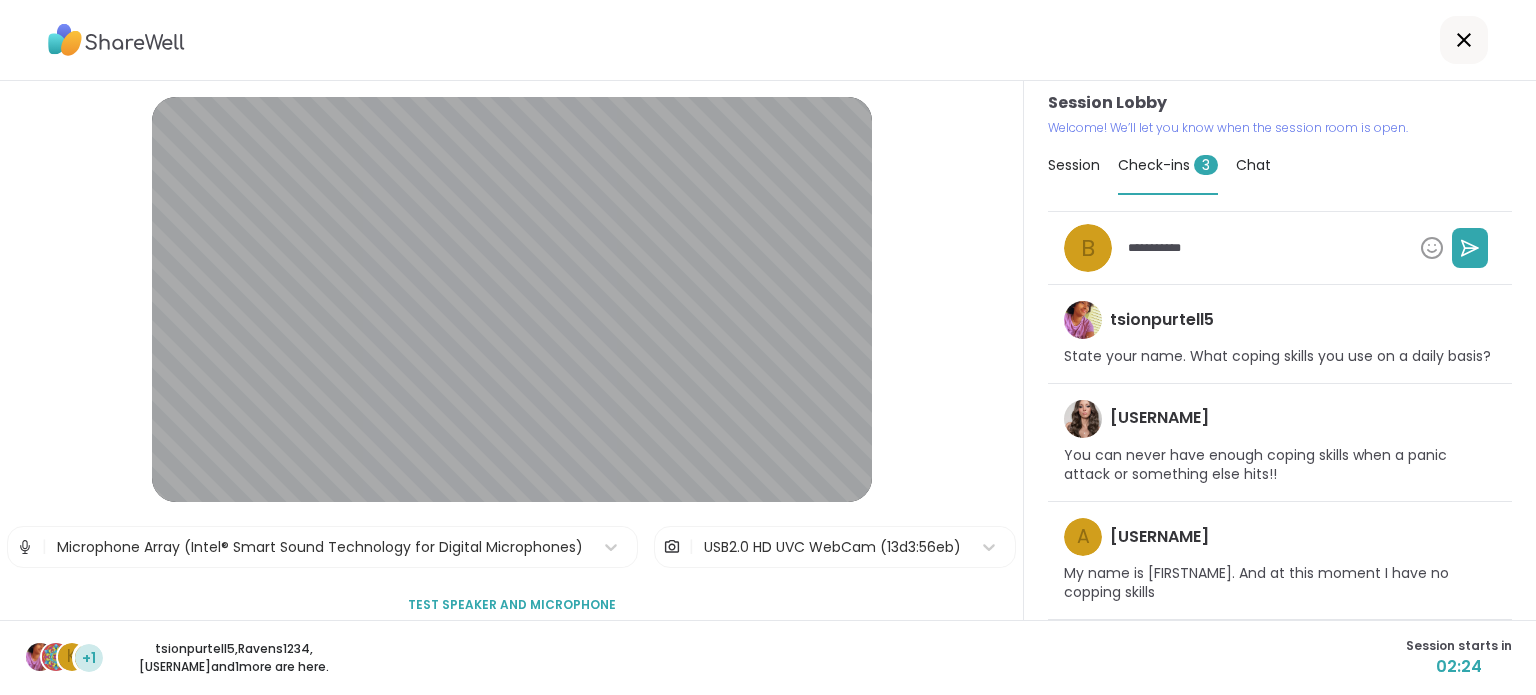 type on "*" 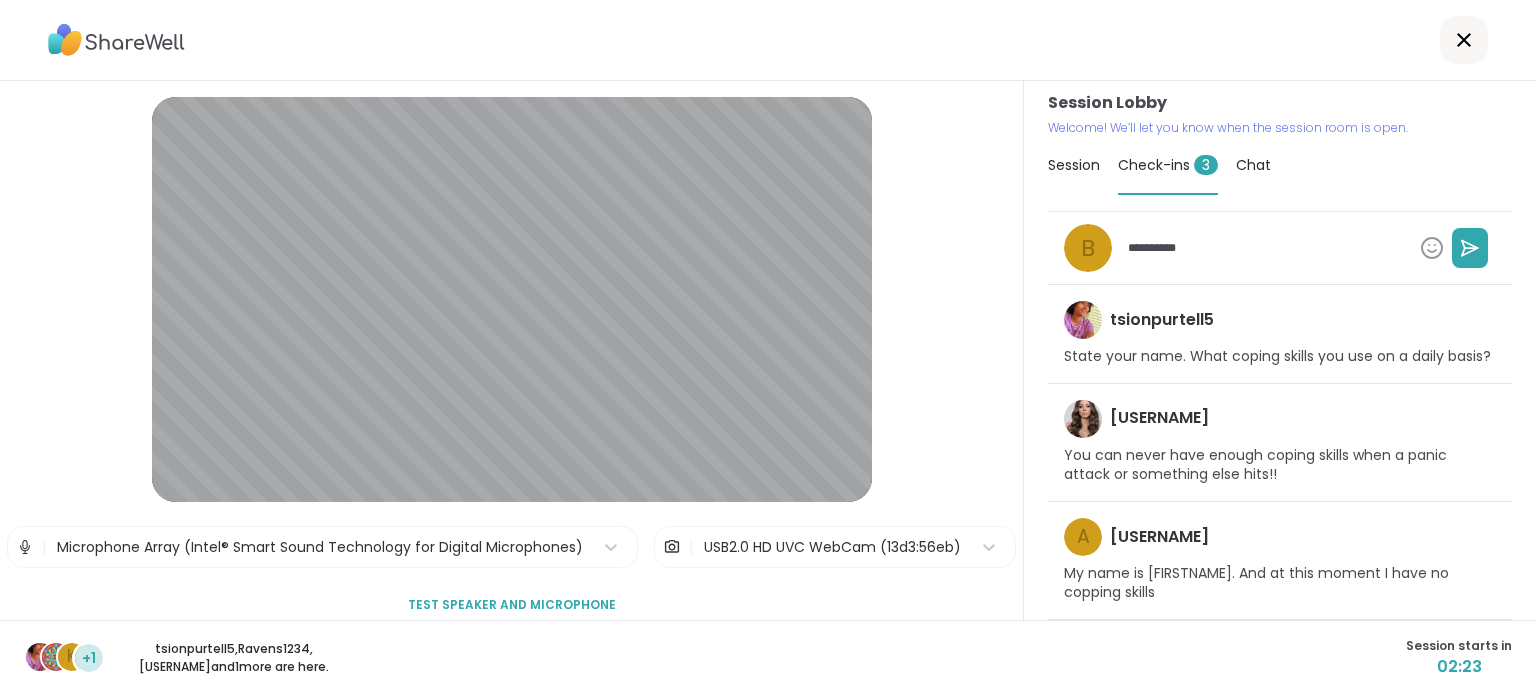type on "*" 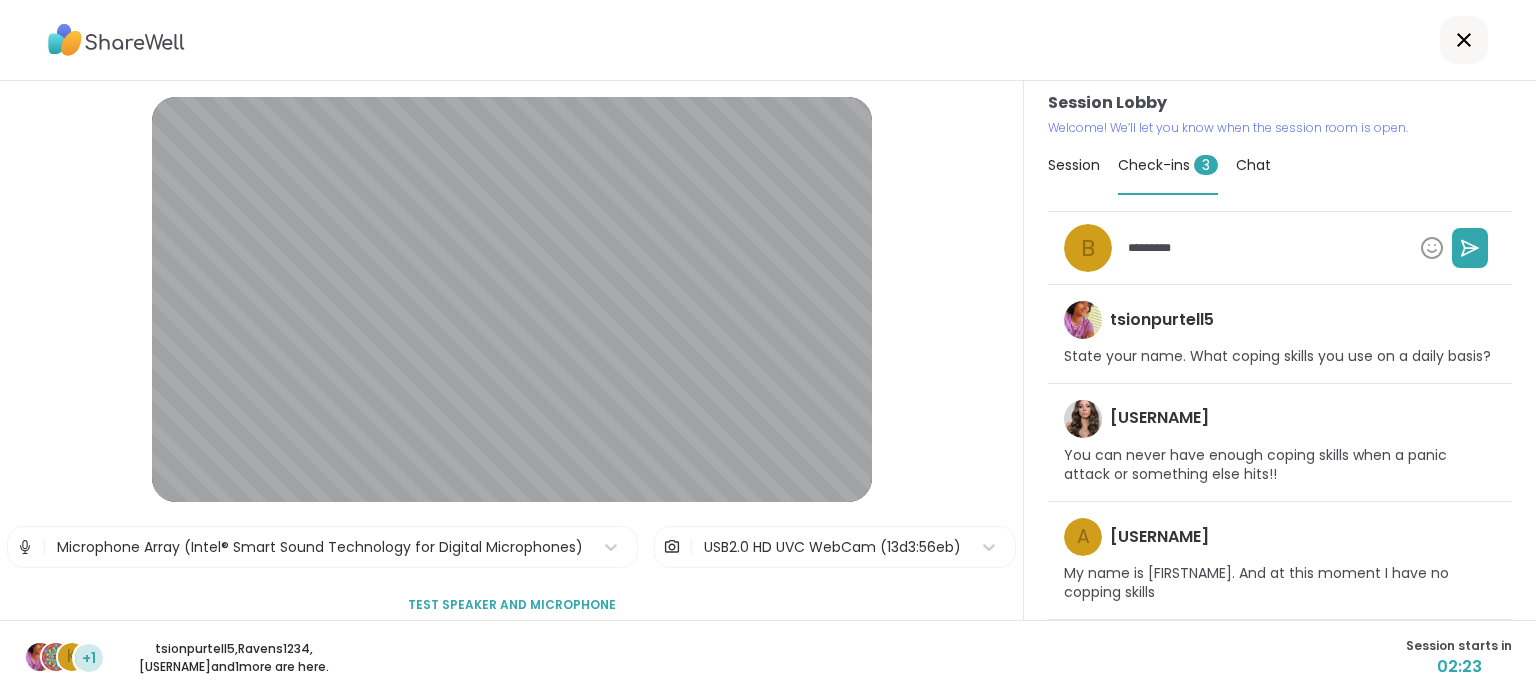 type on "*" 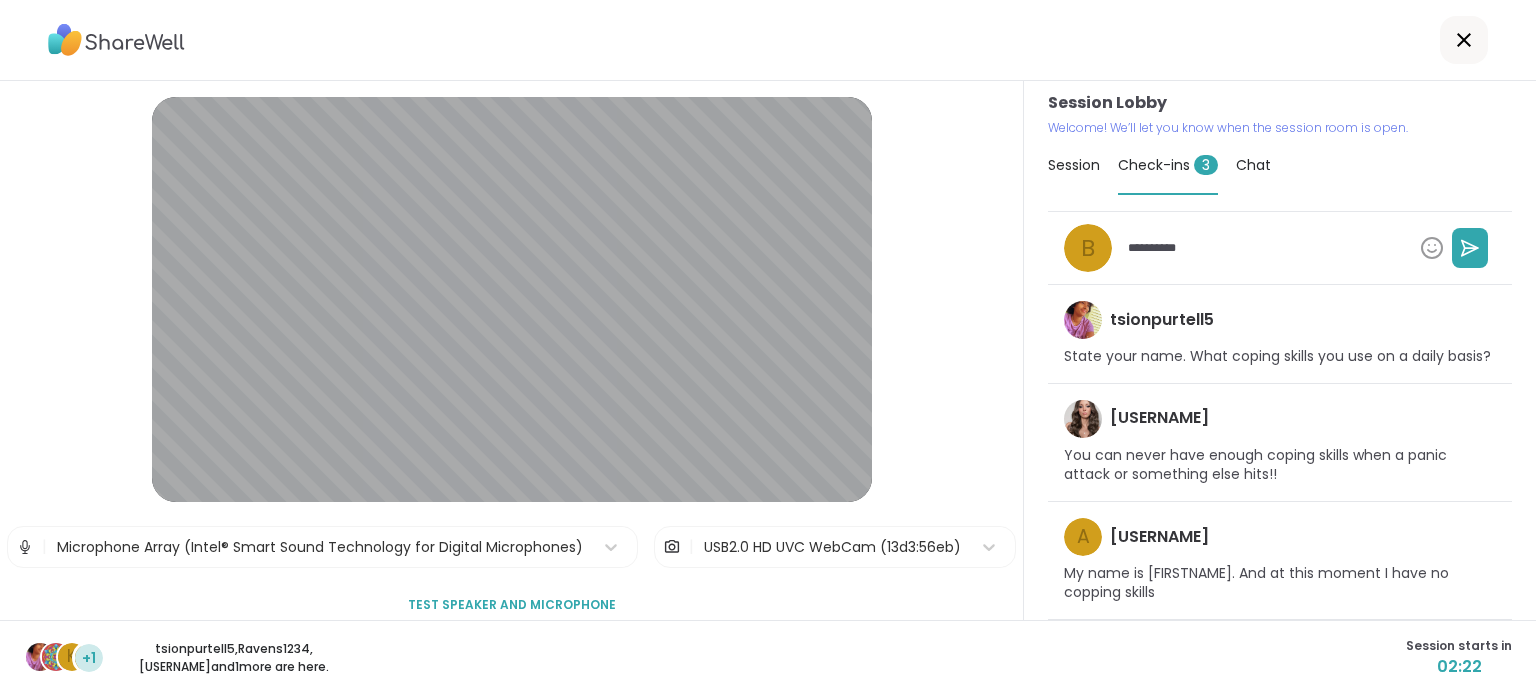 type on "*" 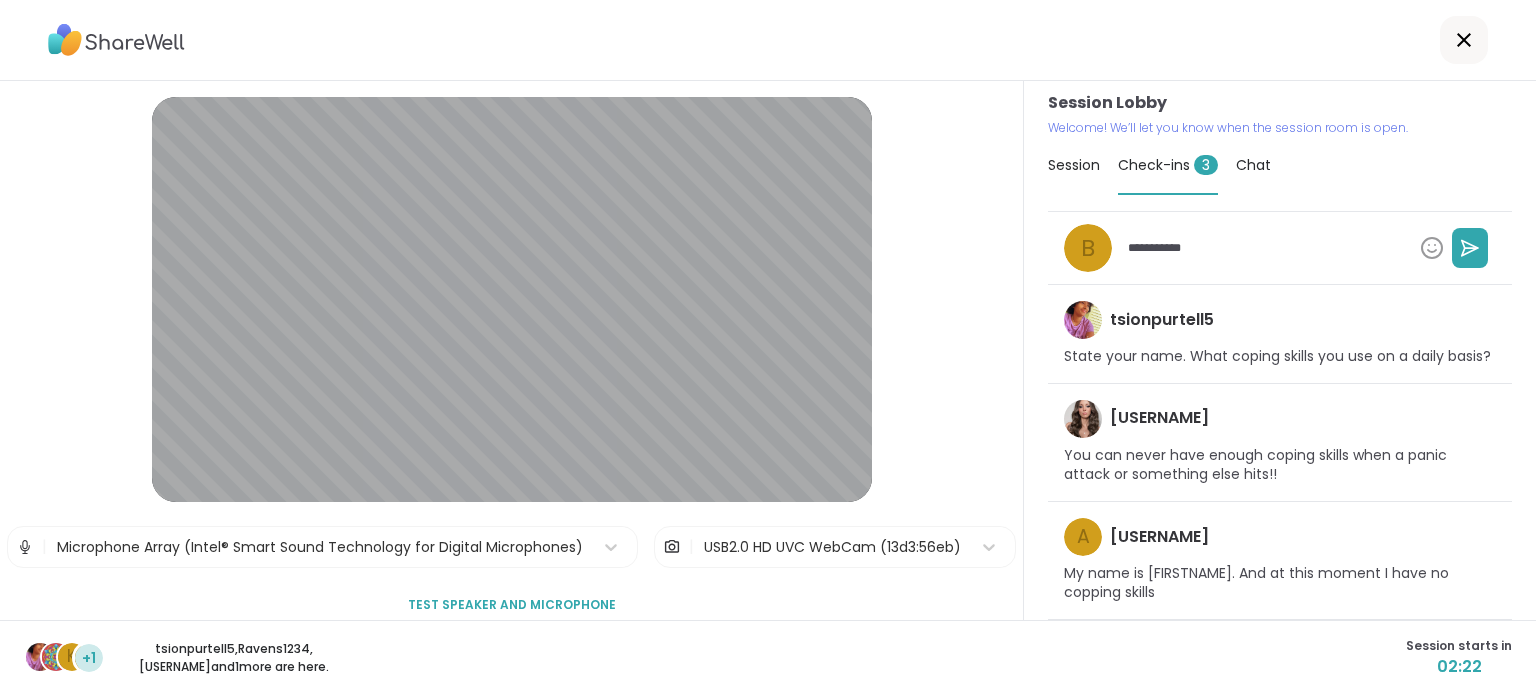 type on "*" 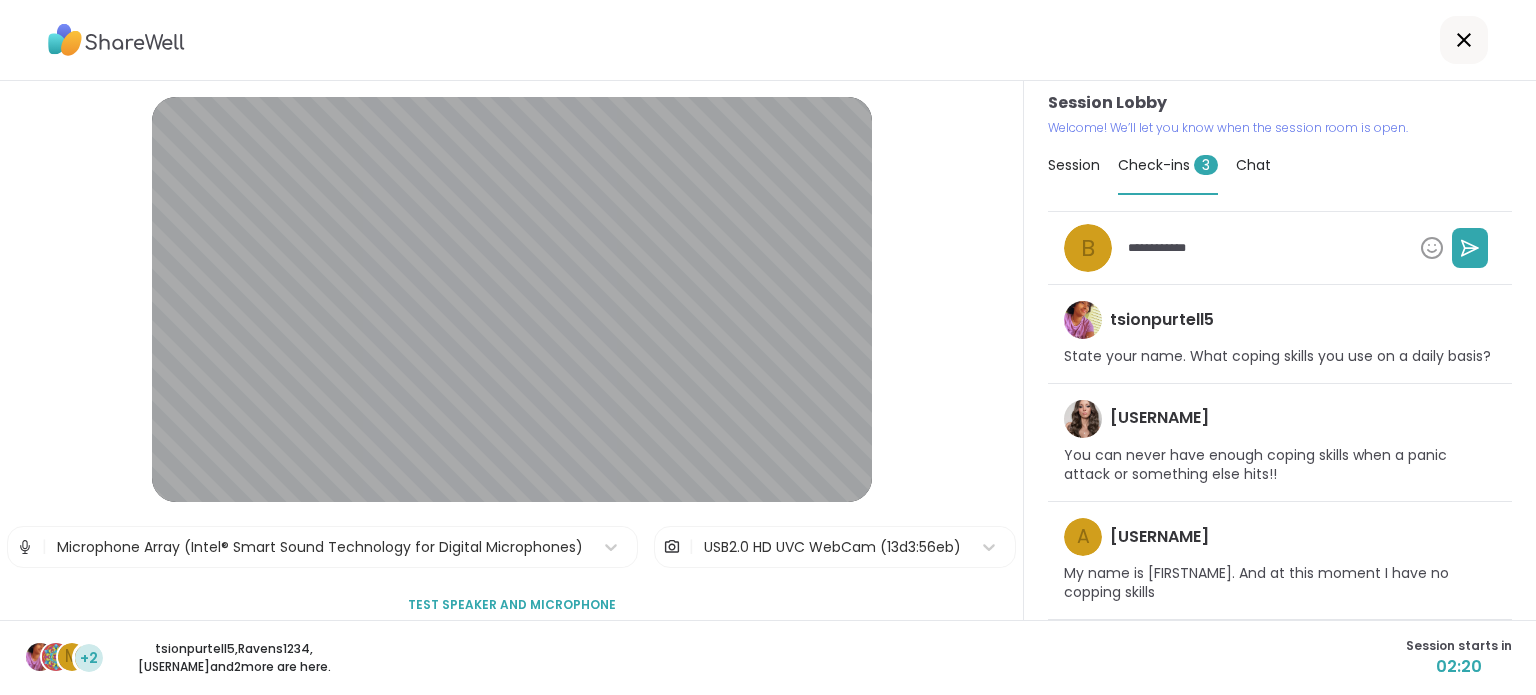type on "*" 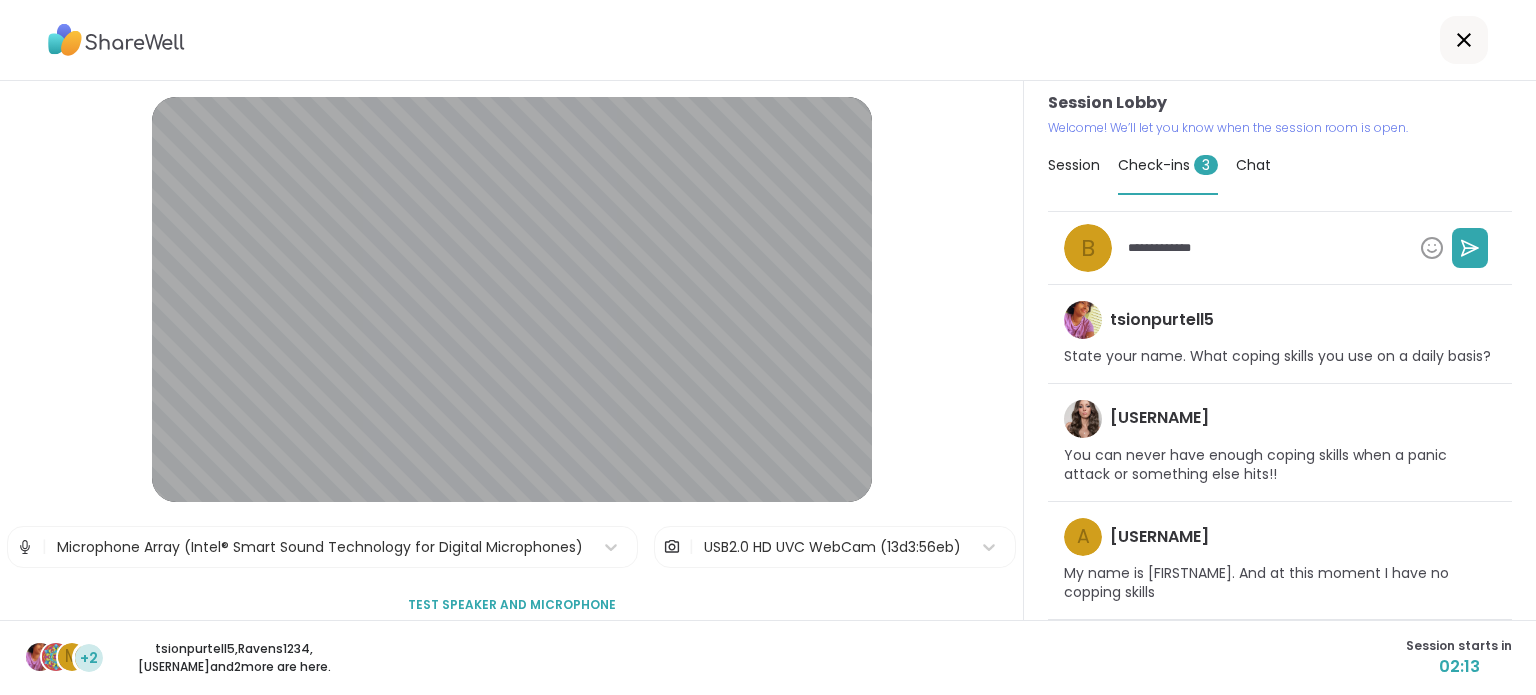 type on "*" 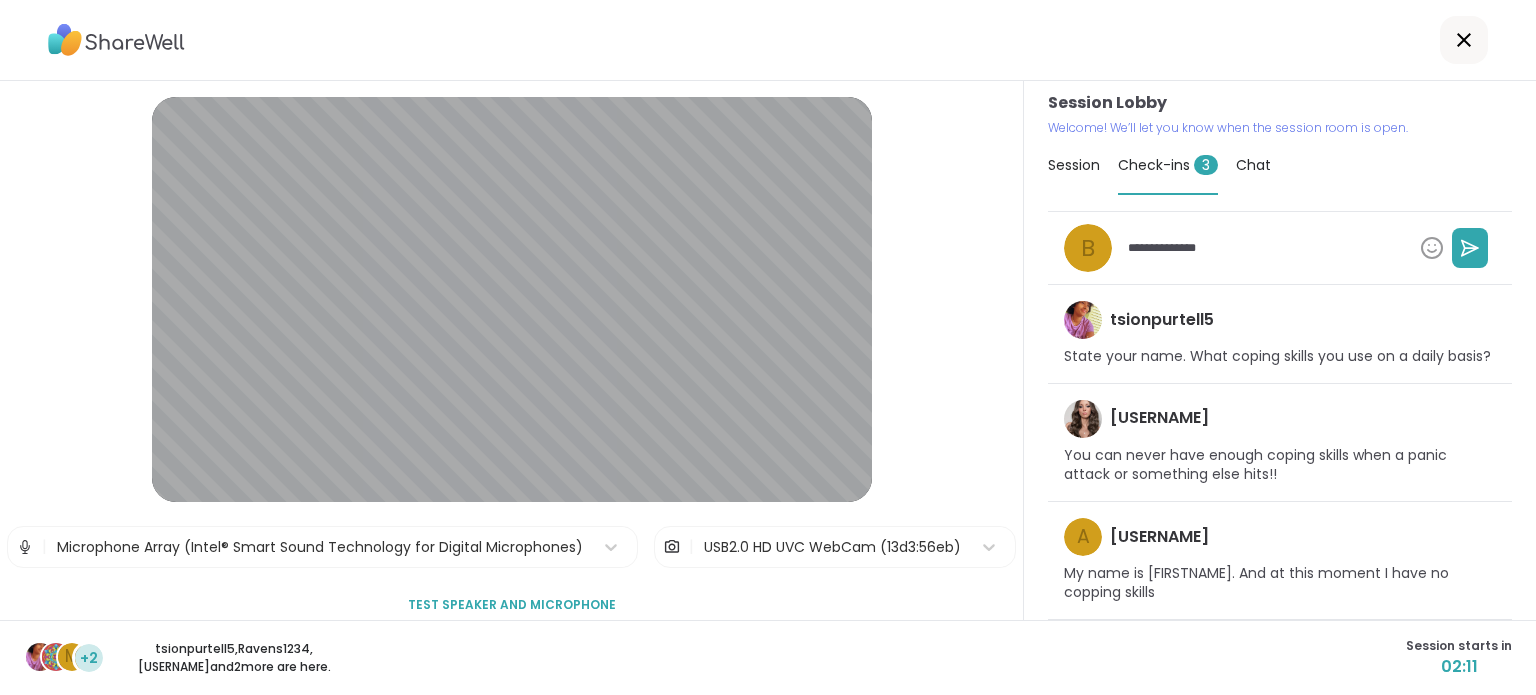 type on "*" 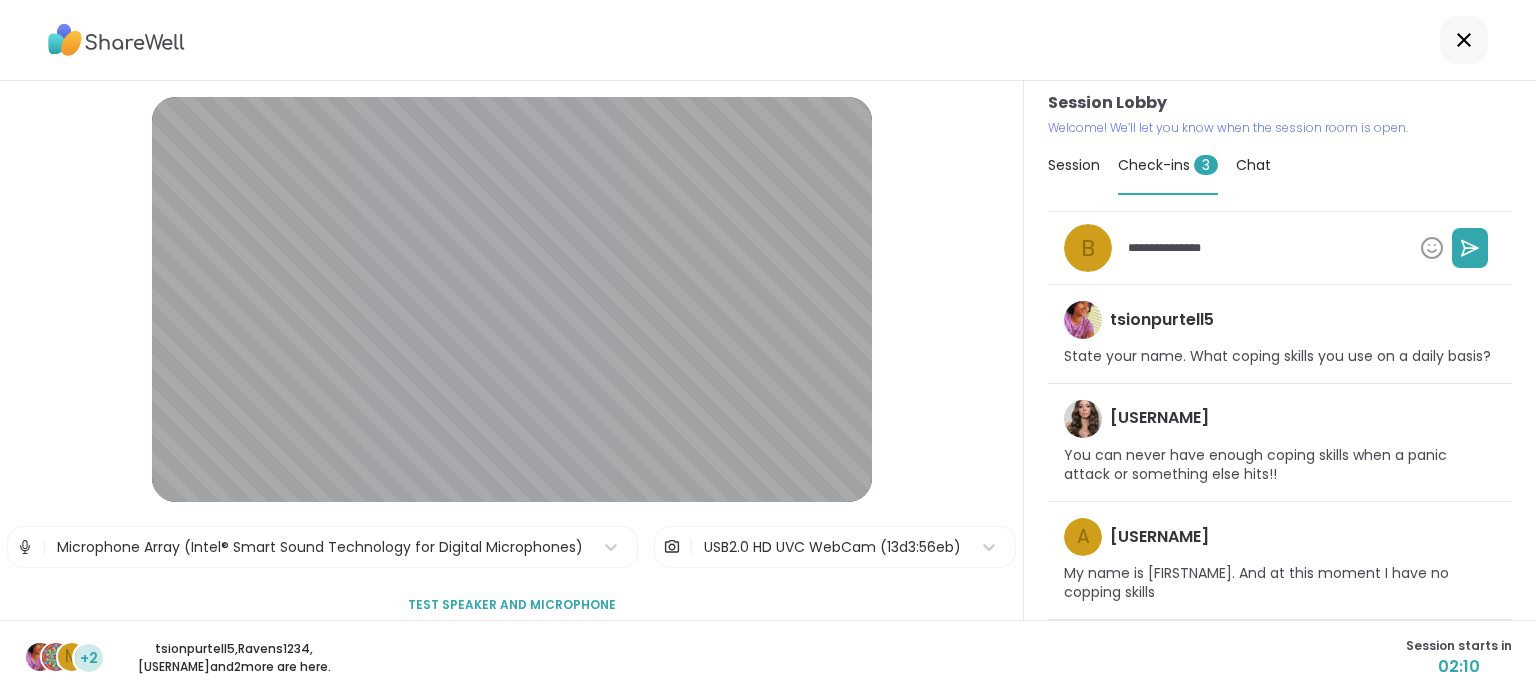type on "*" 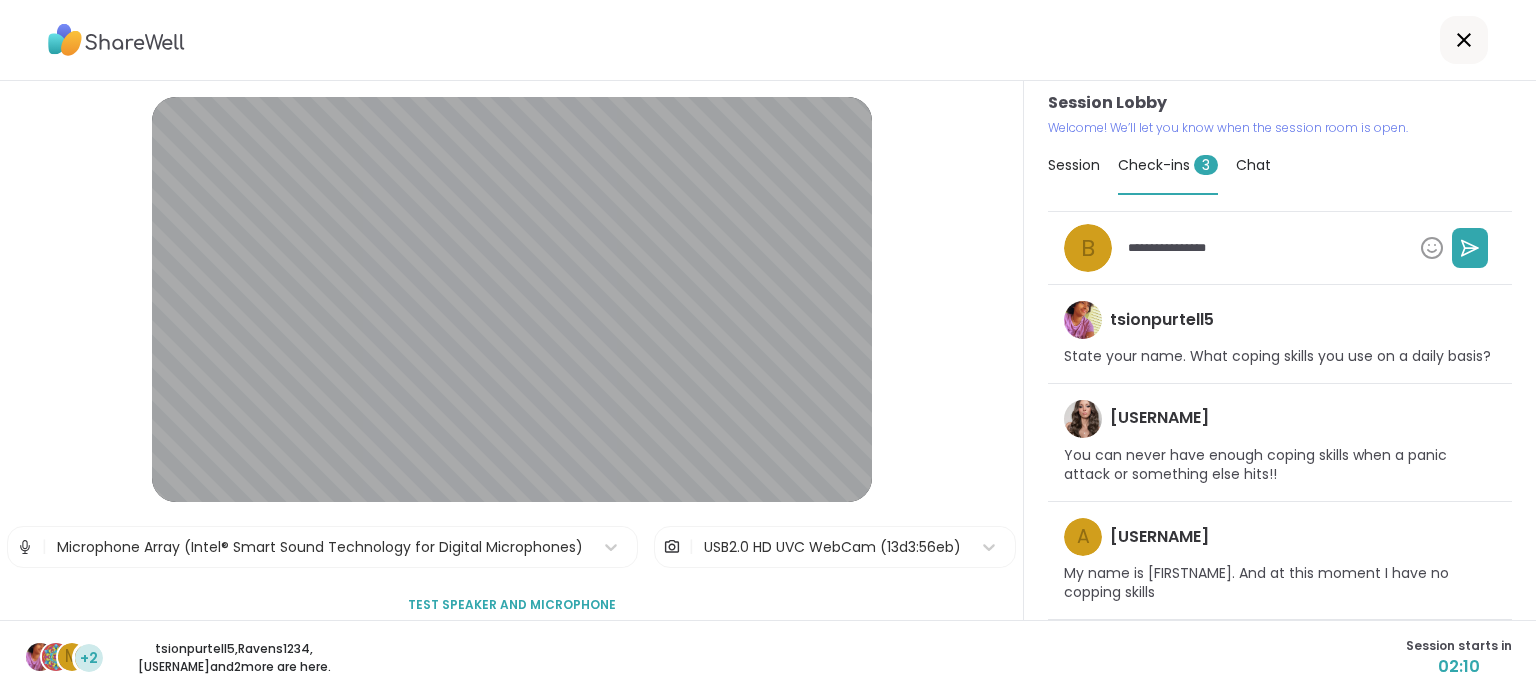 type on "*" 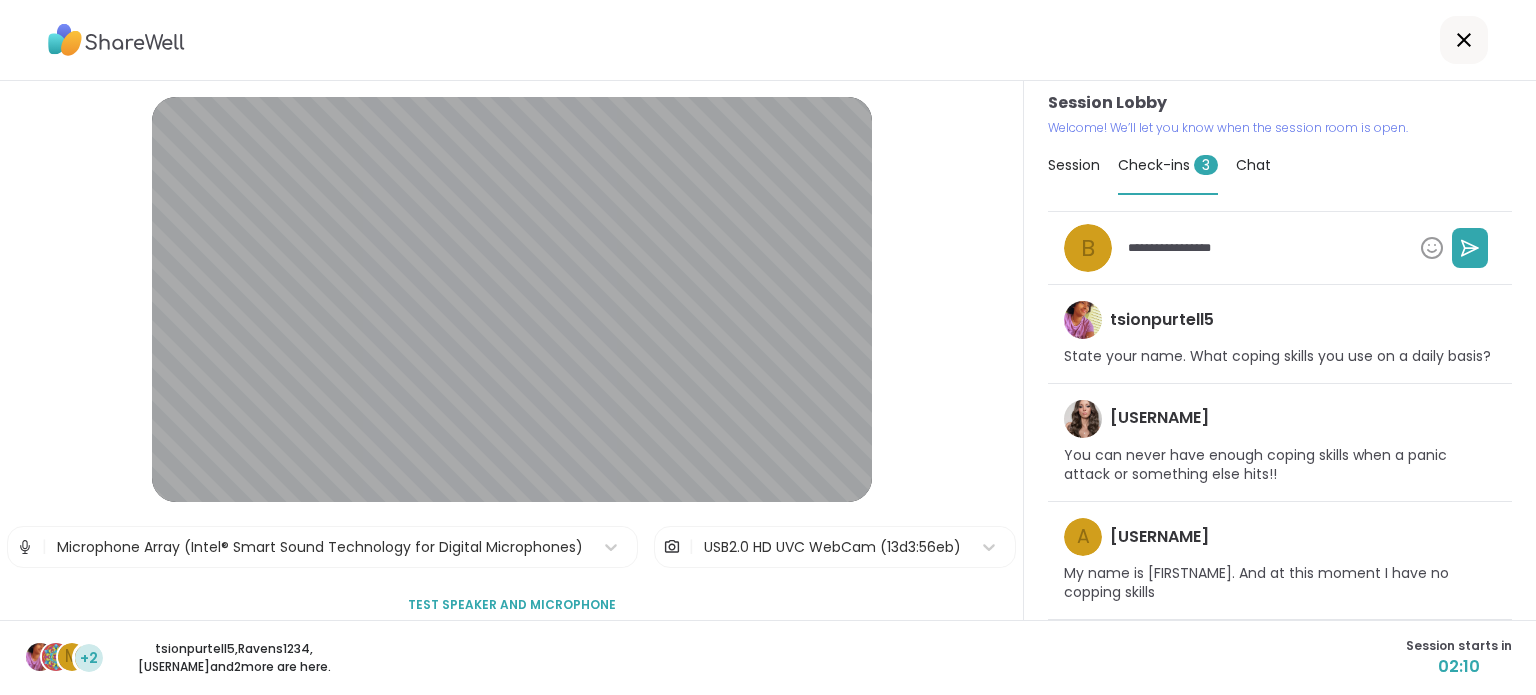 type on "*" 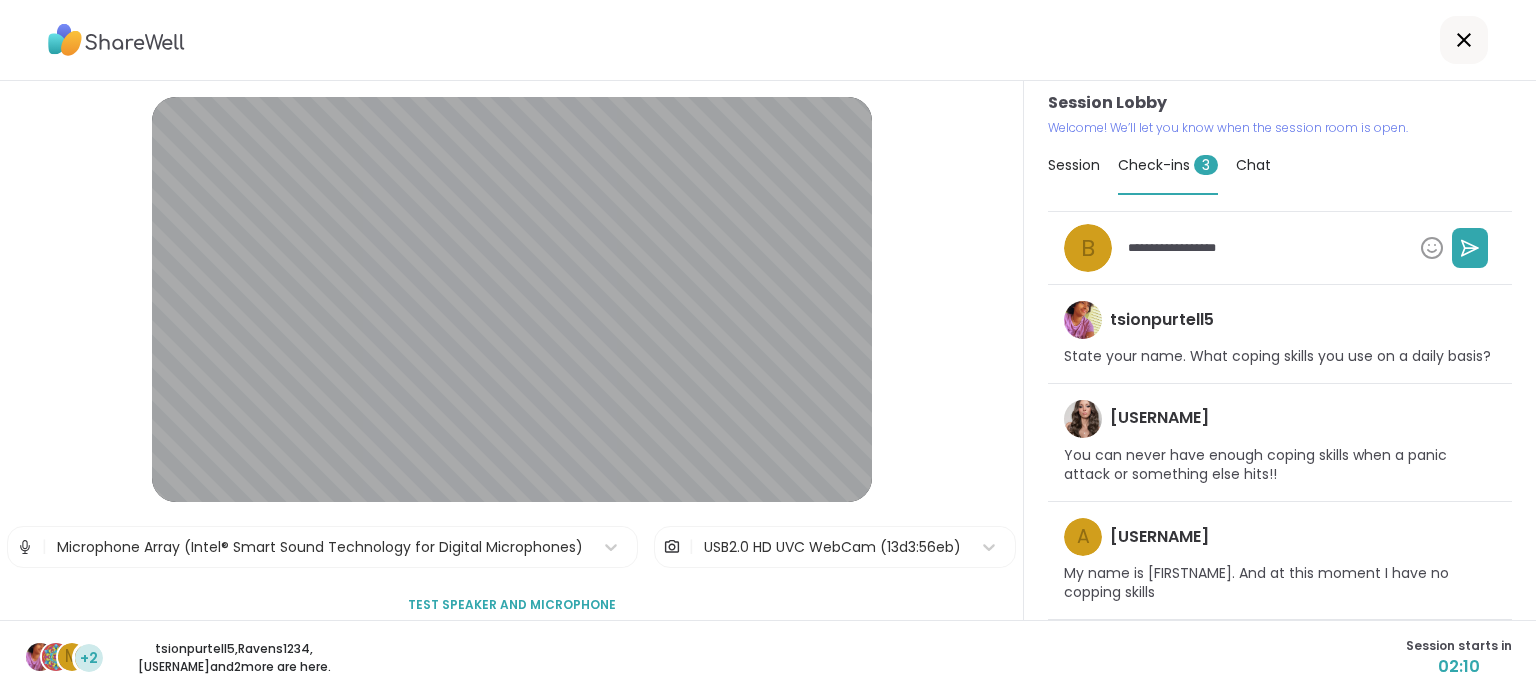 type on "*" 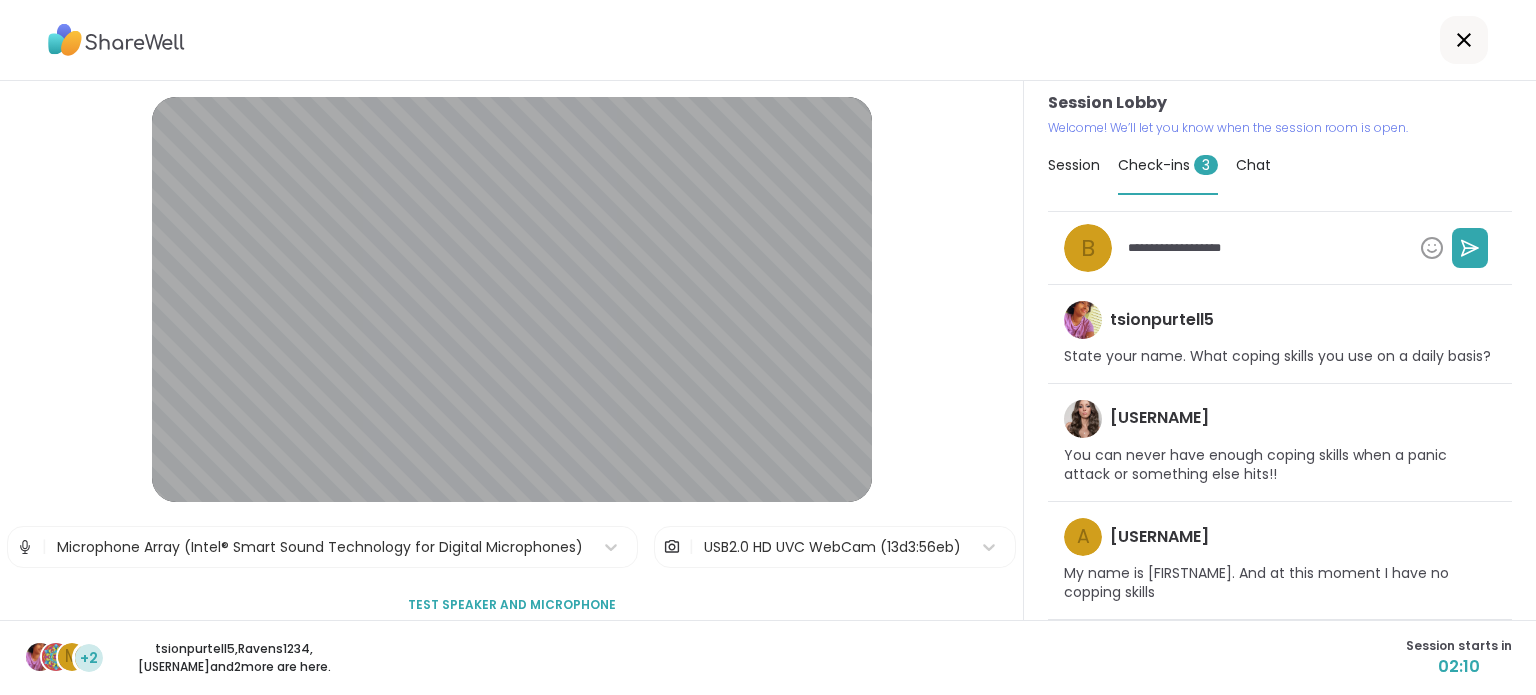 type on "*" 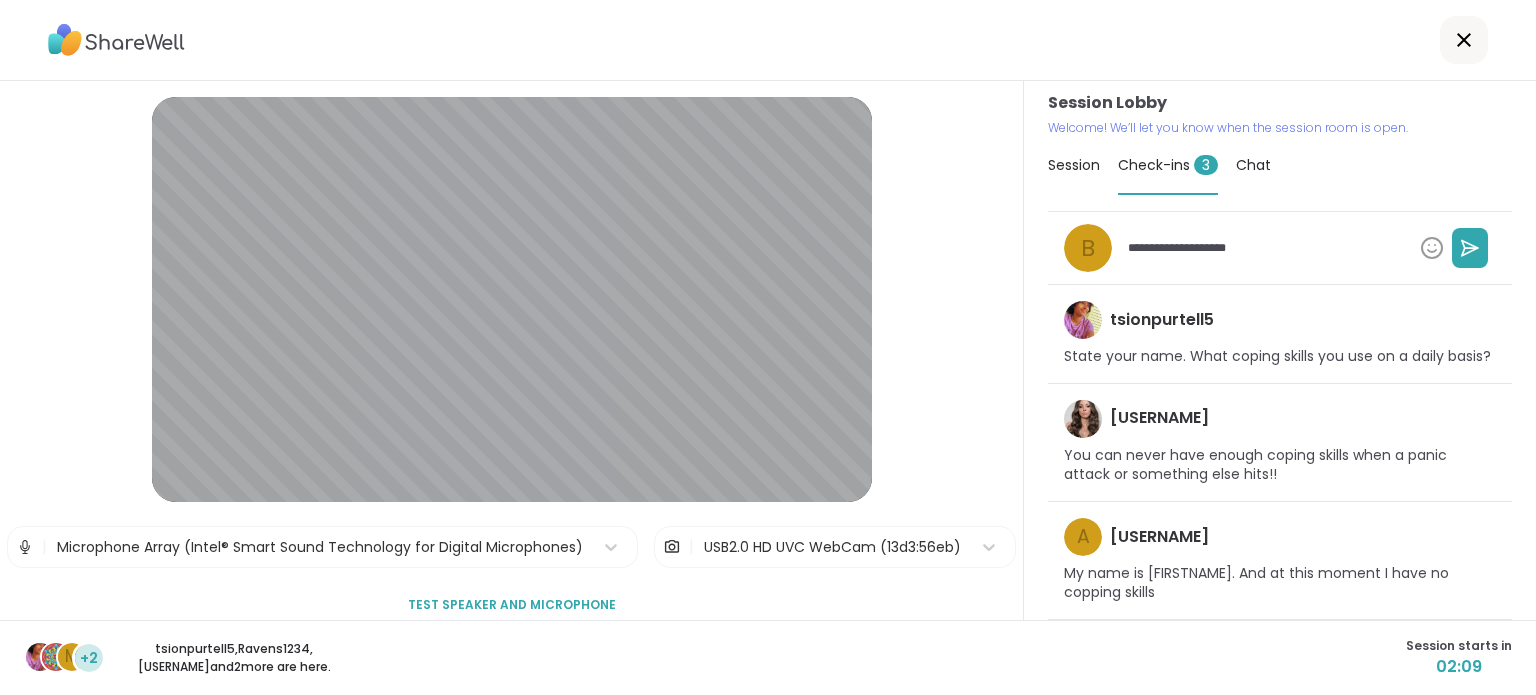 type on "*" 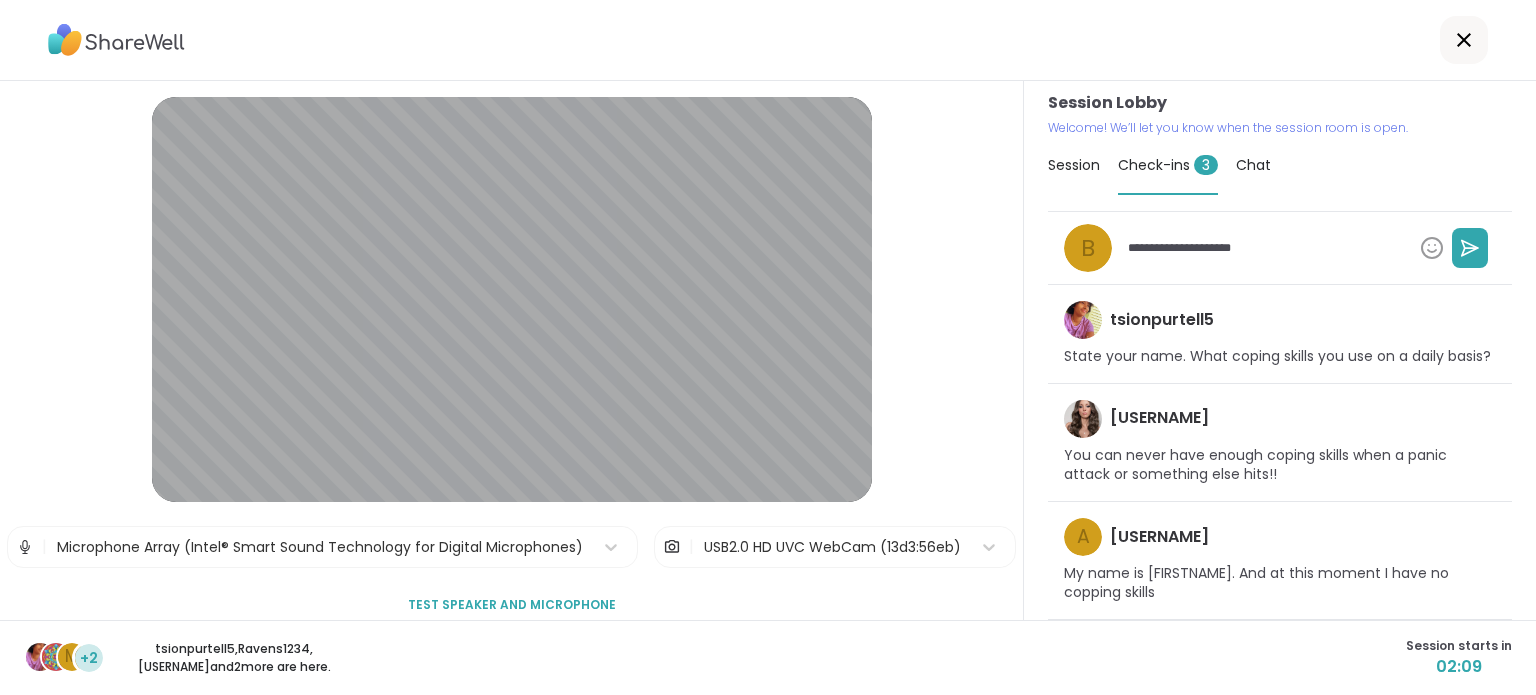 type on "*" 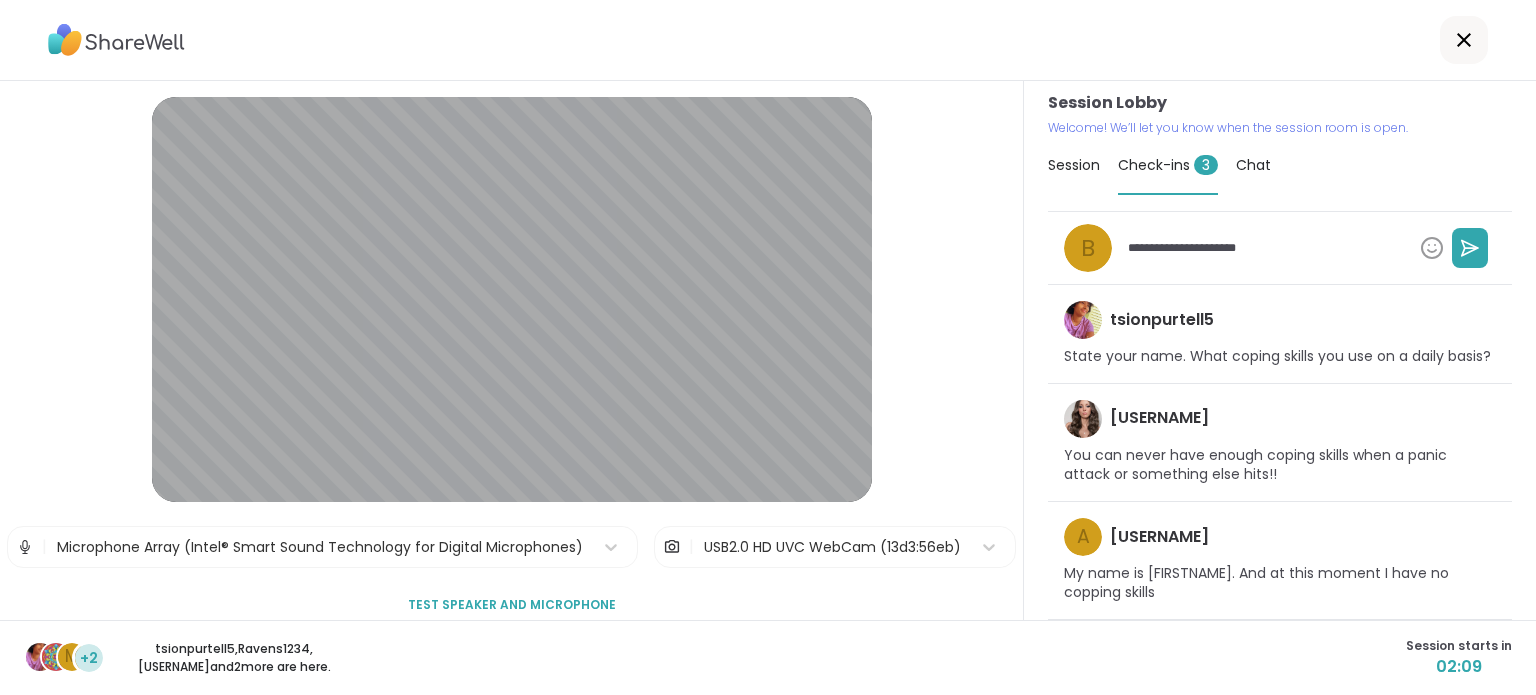 type on "*" 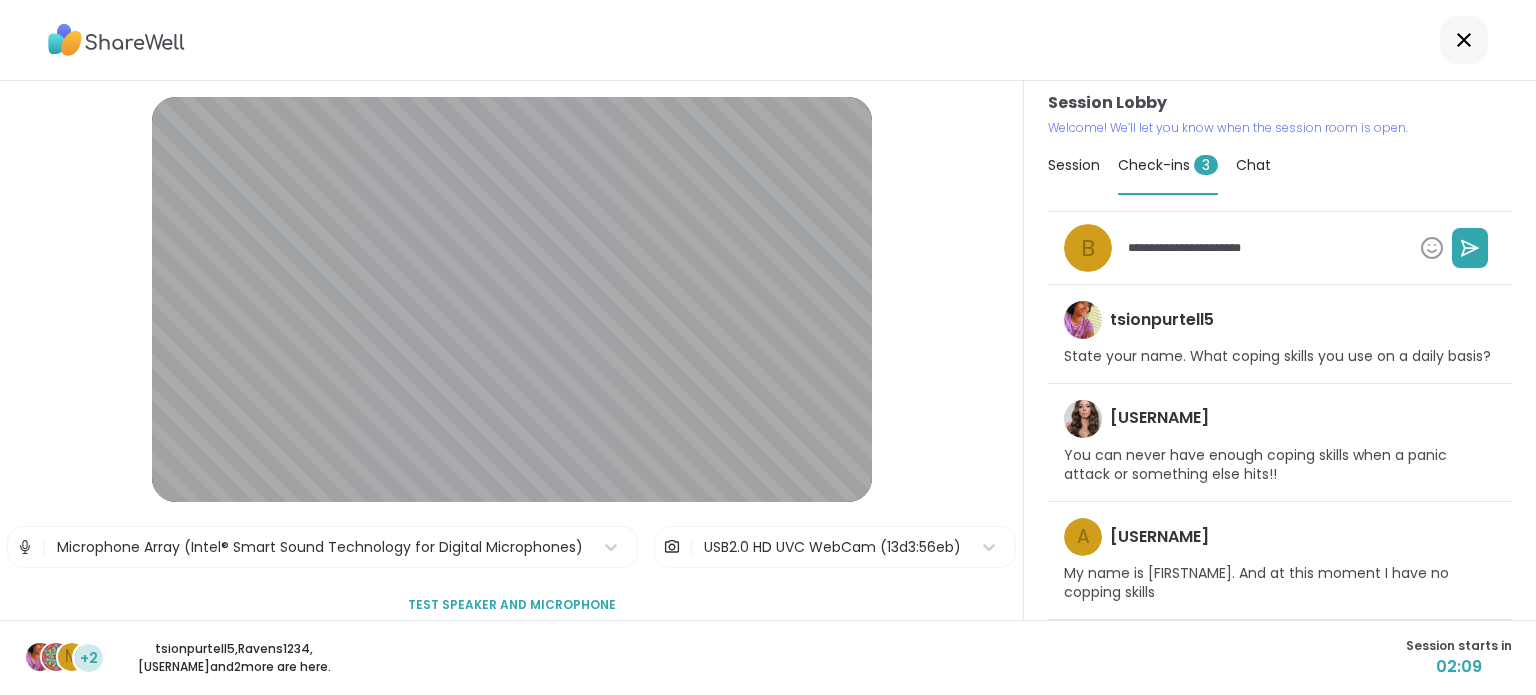 type on "*" 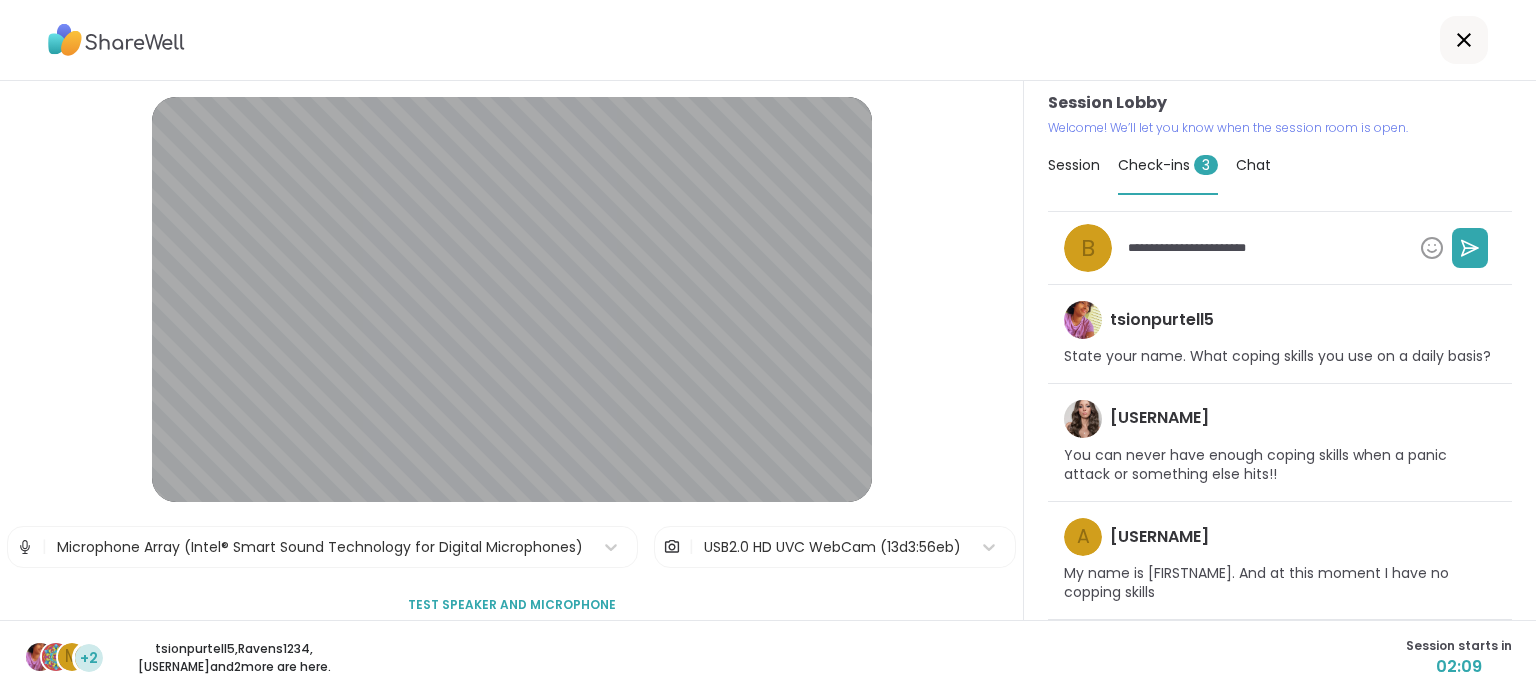 type on "*" 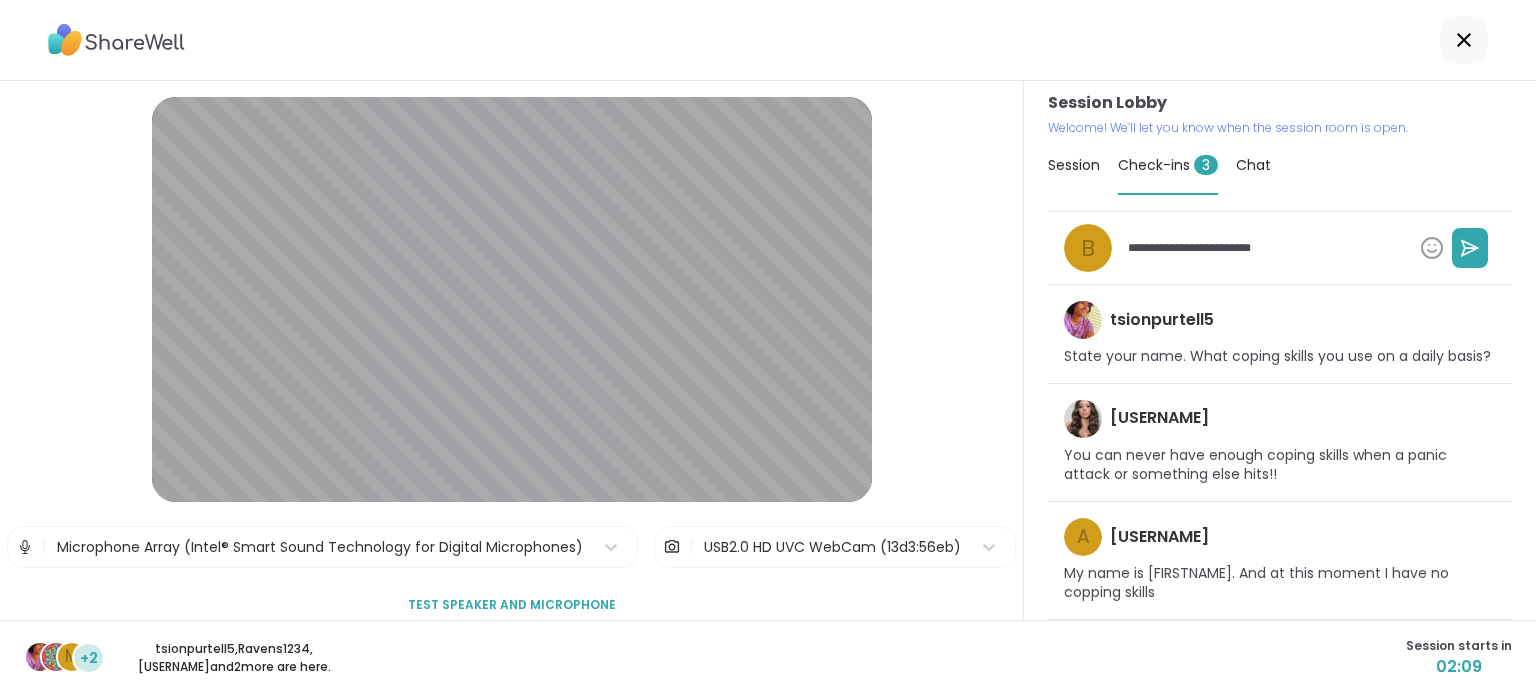 type on "*" 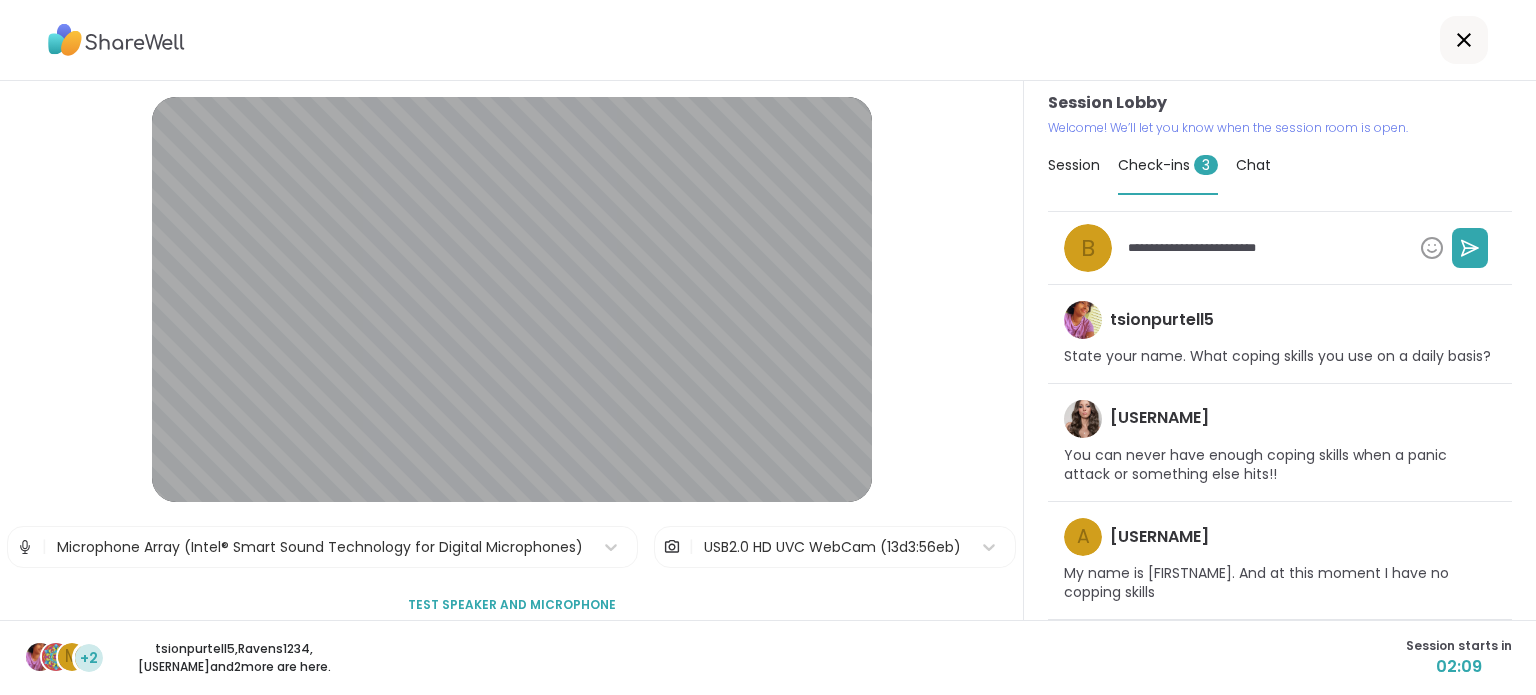 type on "*" 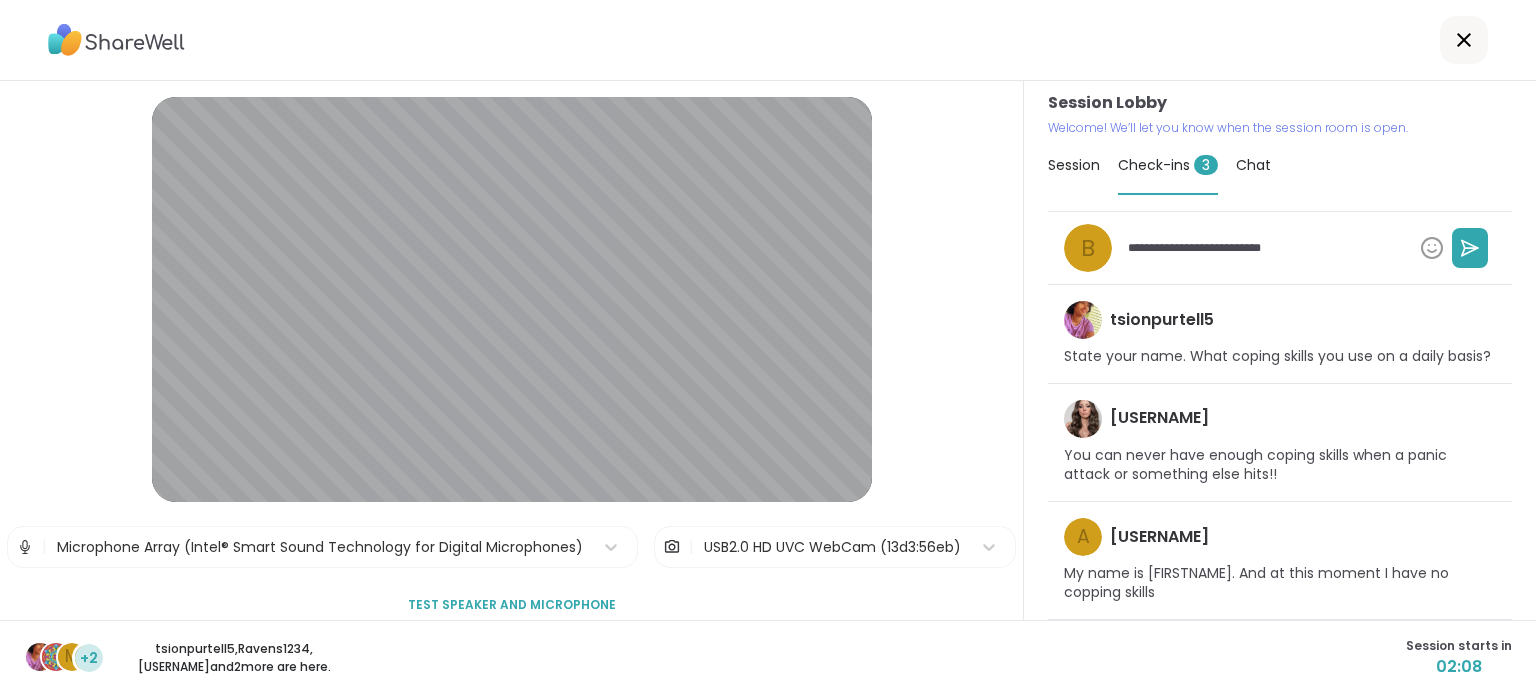 type on "*" 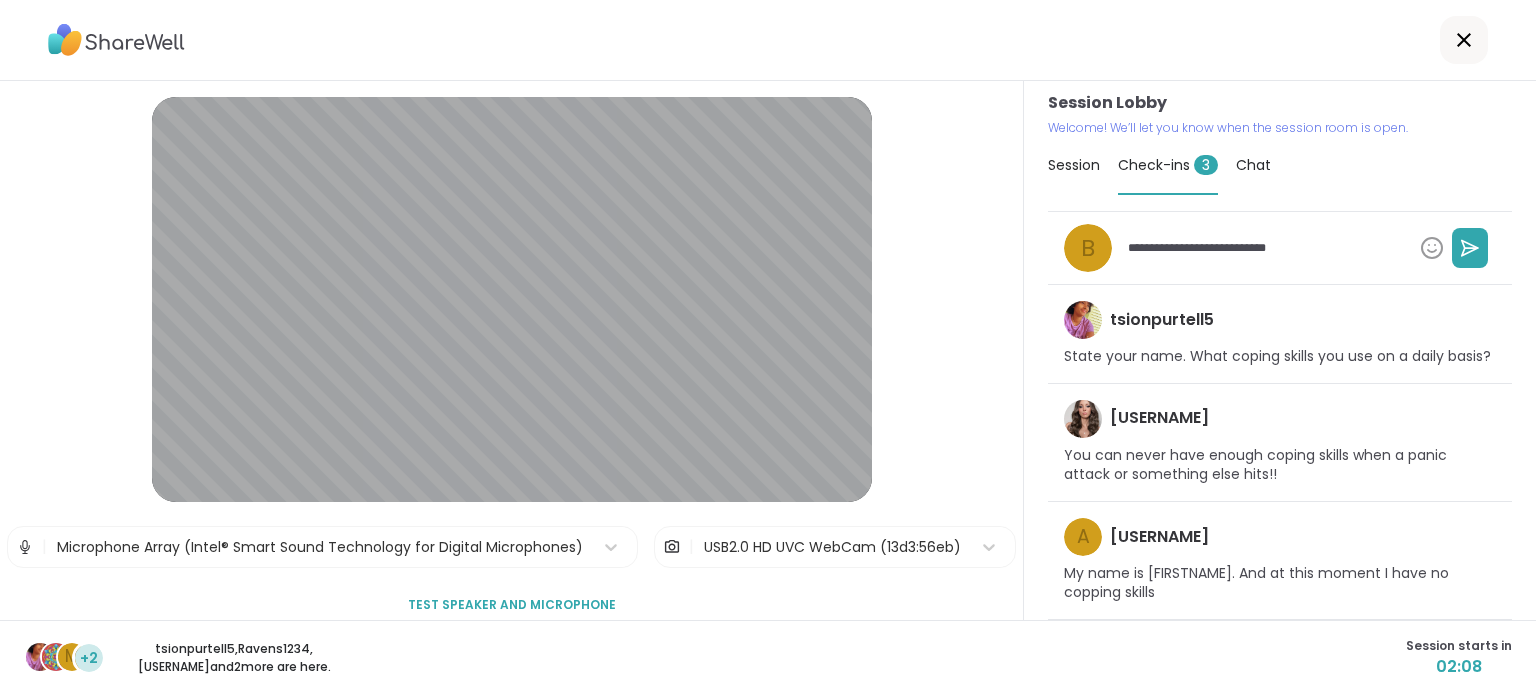 type on "*" 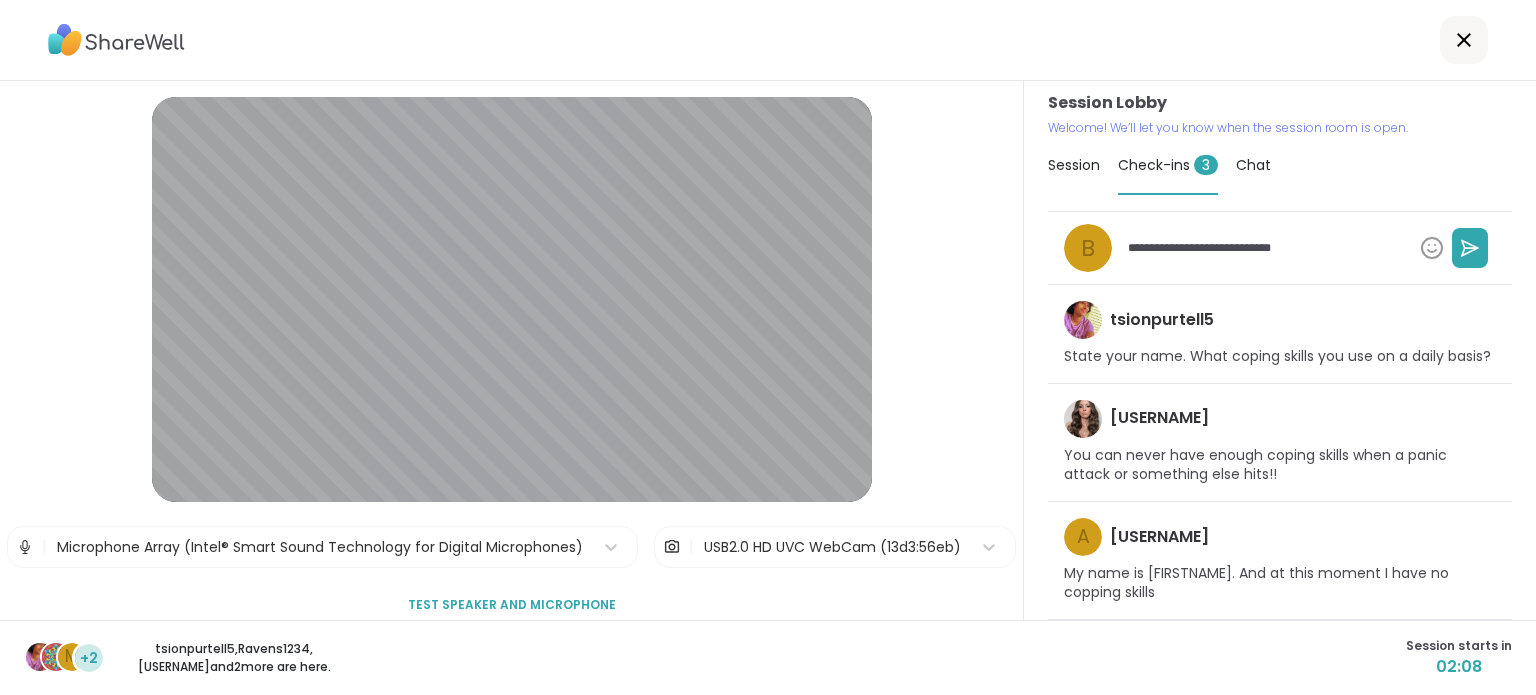 type on "*" 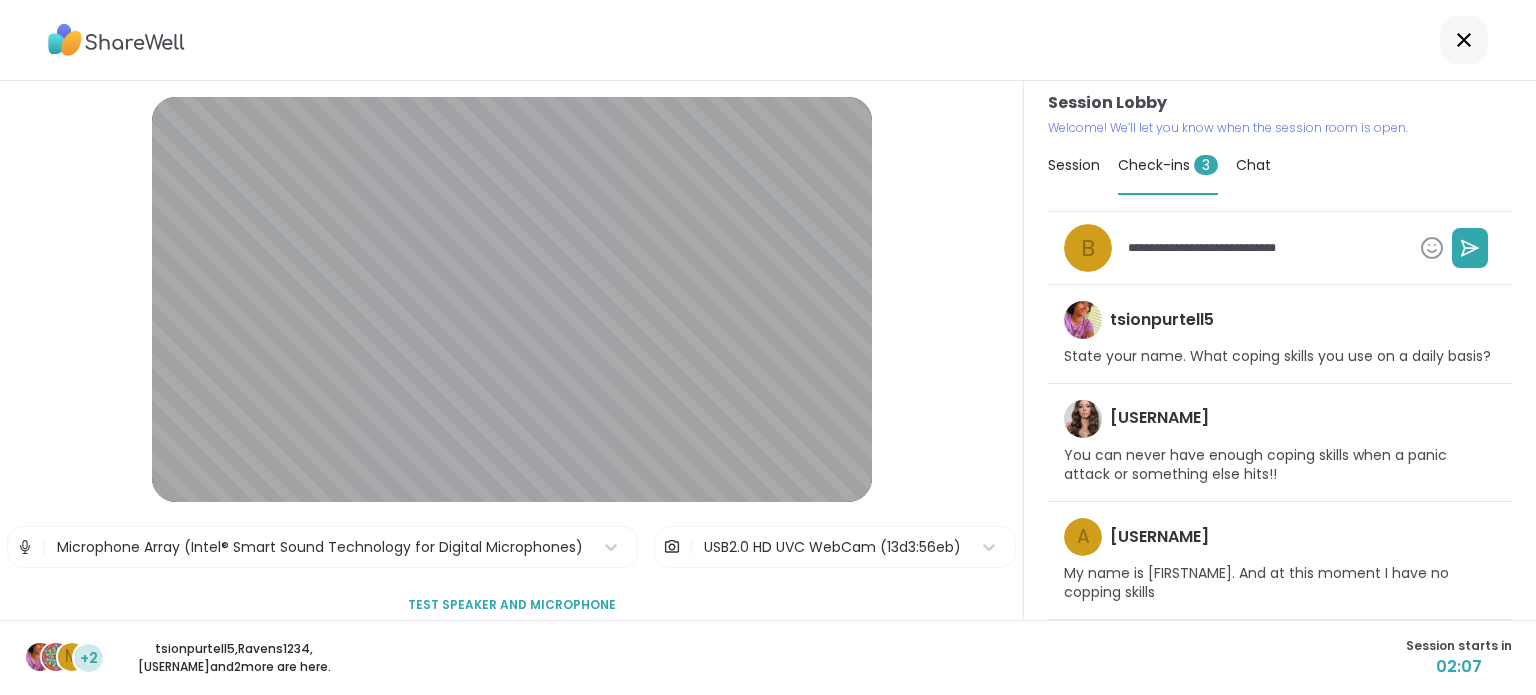 type on "*" 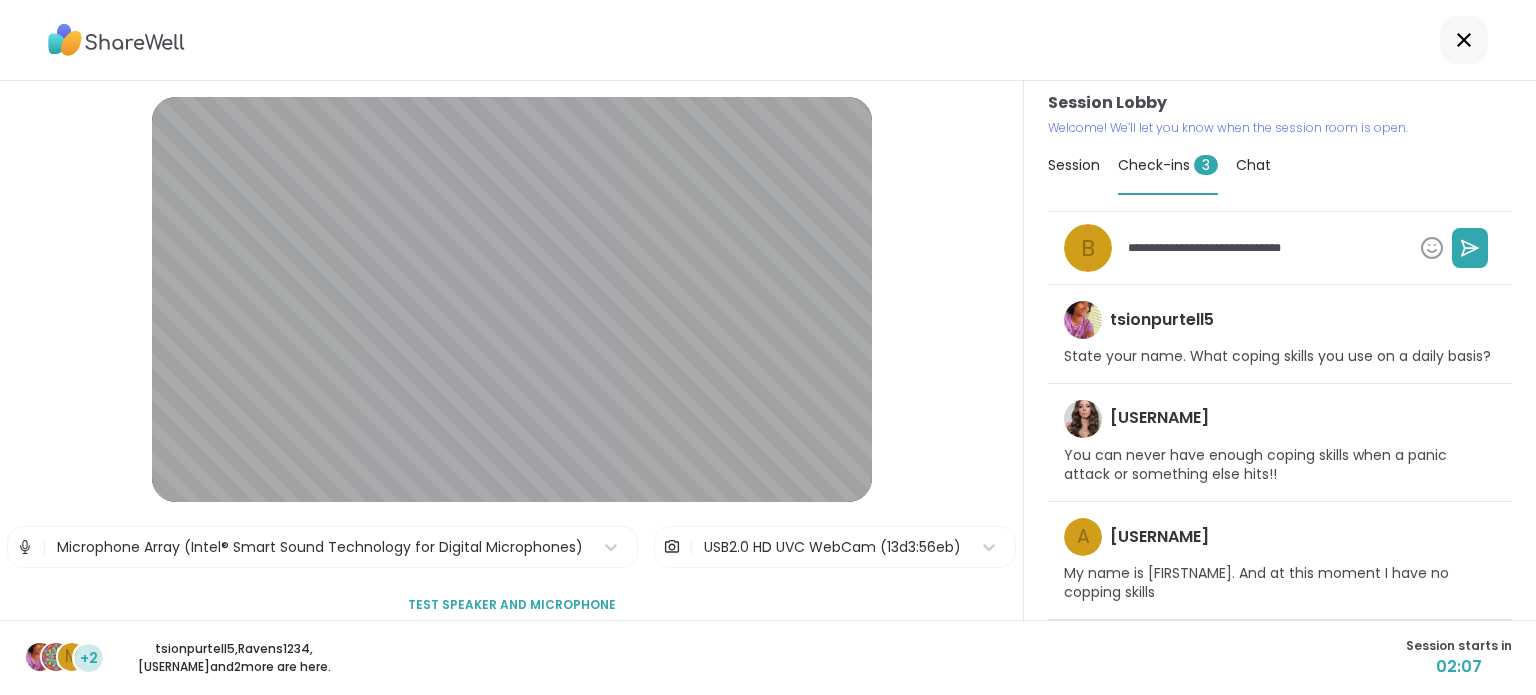 type on "*" 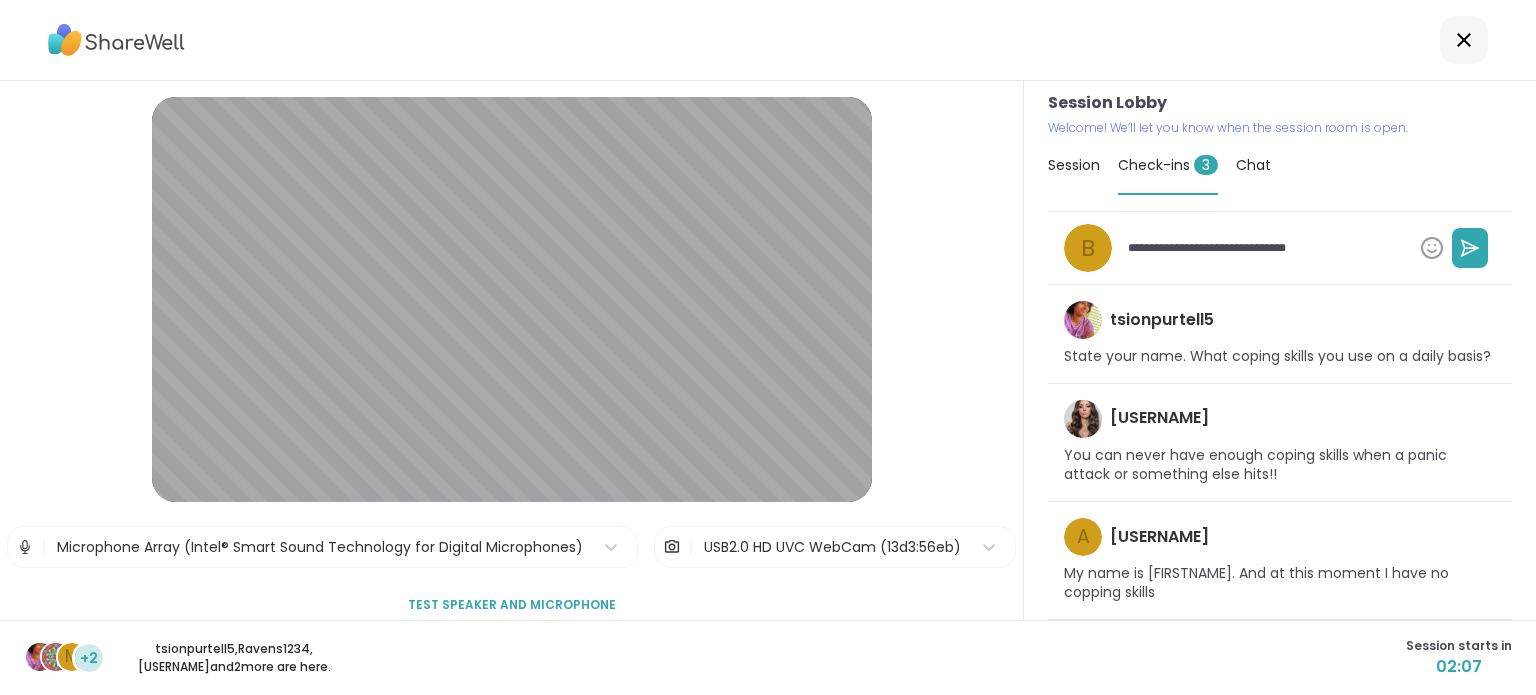 type on "*" 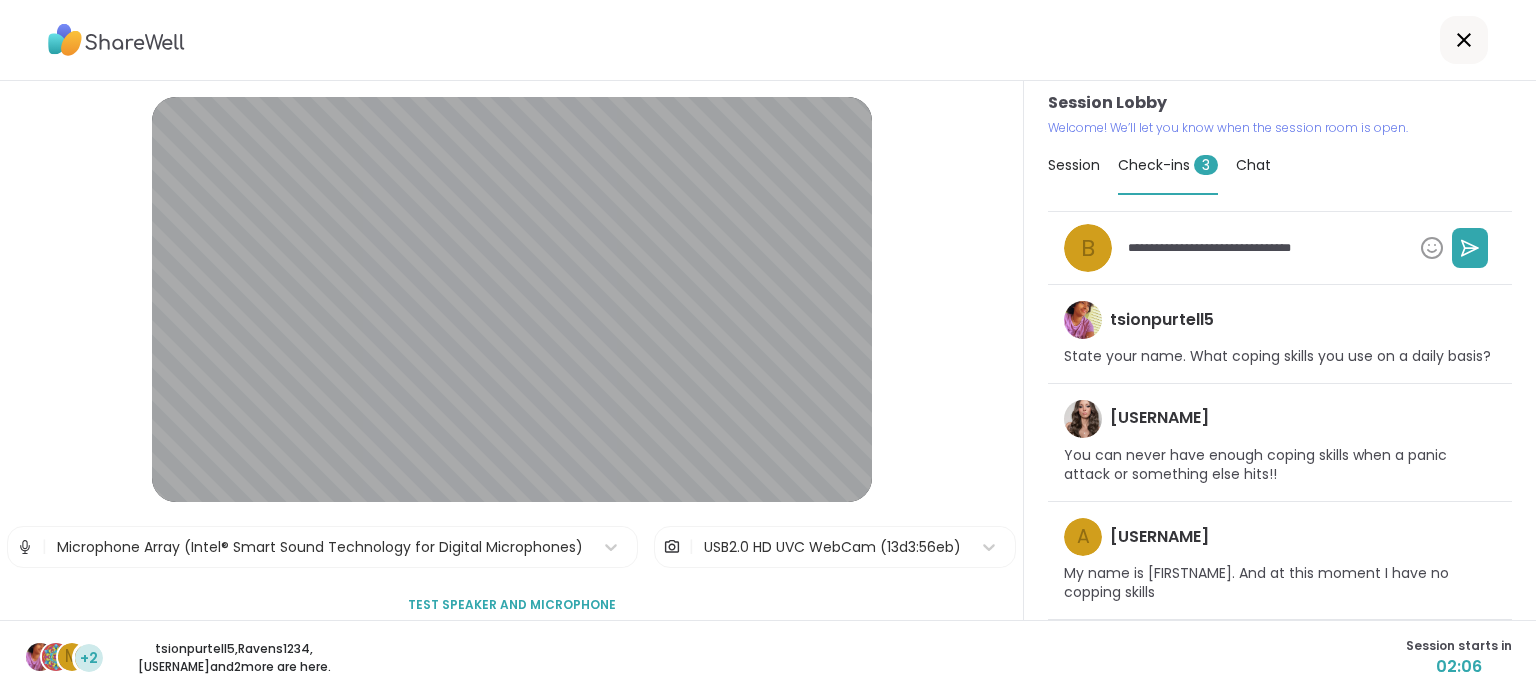type on "*" 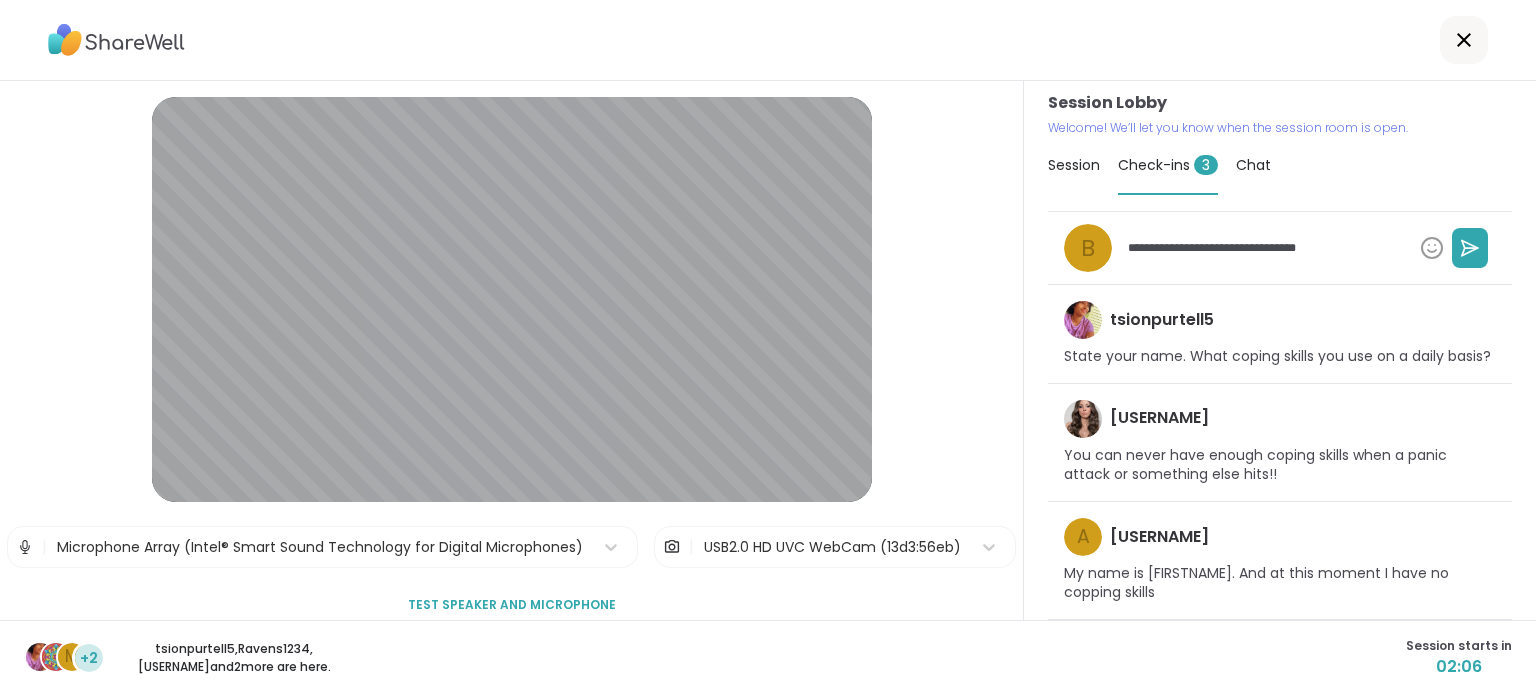 type on "*" 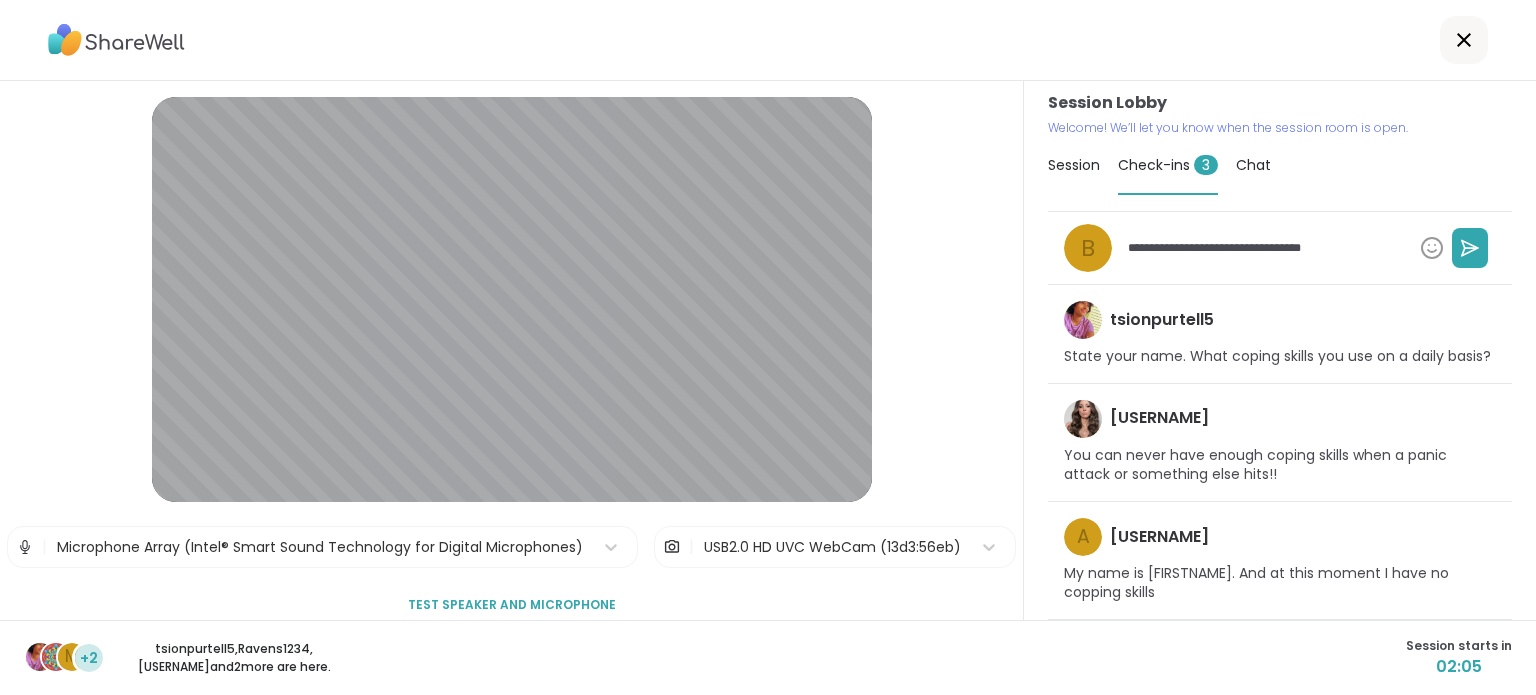 type on "*" 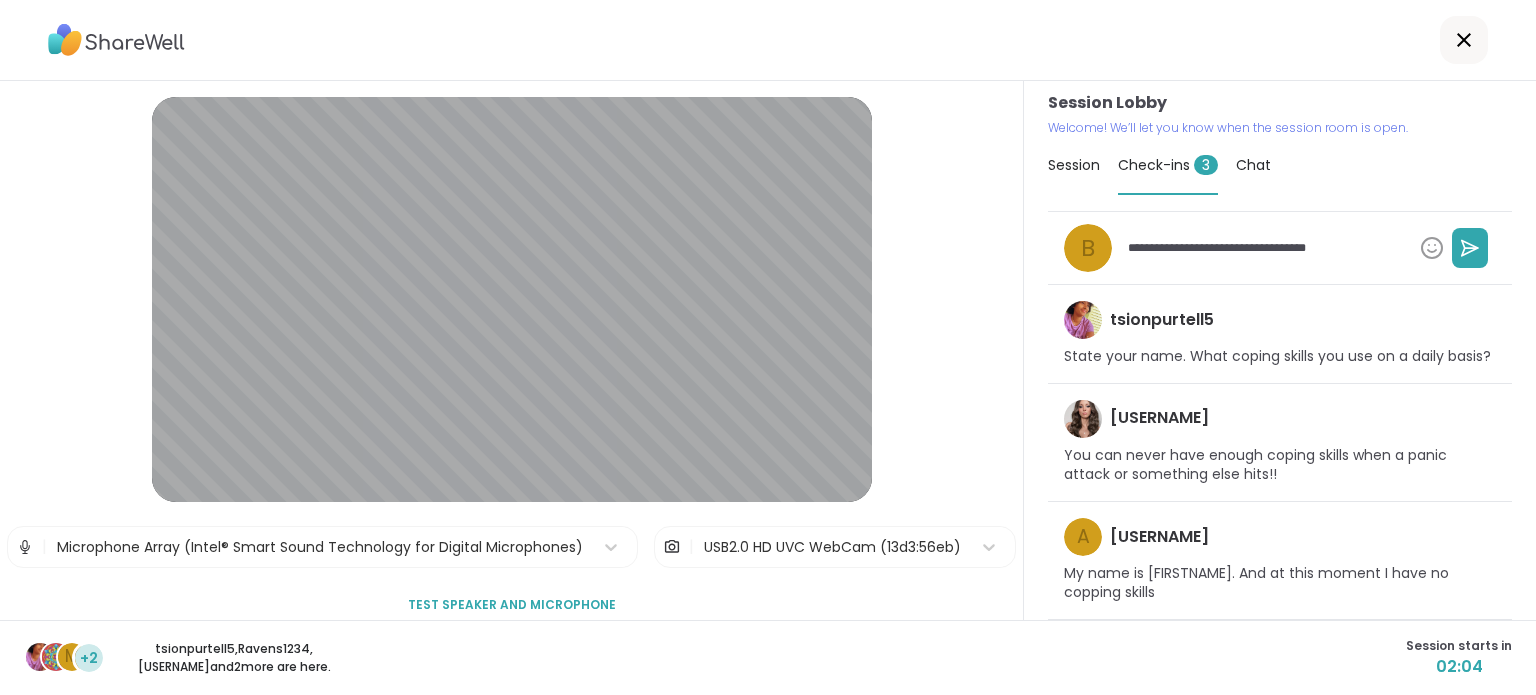 type on "*" 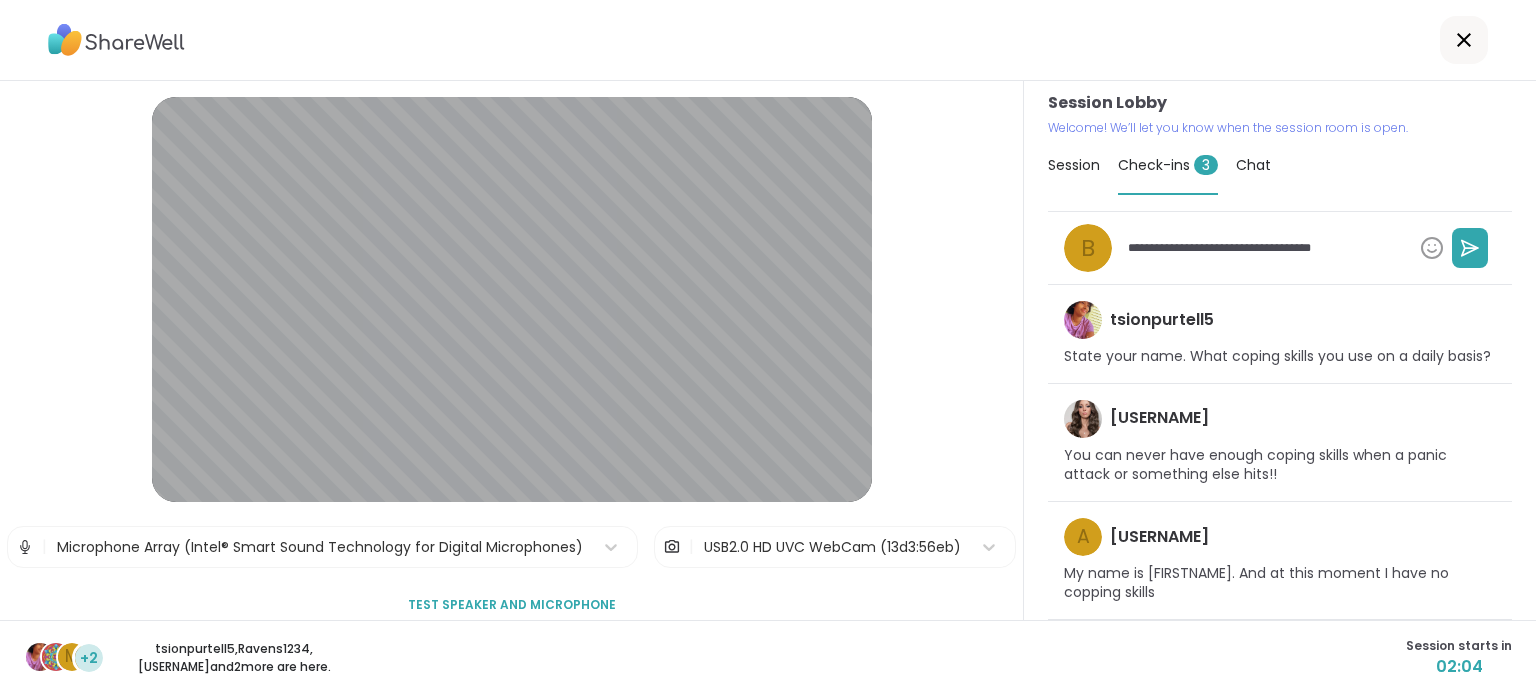 type on "*" 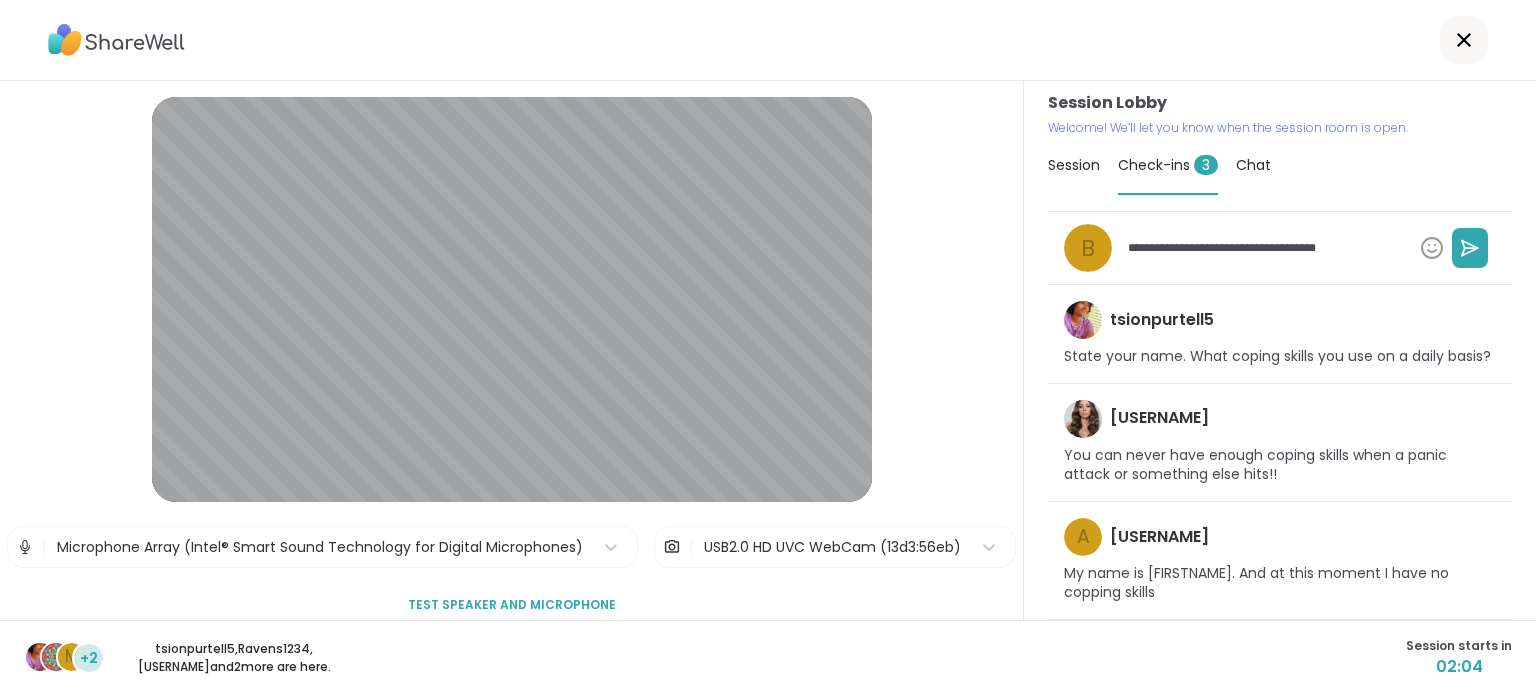 type on "*" 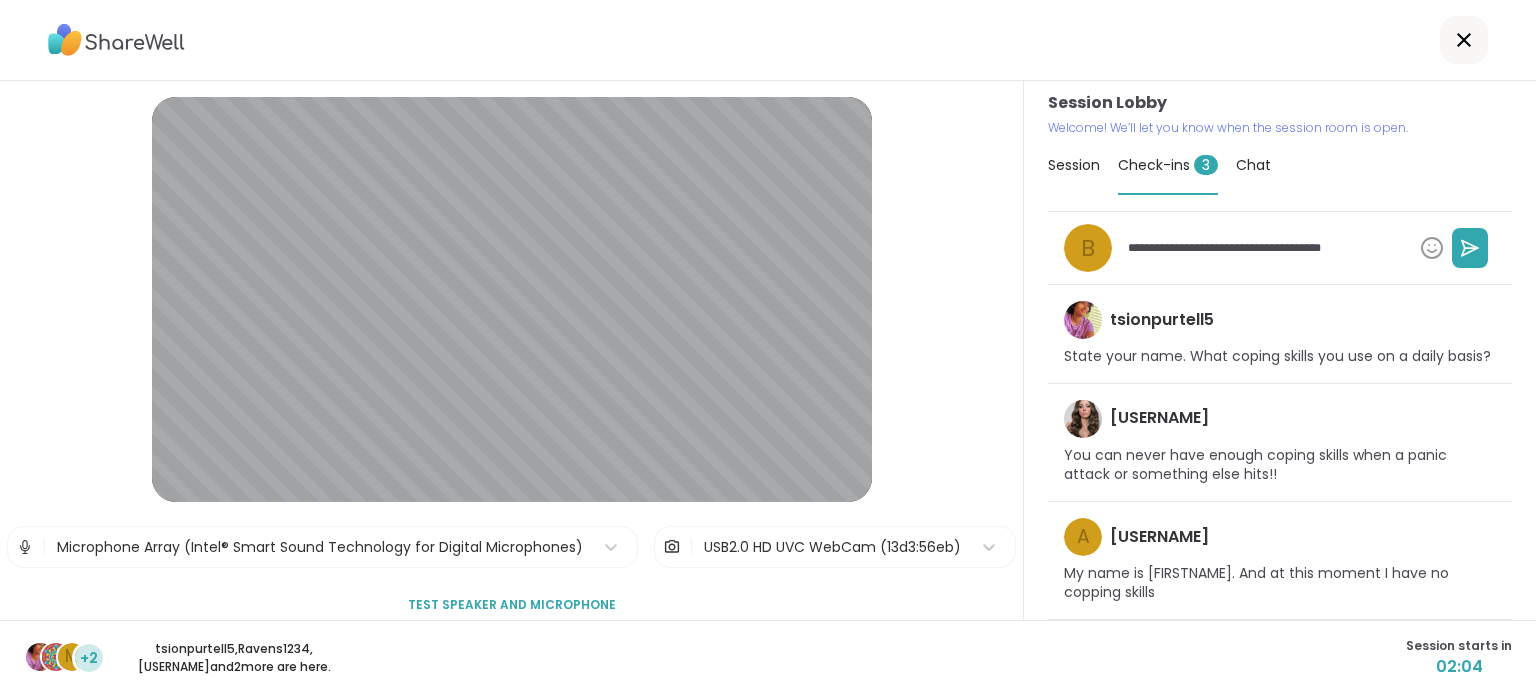 type on "*" 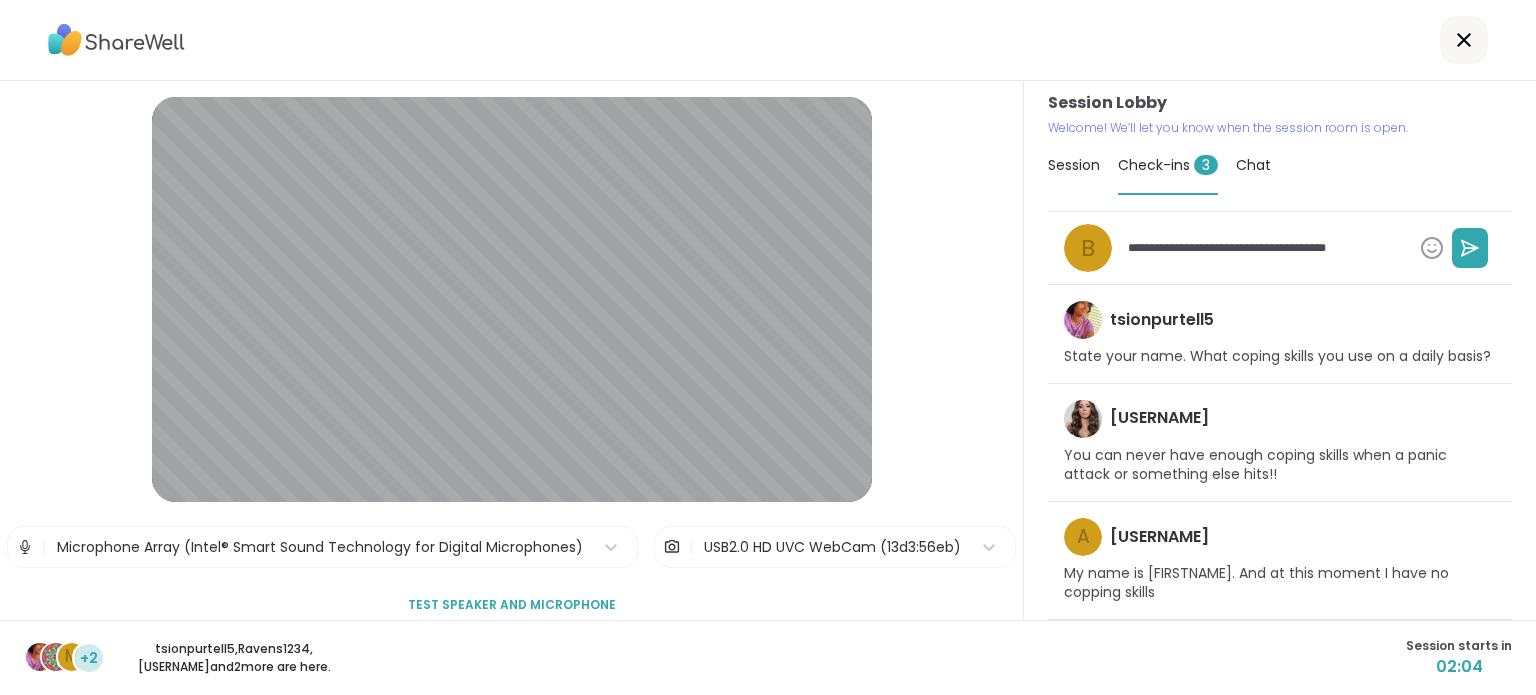 type on "*" 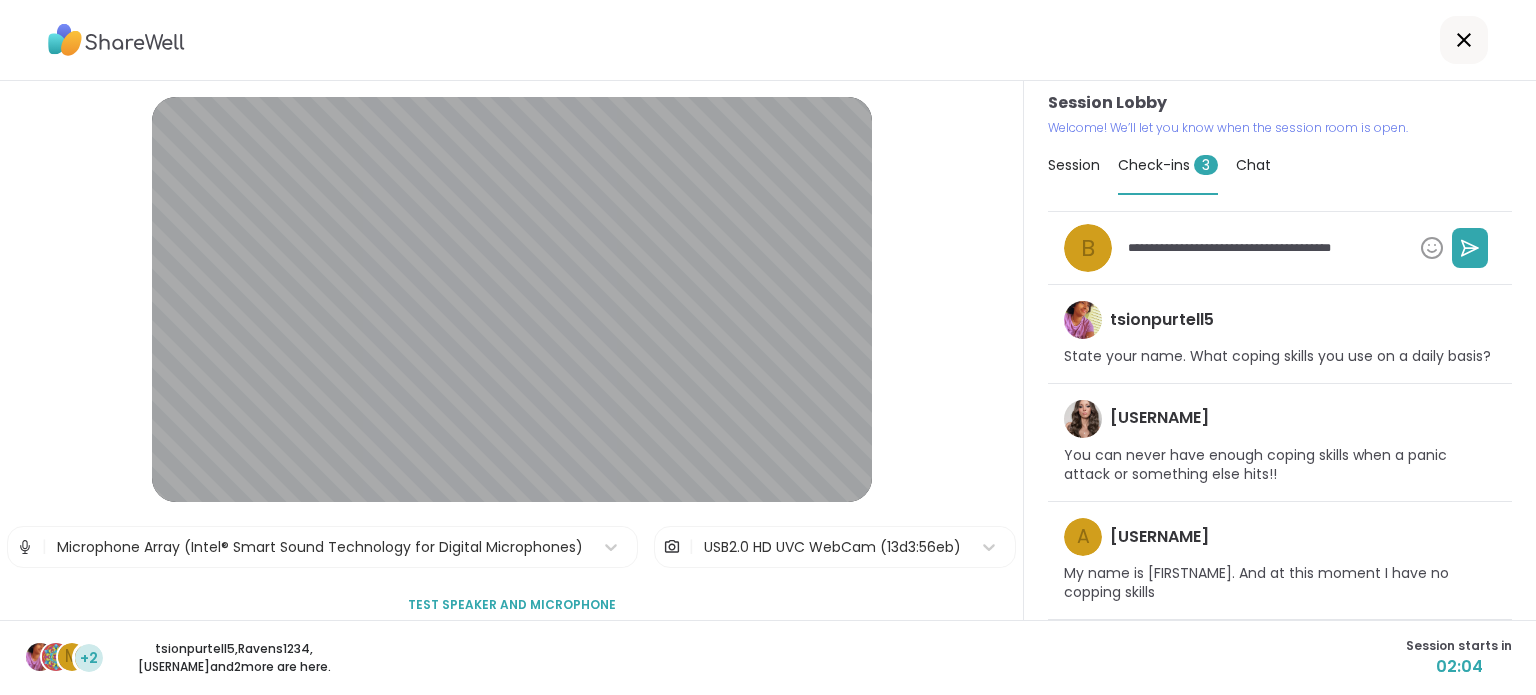 type on "*" 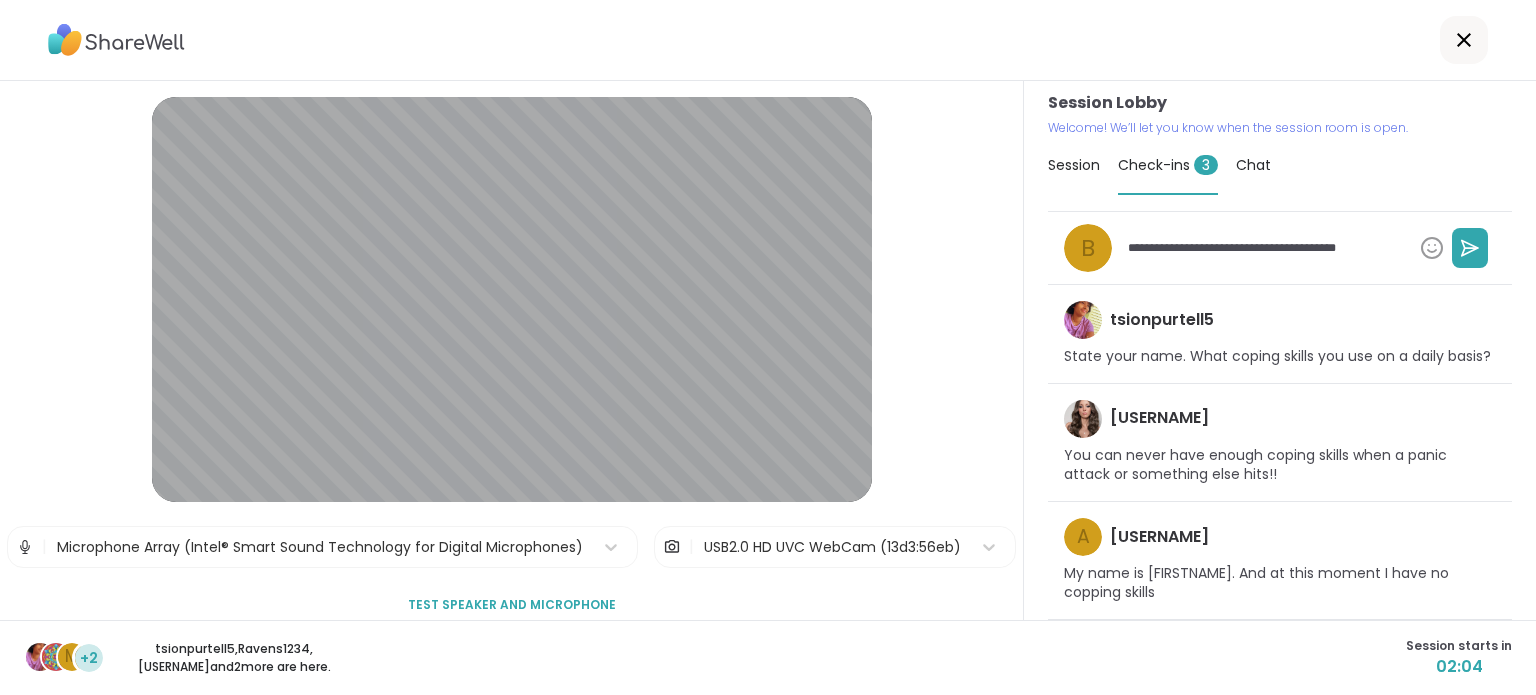 type on "*" 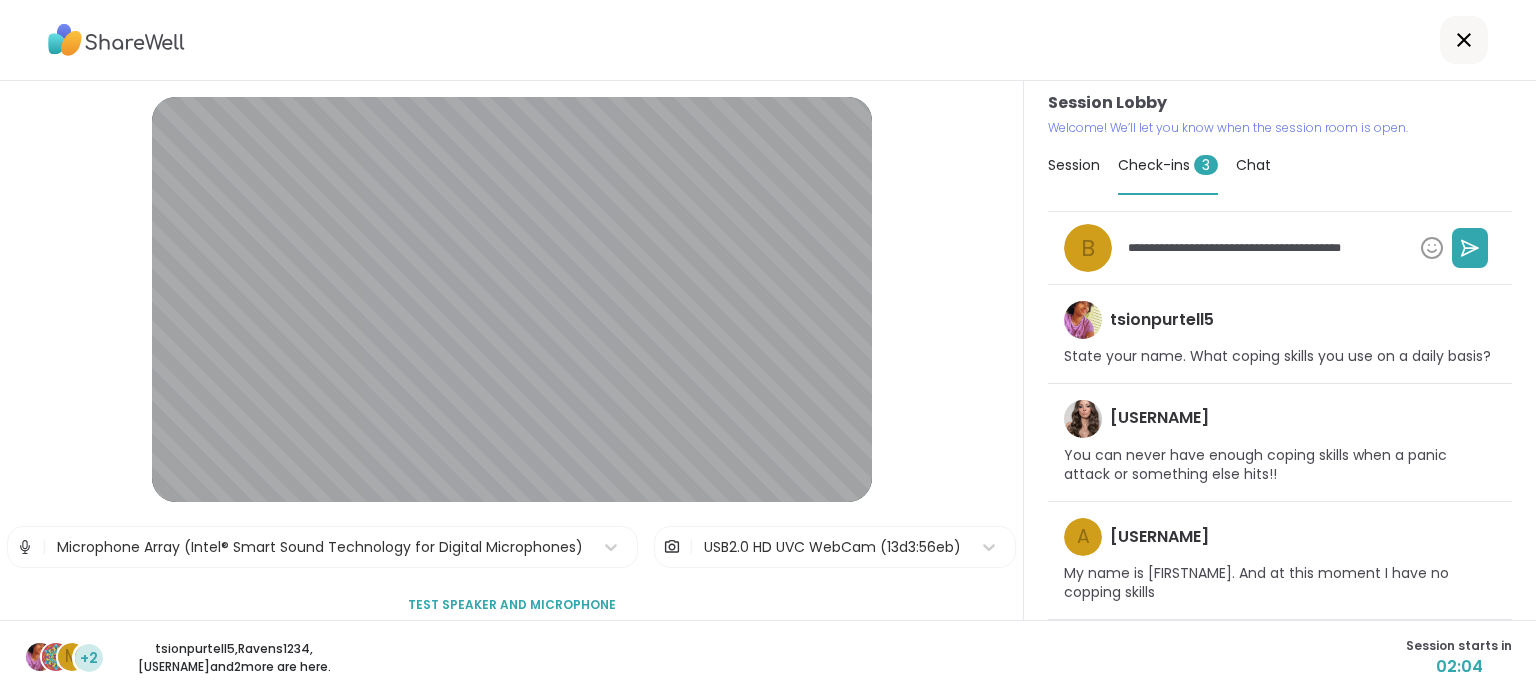 scroll, scrollTop: 28, scrollLeft: 0, axis: vertical 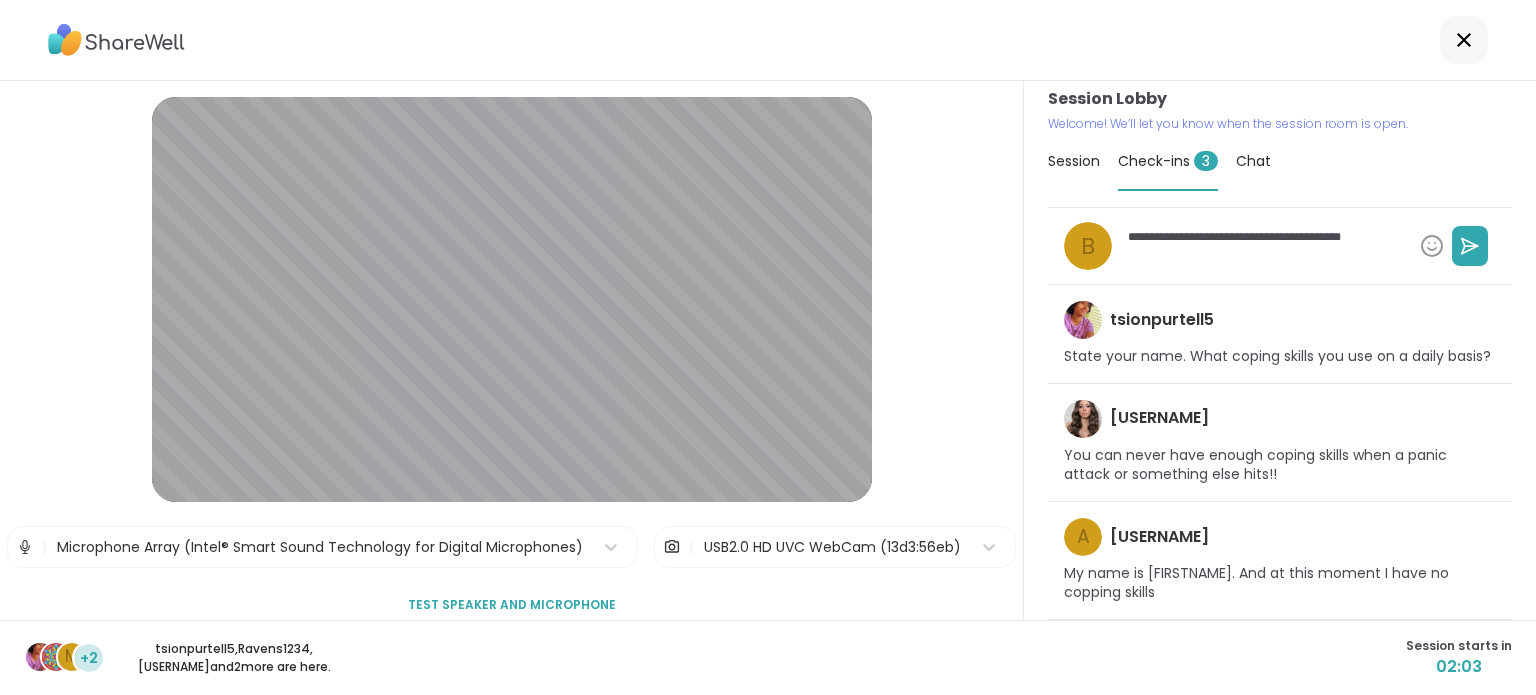 type on "*" 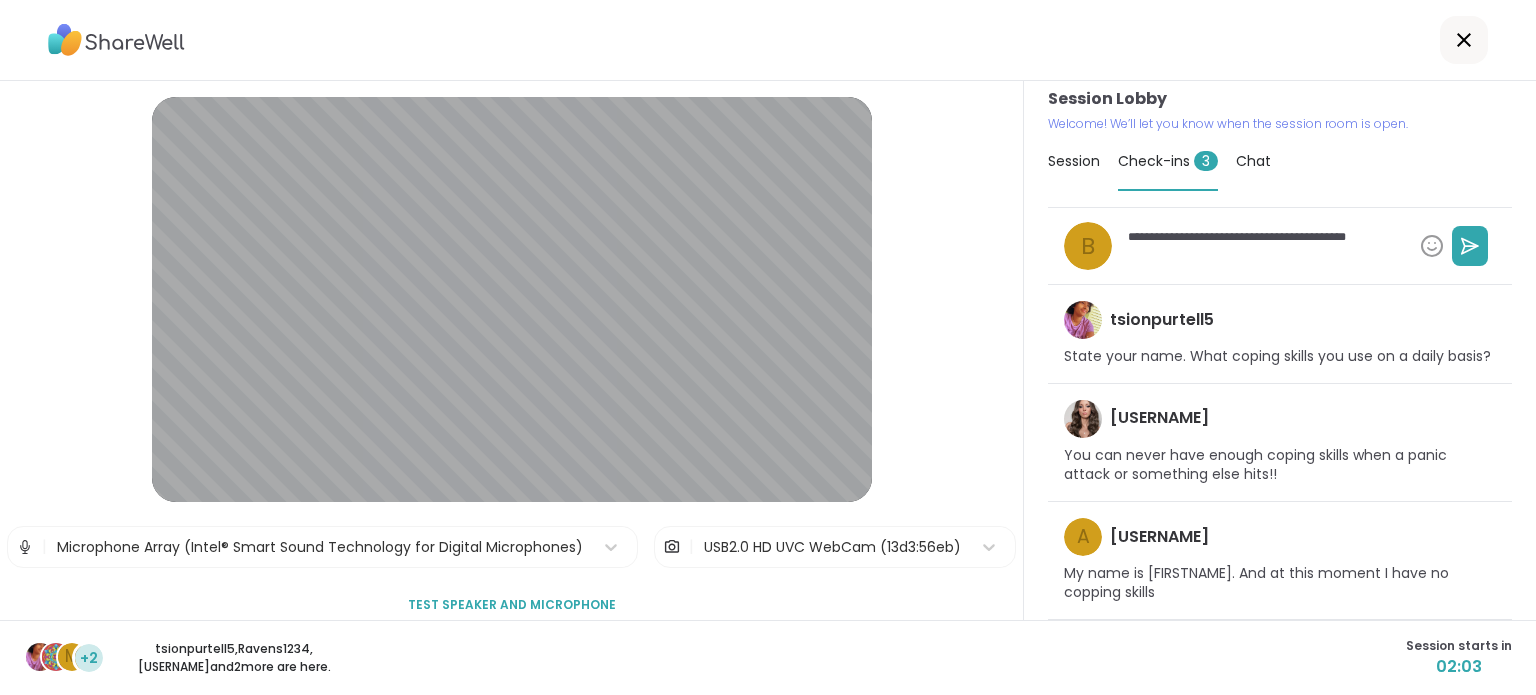 type on "*" 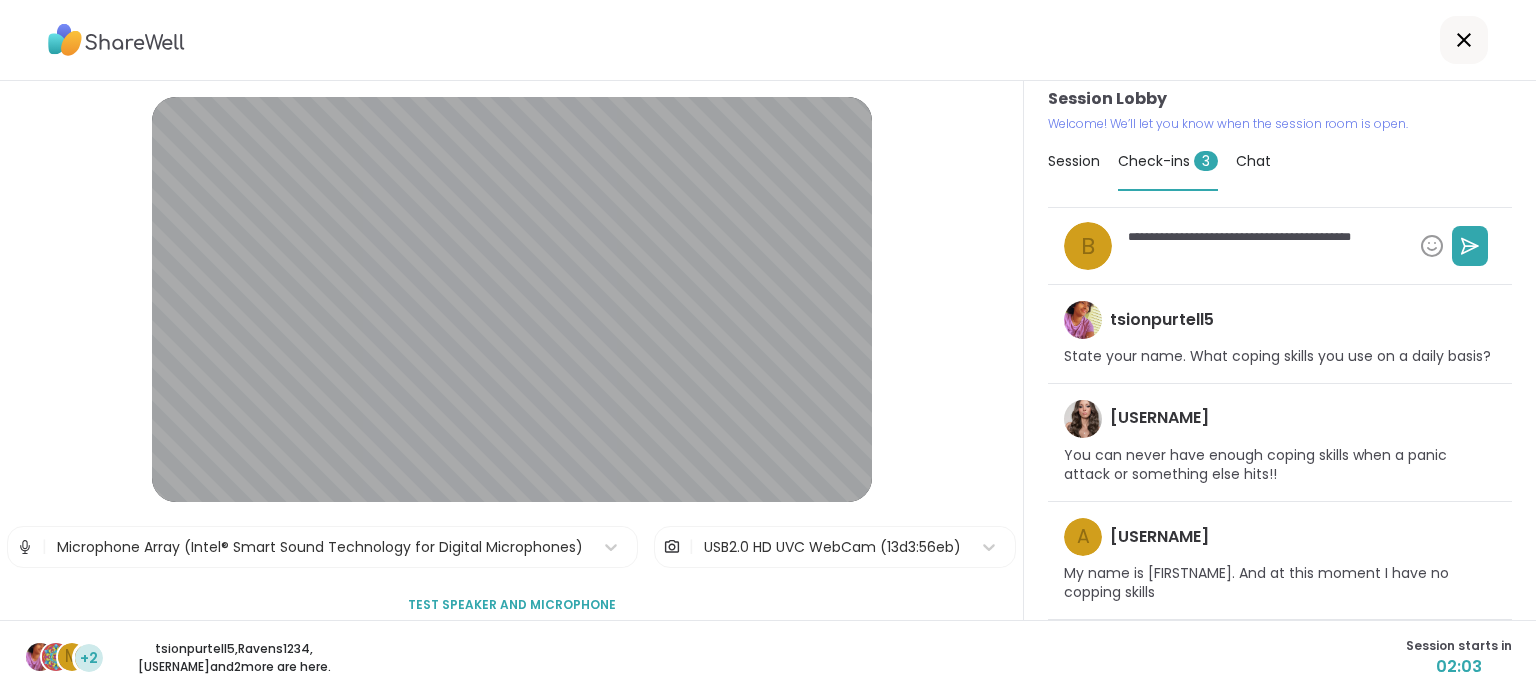 type on "*" 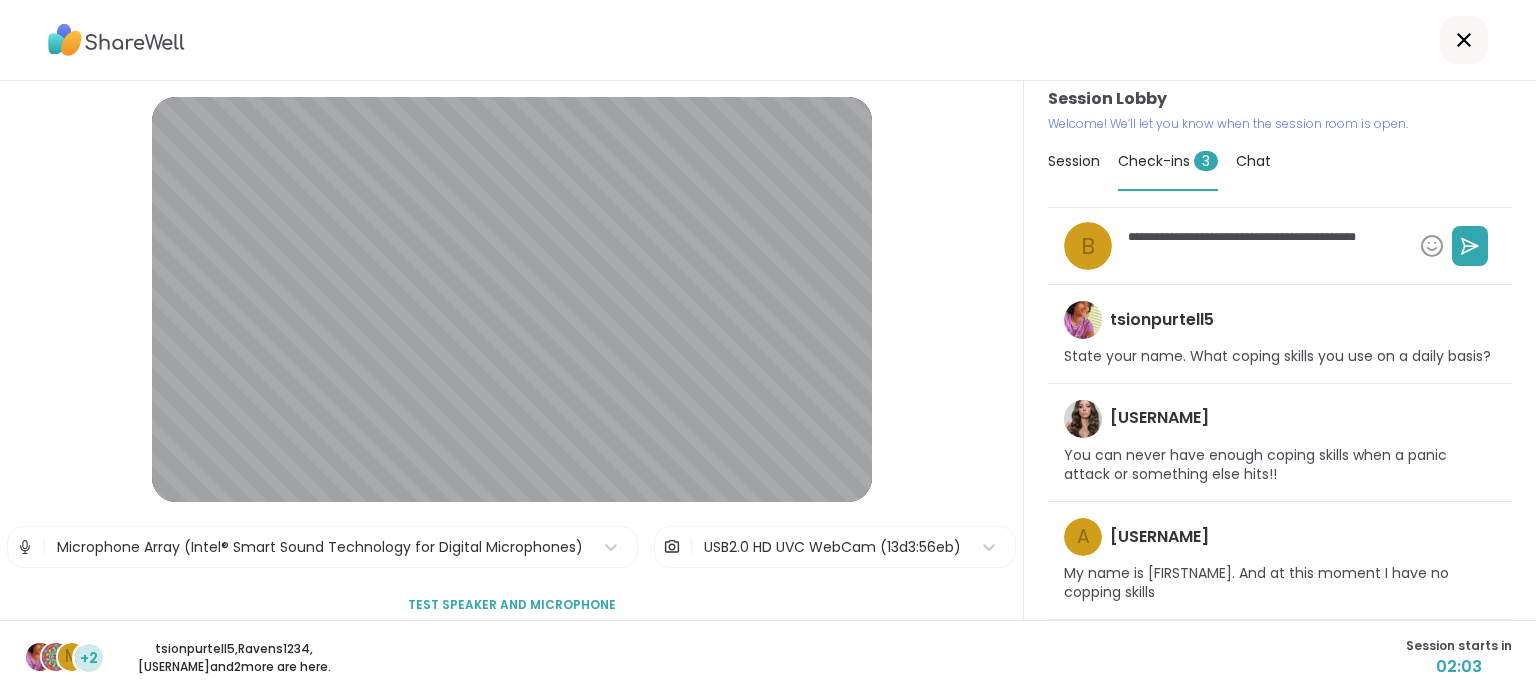 type on "*" 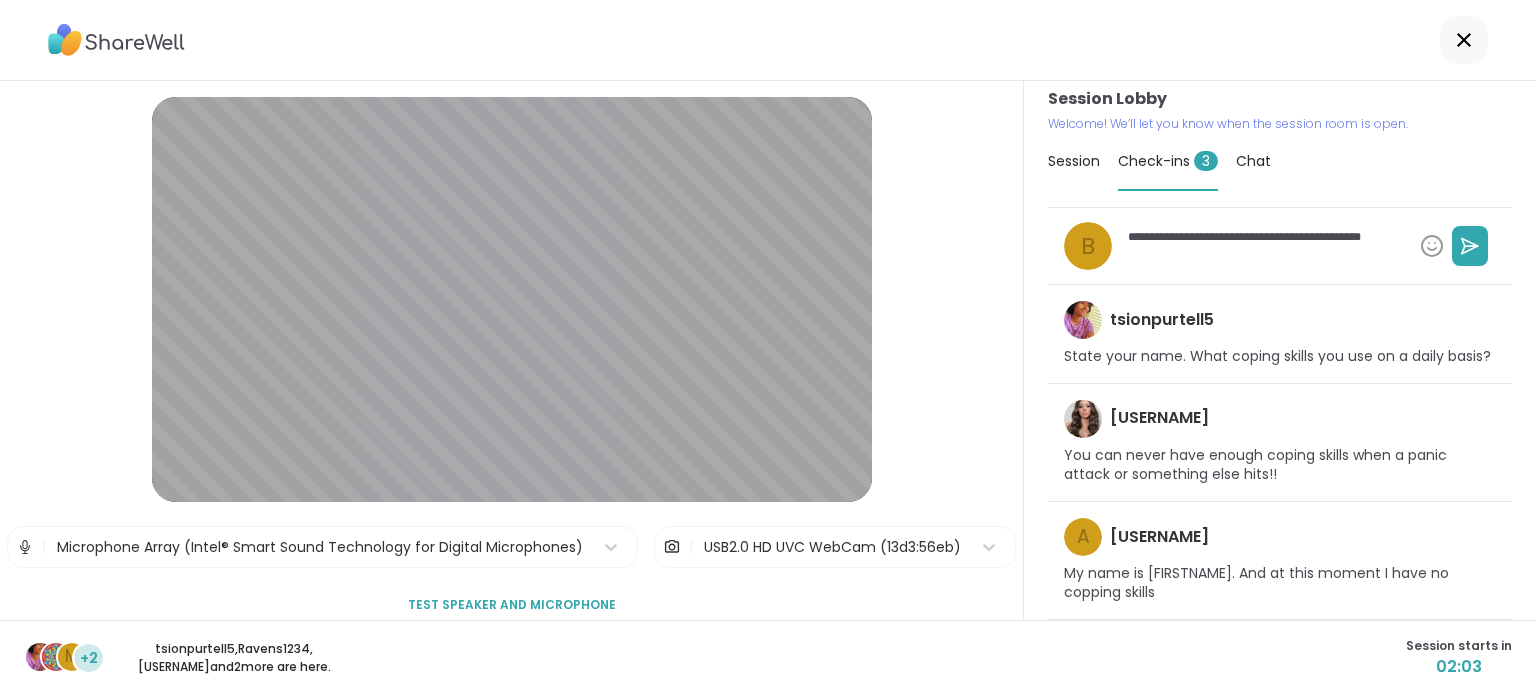 type on "*" 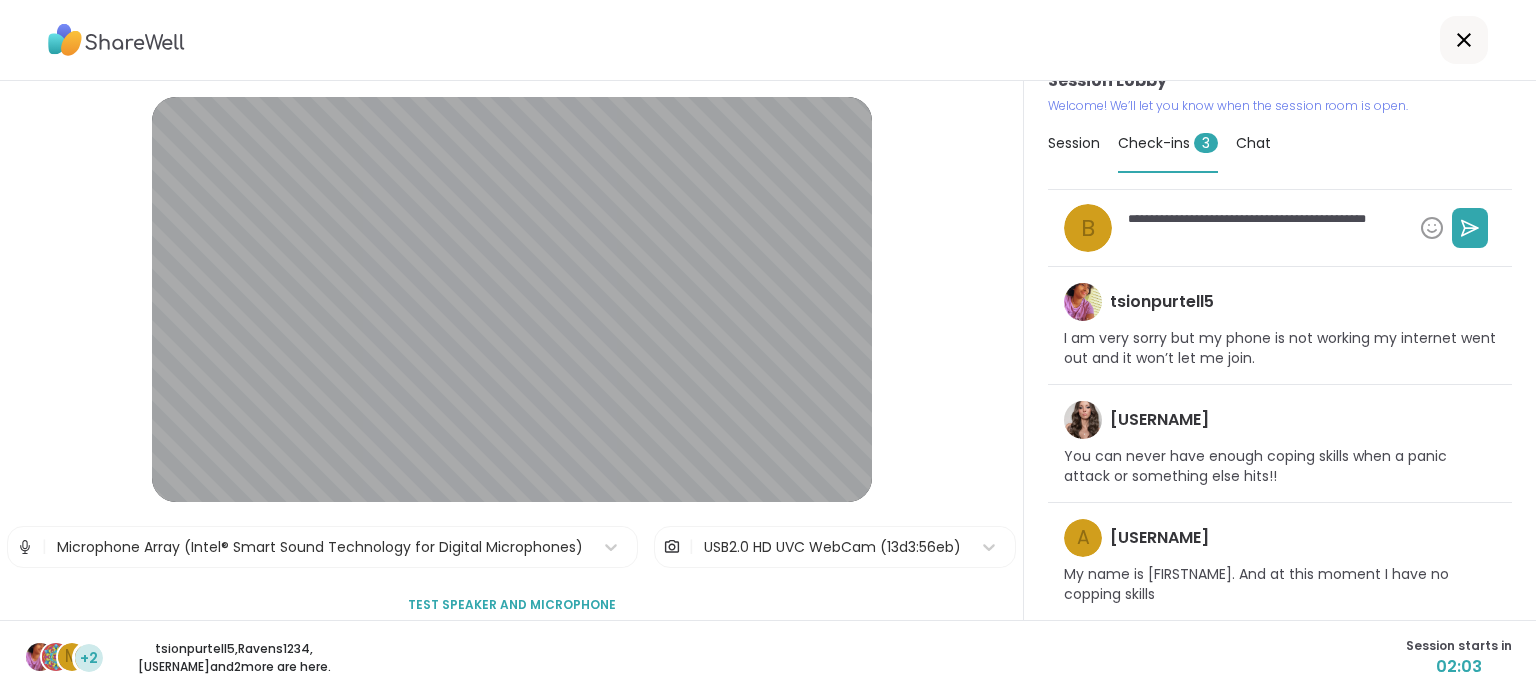 type on "*" 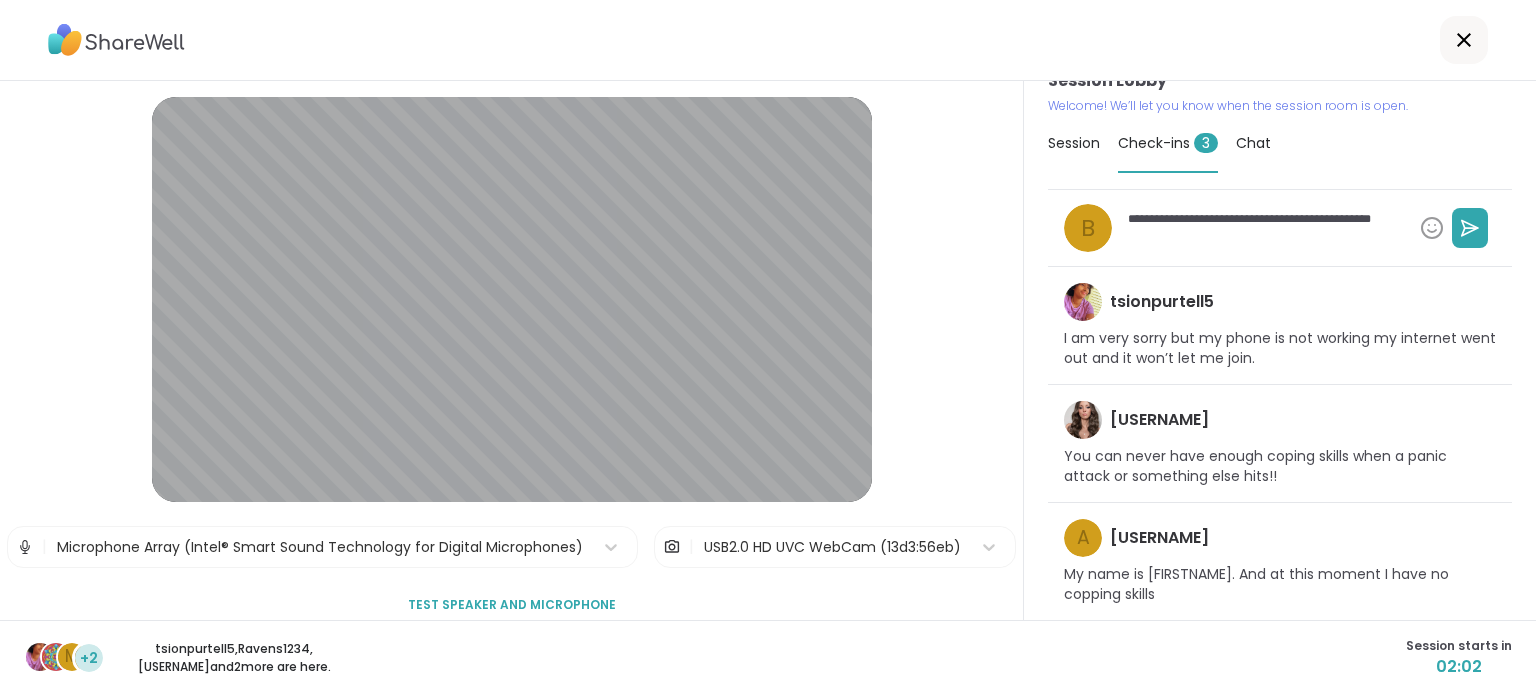 type on "*" 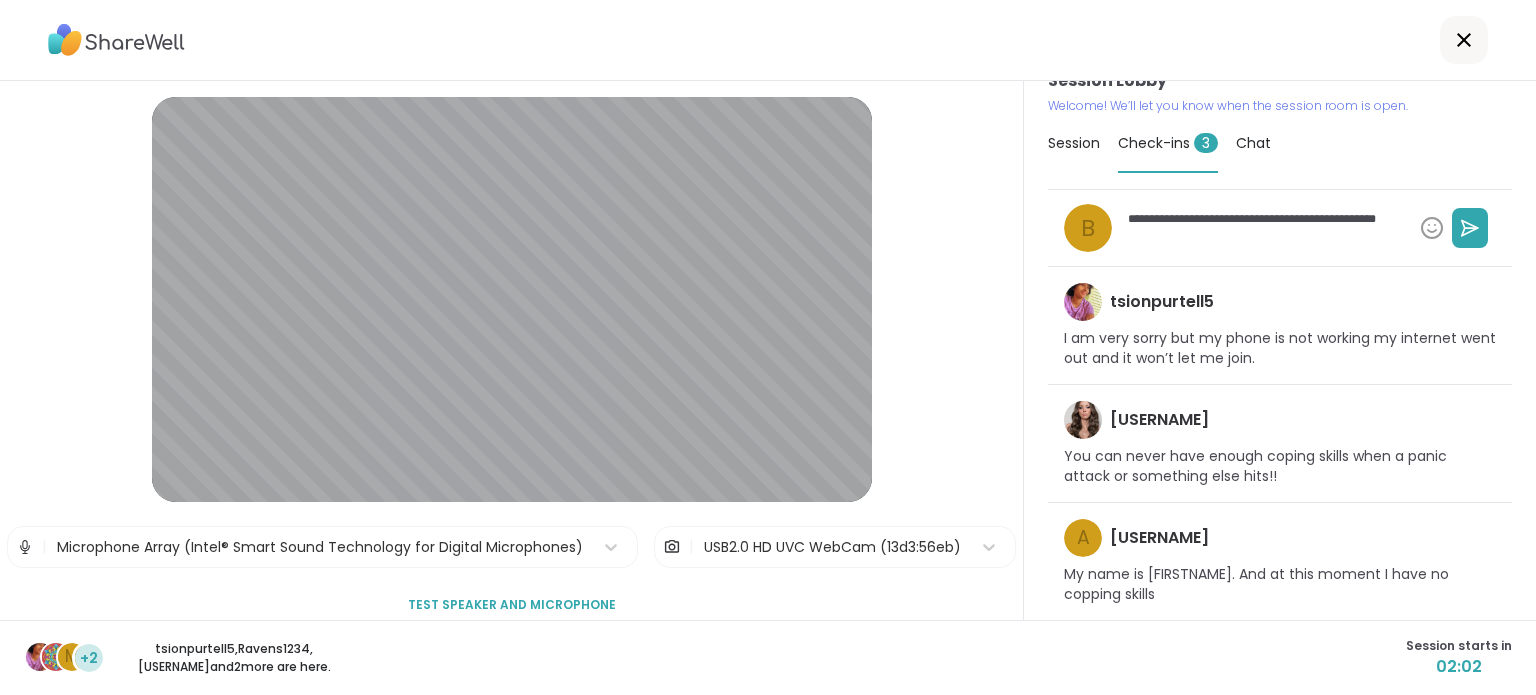 type on "*" 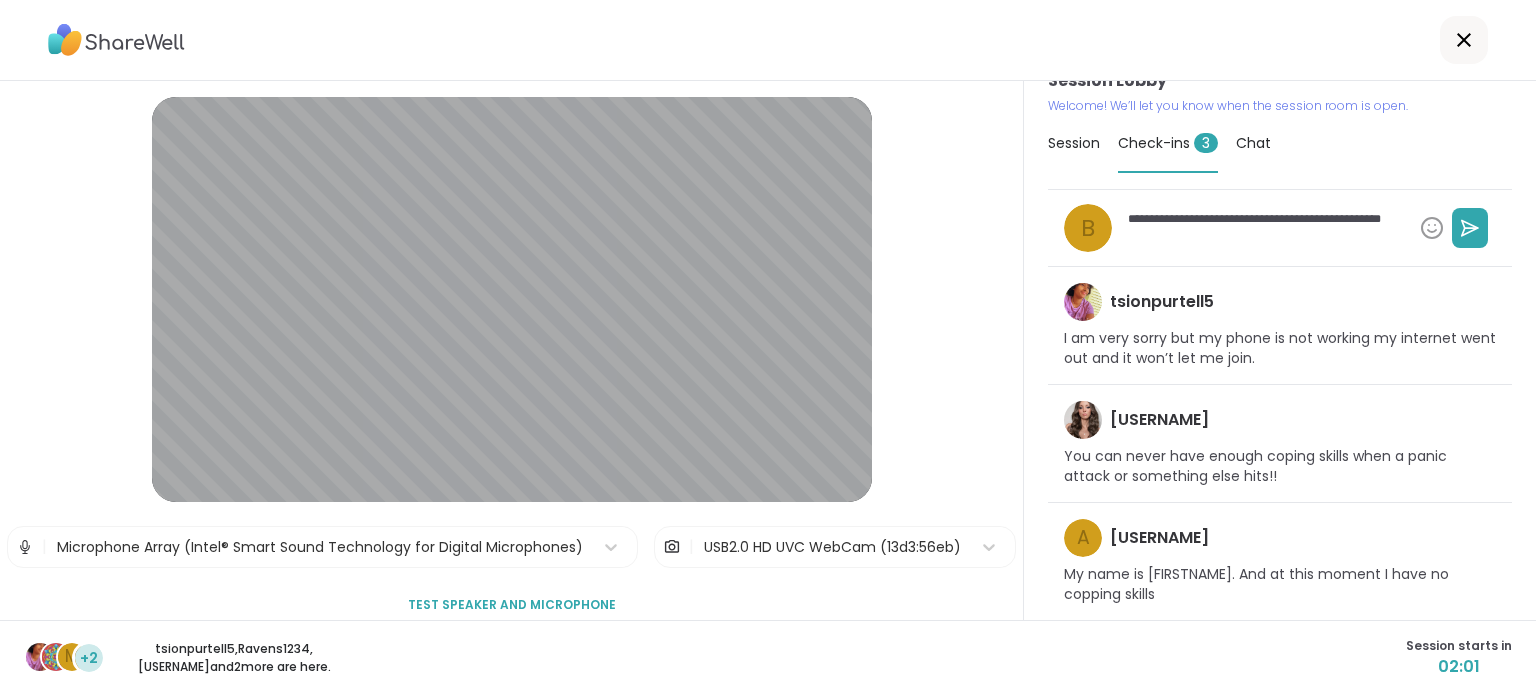 type on "*" 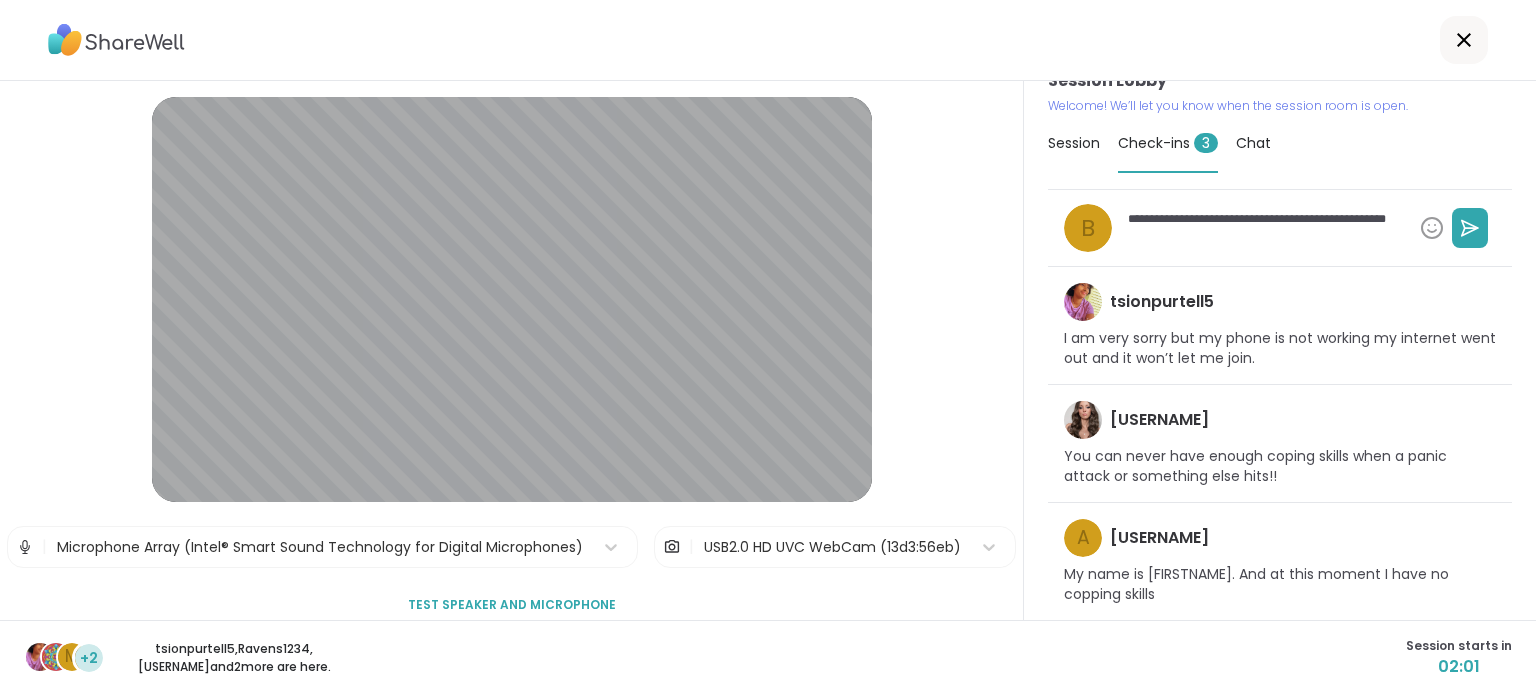 type on "*" 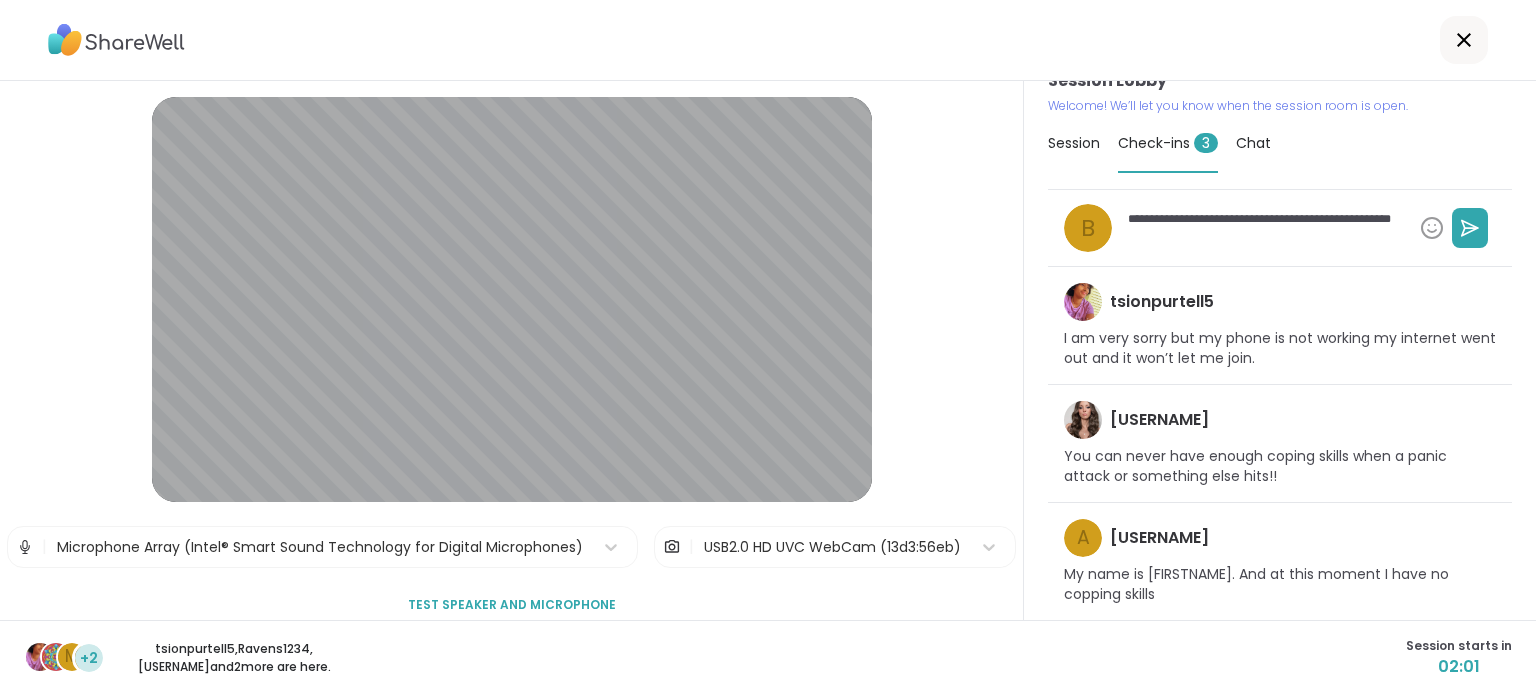 type on "*" 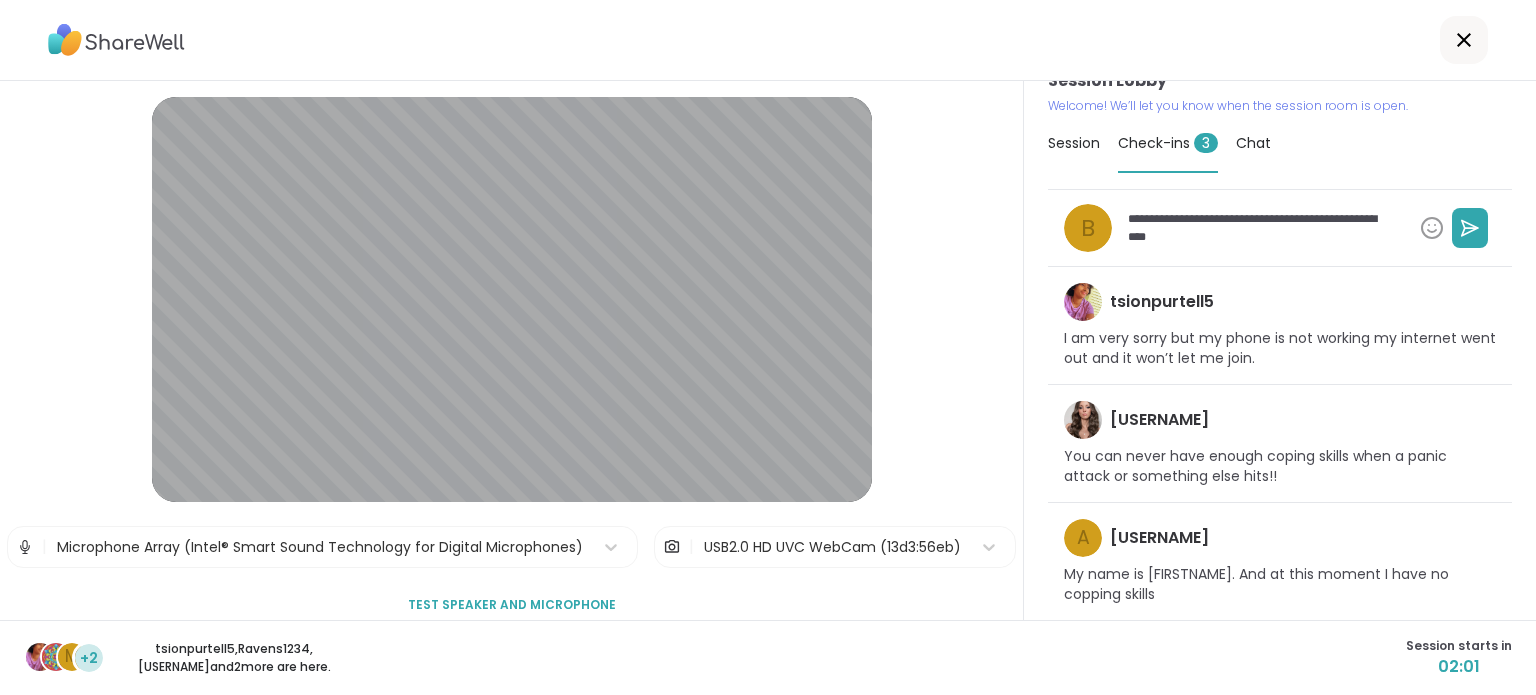 type on "*" 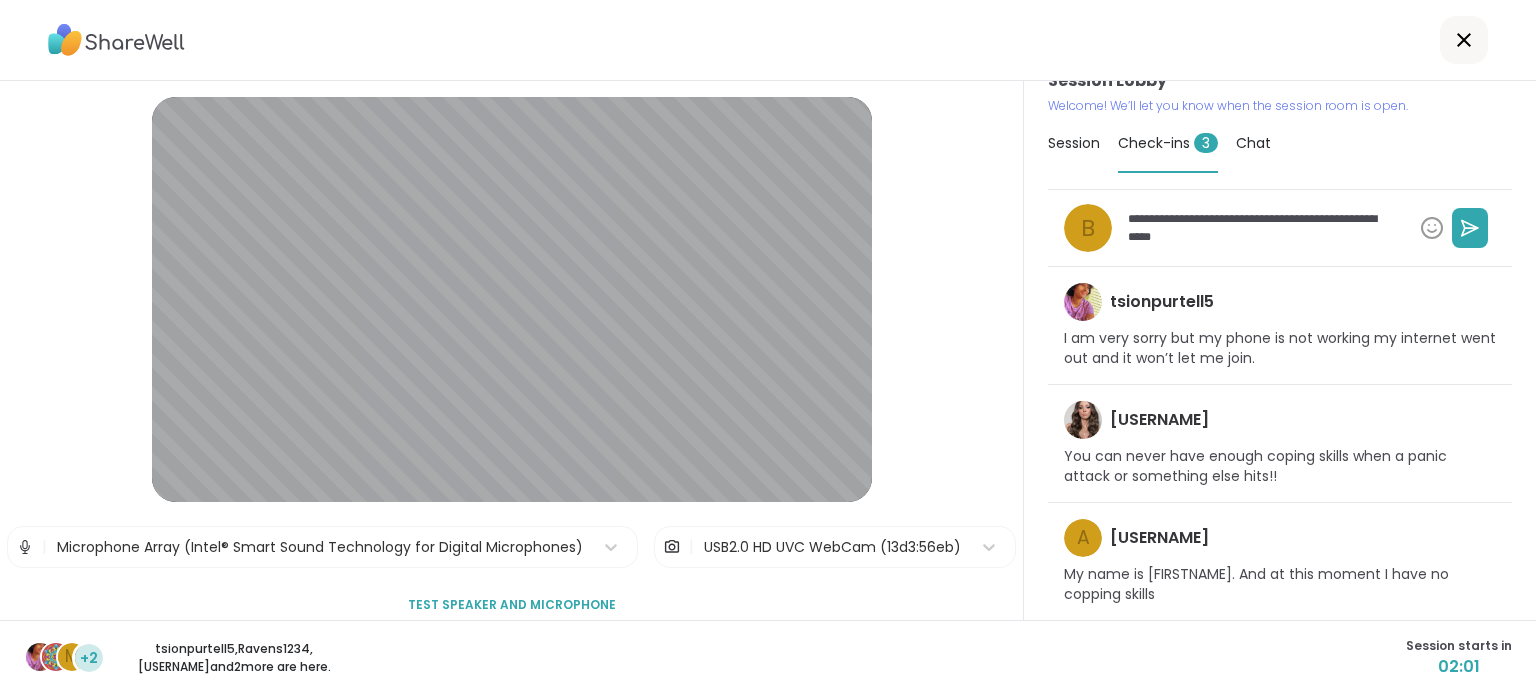 type on "*" 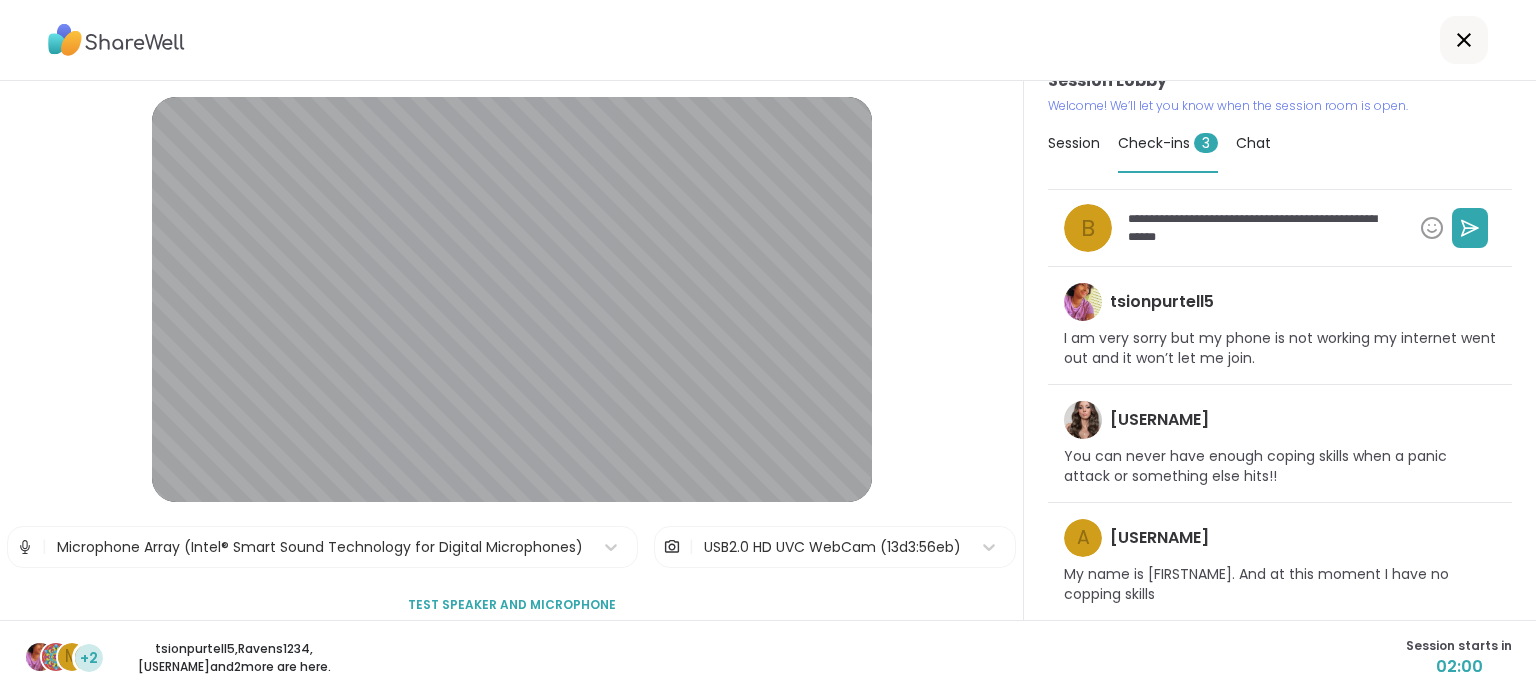 type on "*" 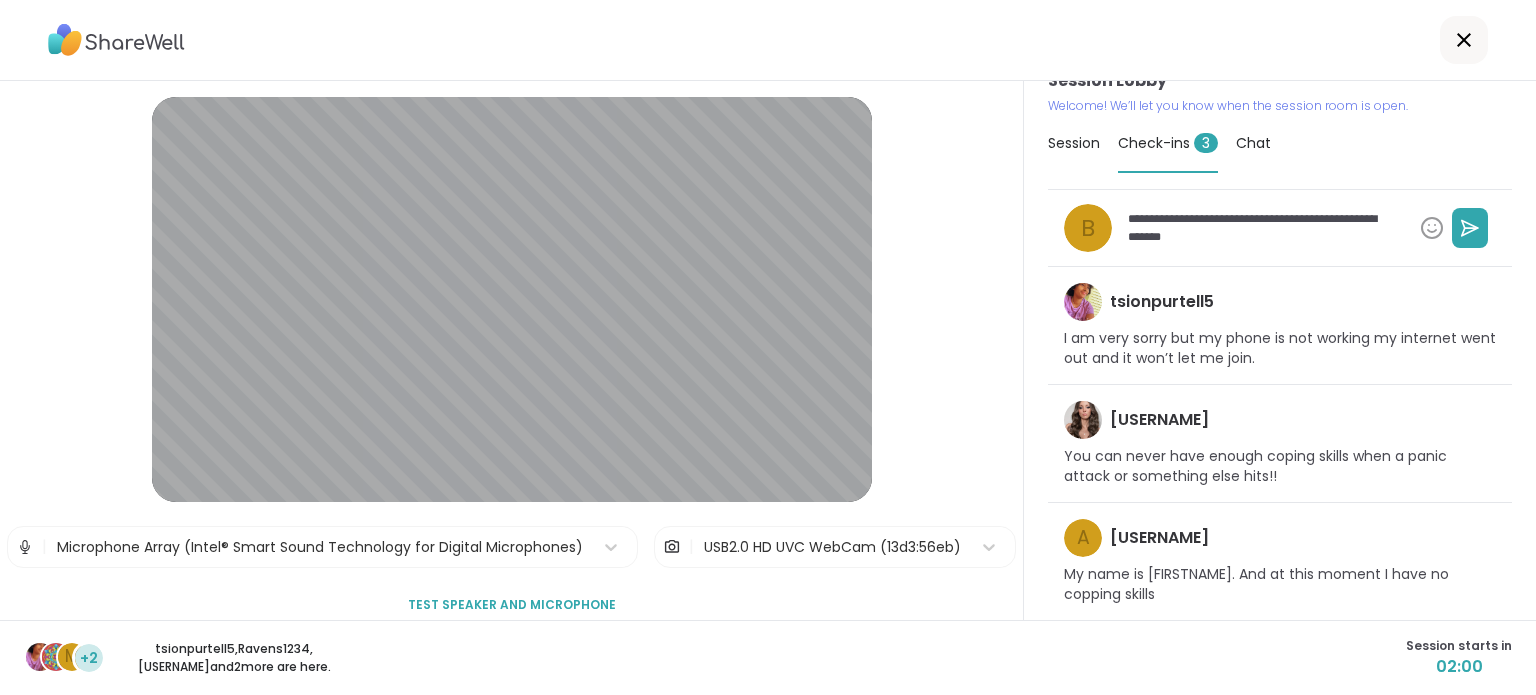 type on "*" 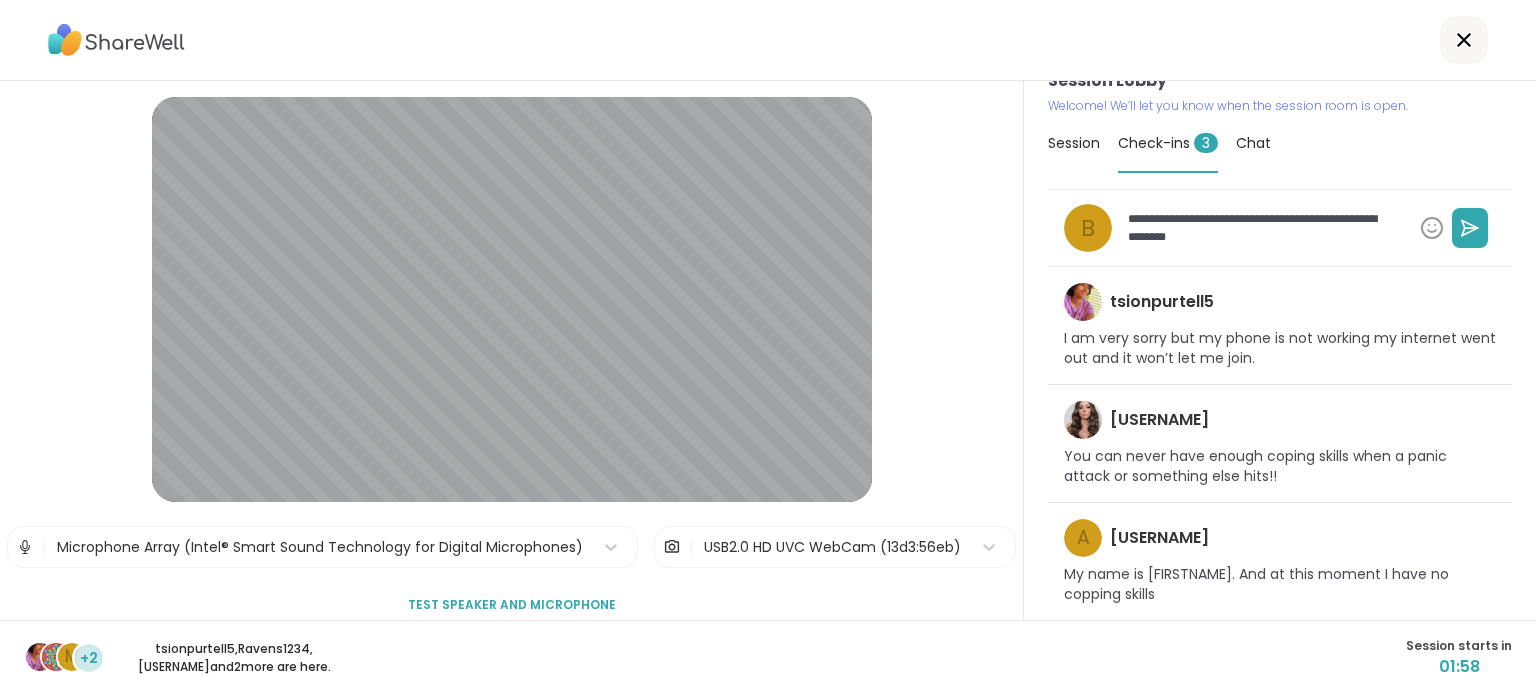 type on "*" 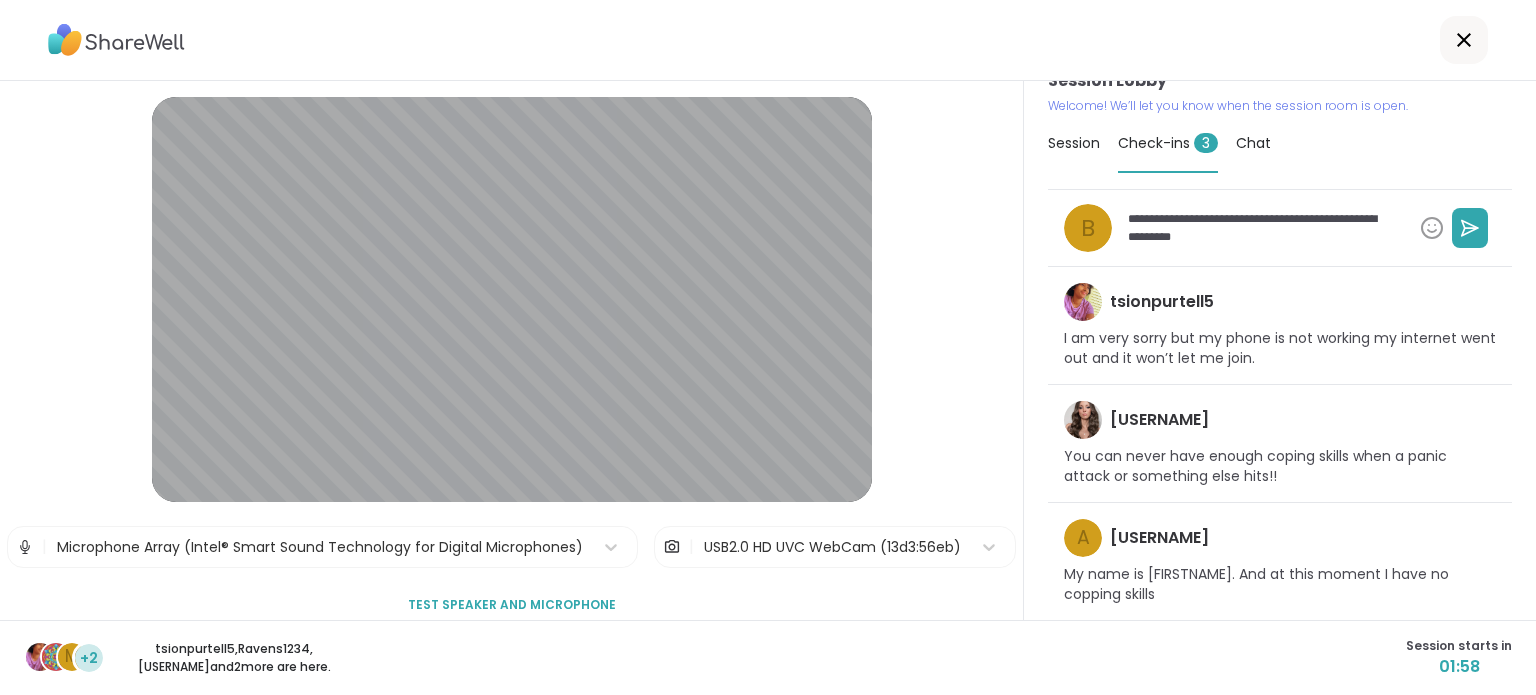 type on "*" 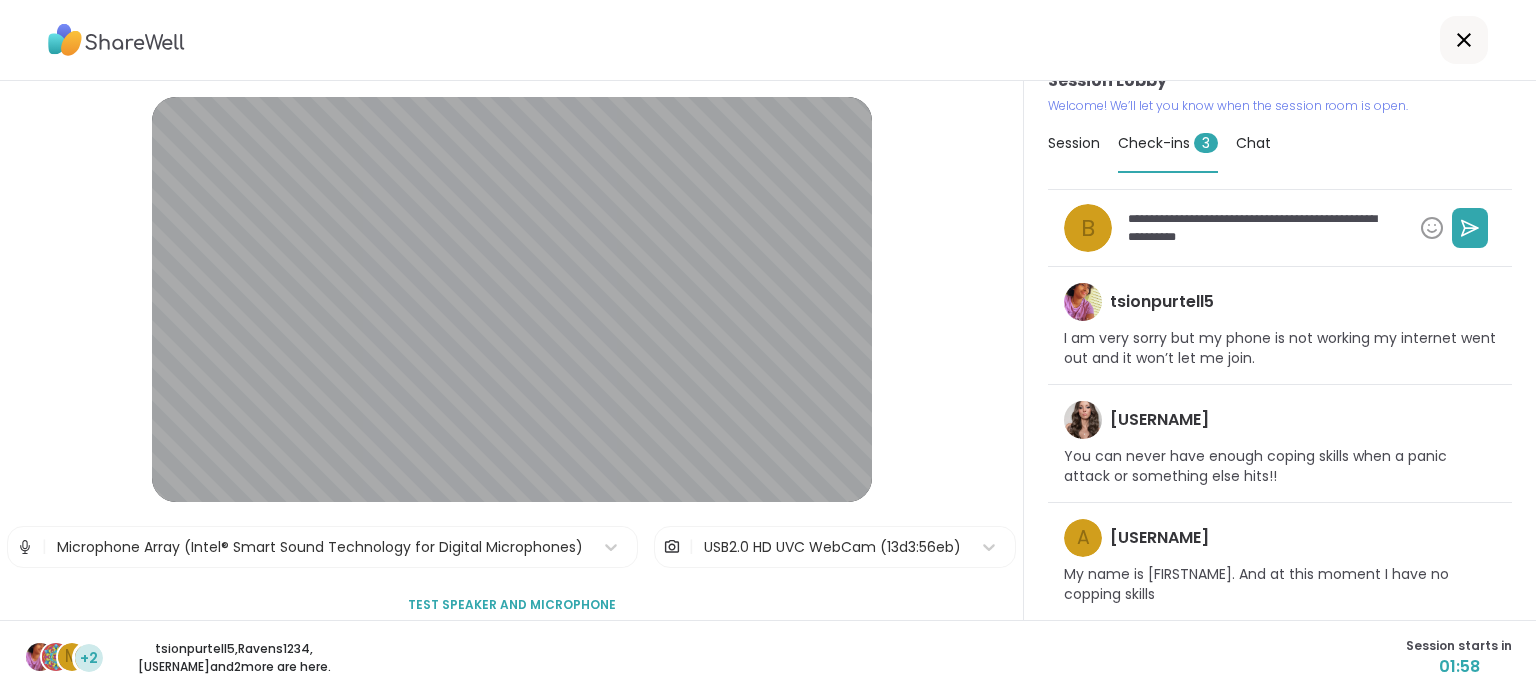 type on "*" 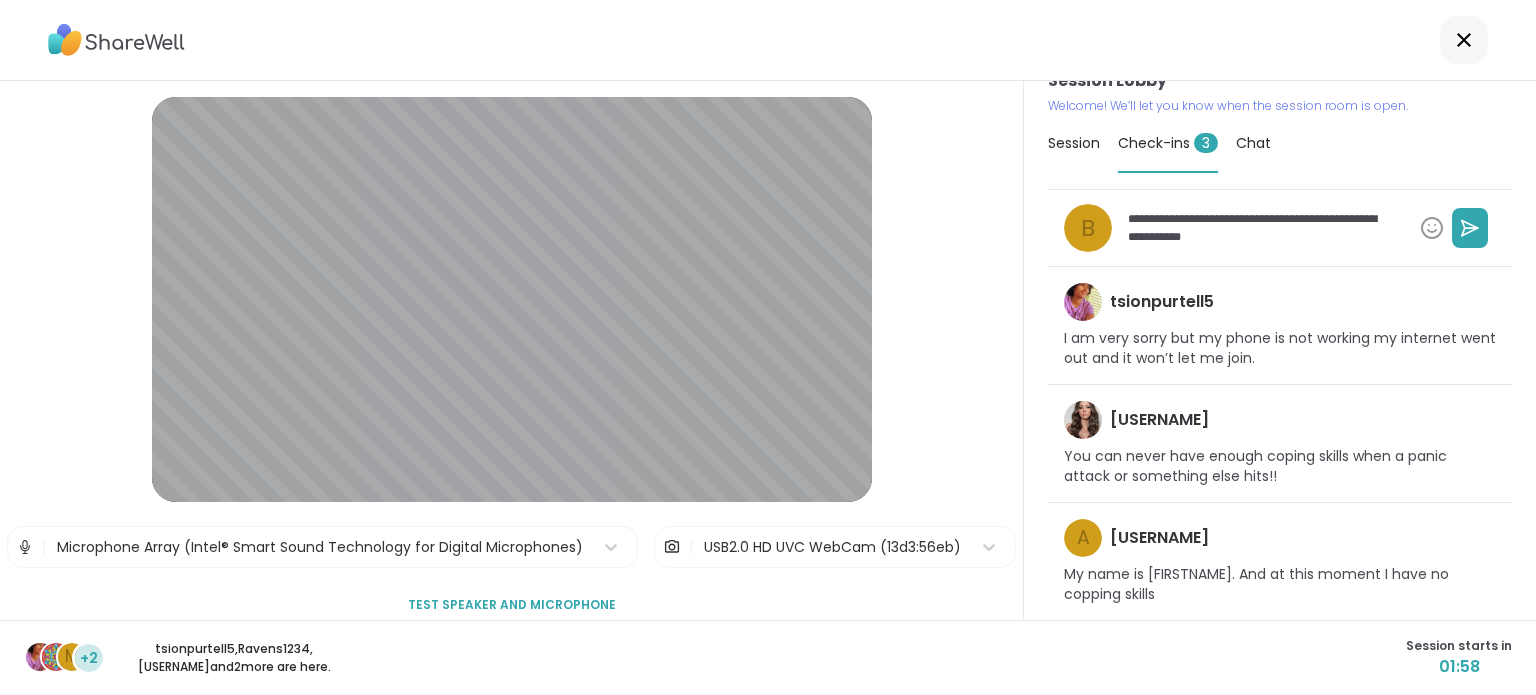 type on "*" 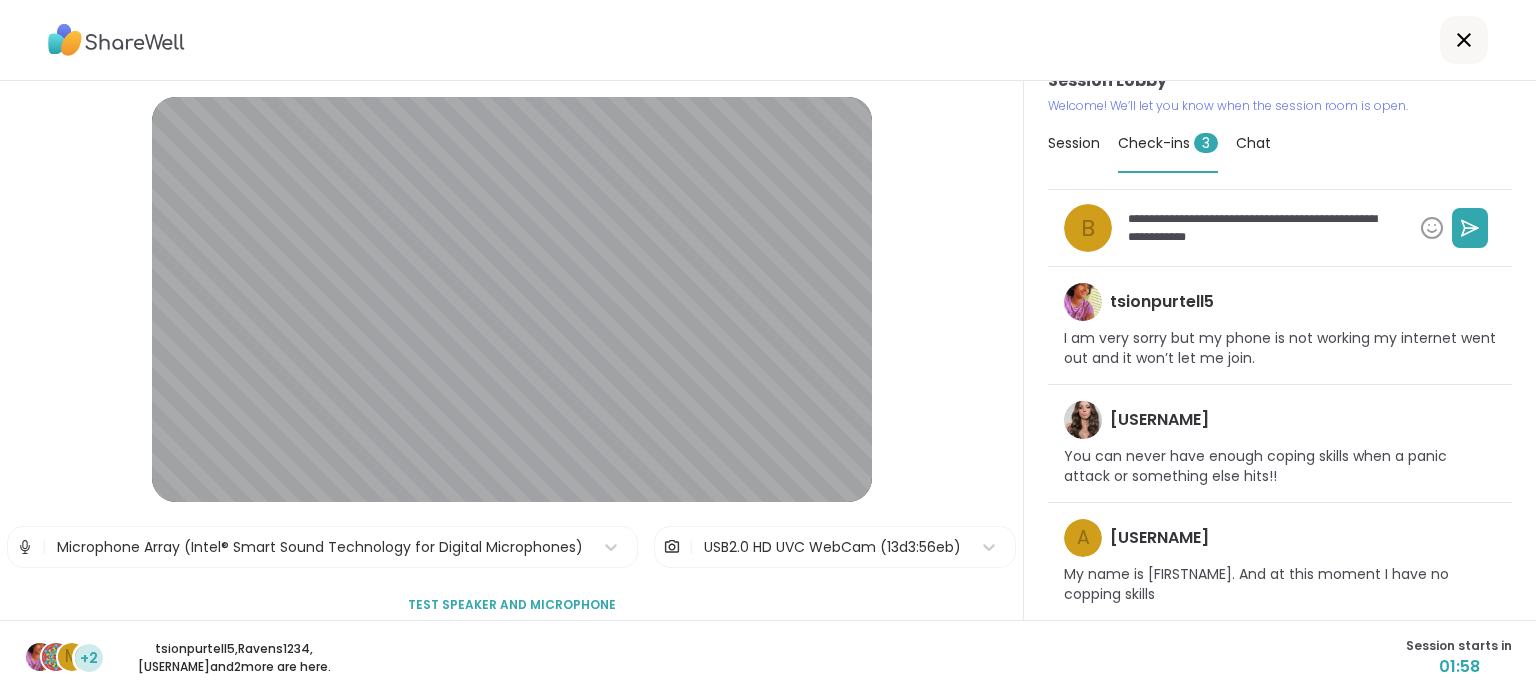 type on "*" 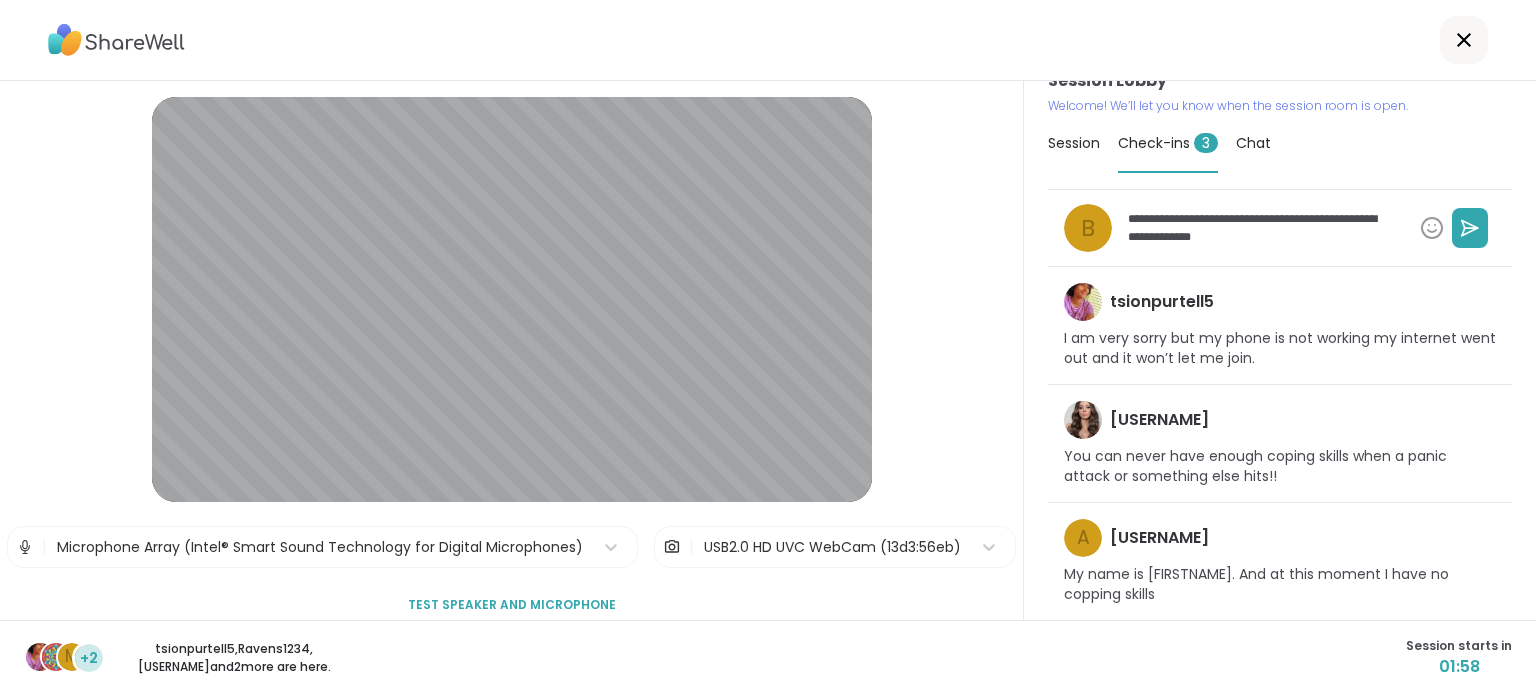 type on "*" 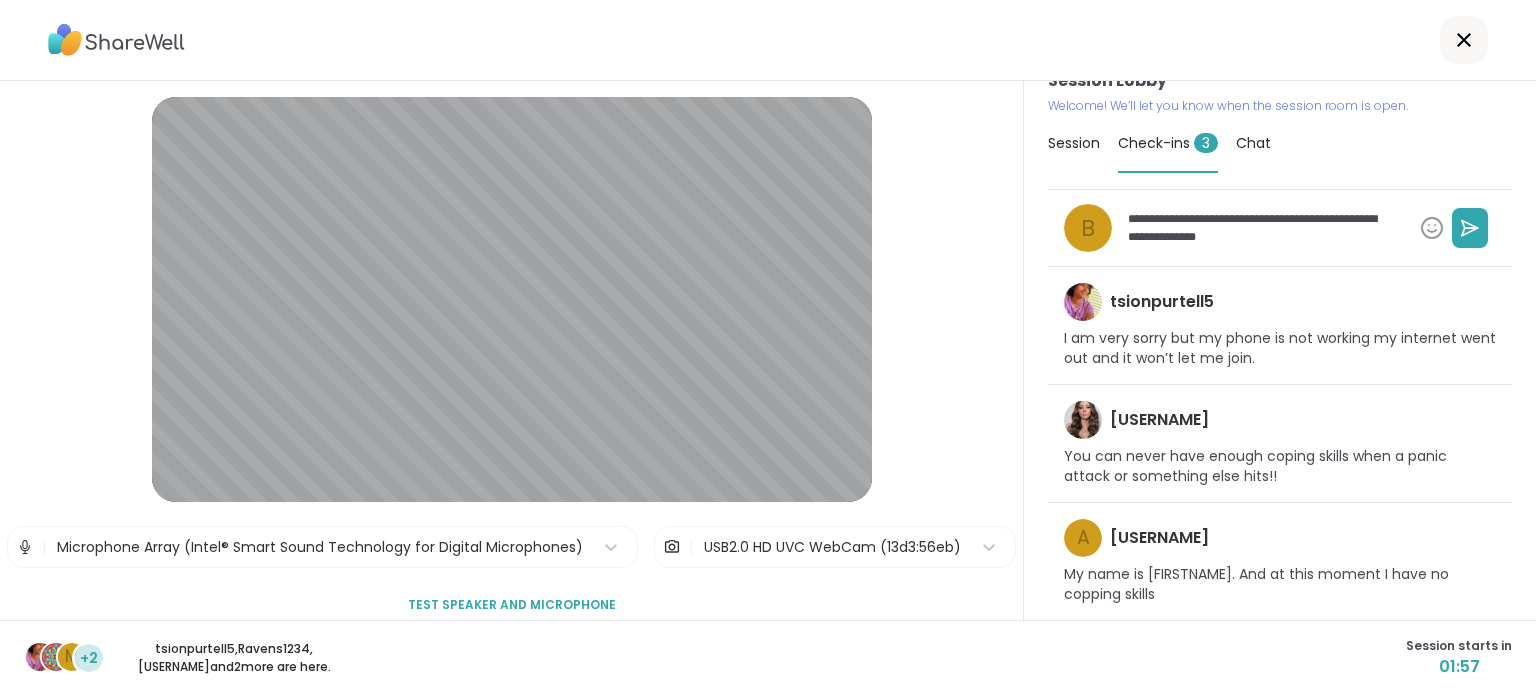 type on "*" 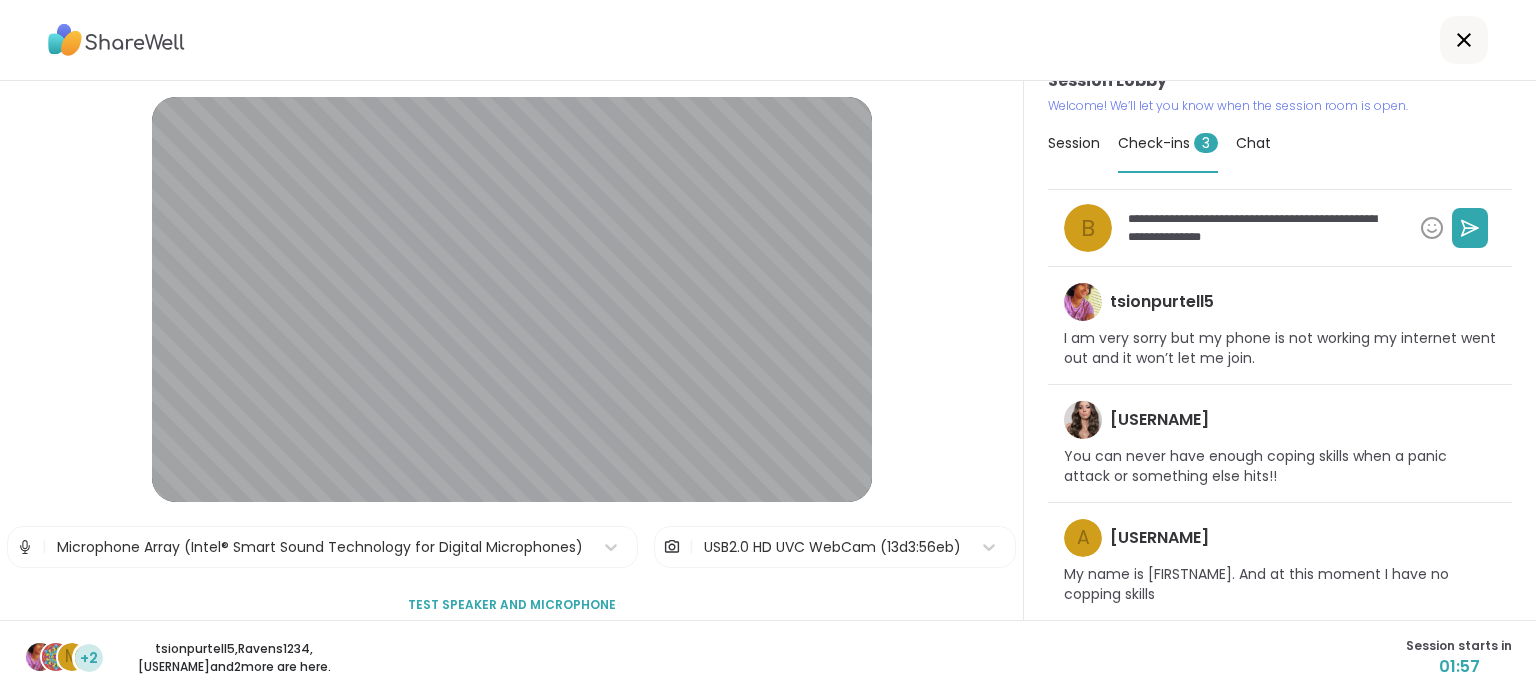 type on "*" 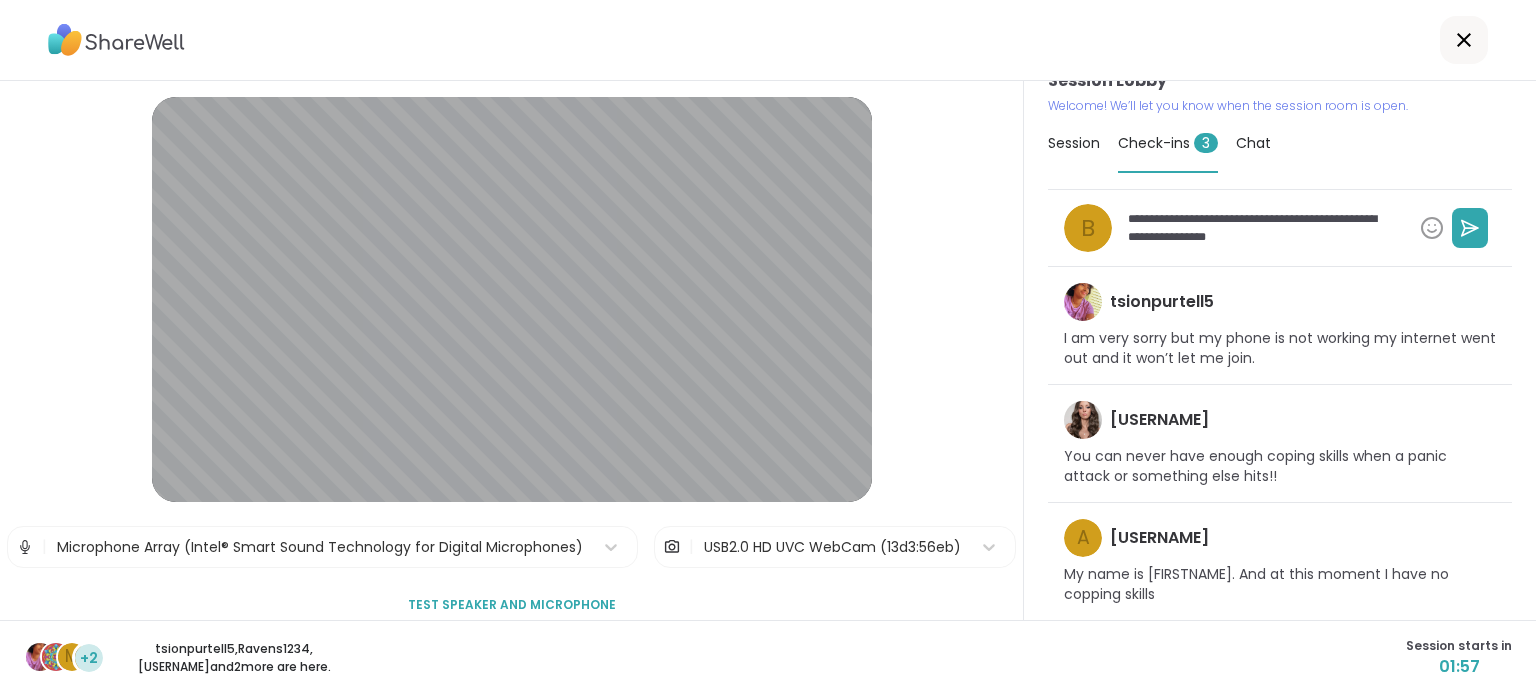type on "*" 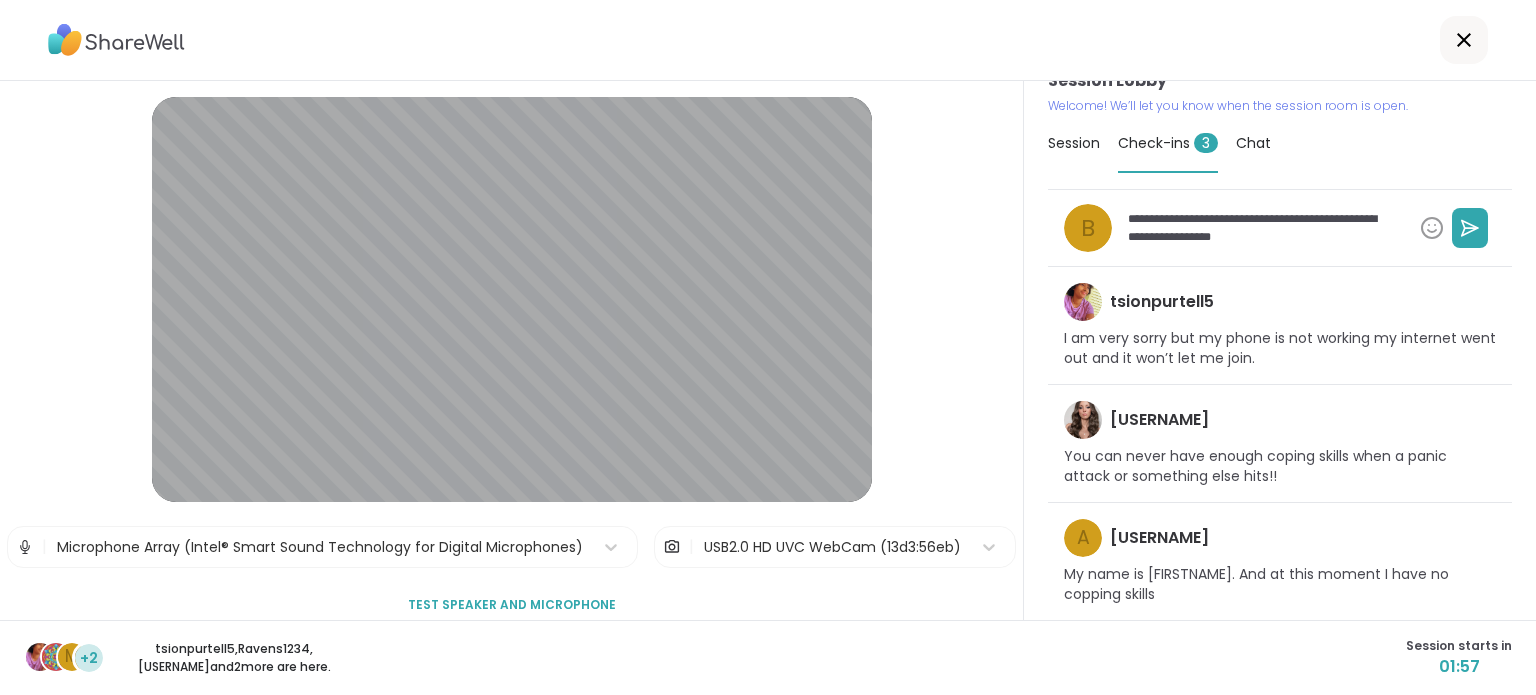 type on "*" 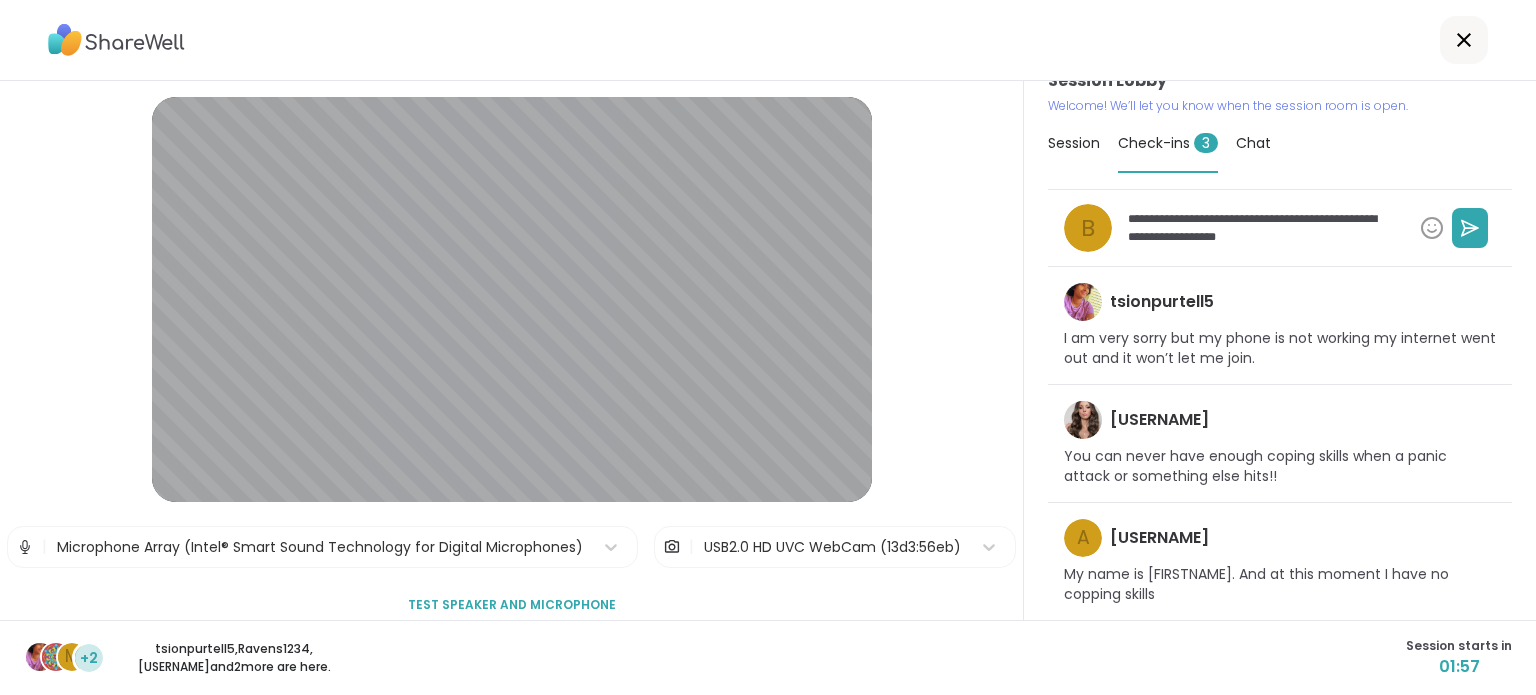 type on "*" 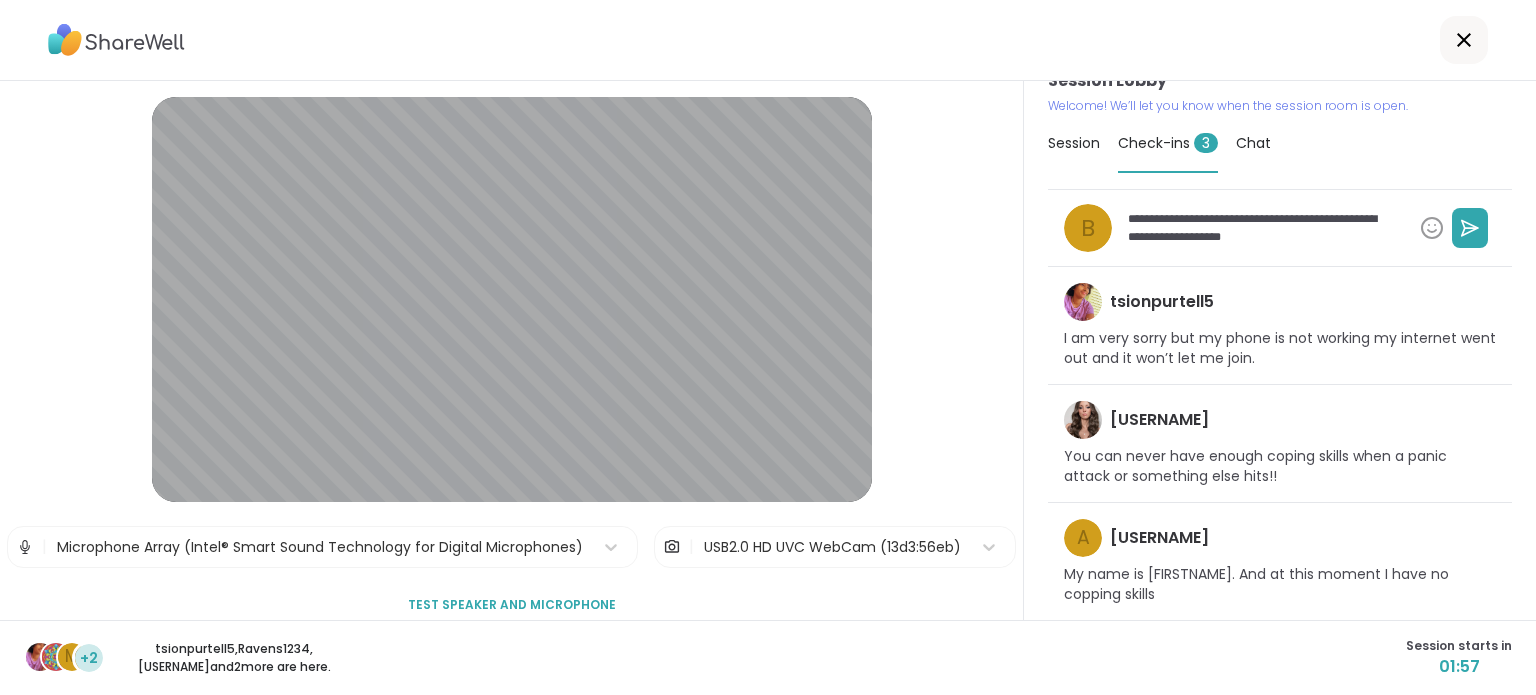 type on "*" 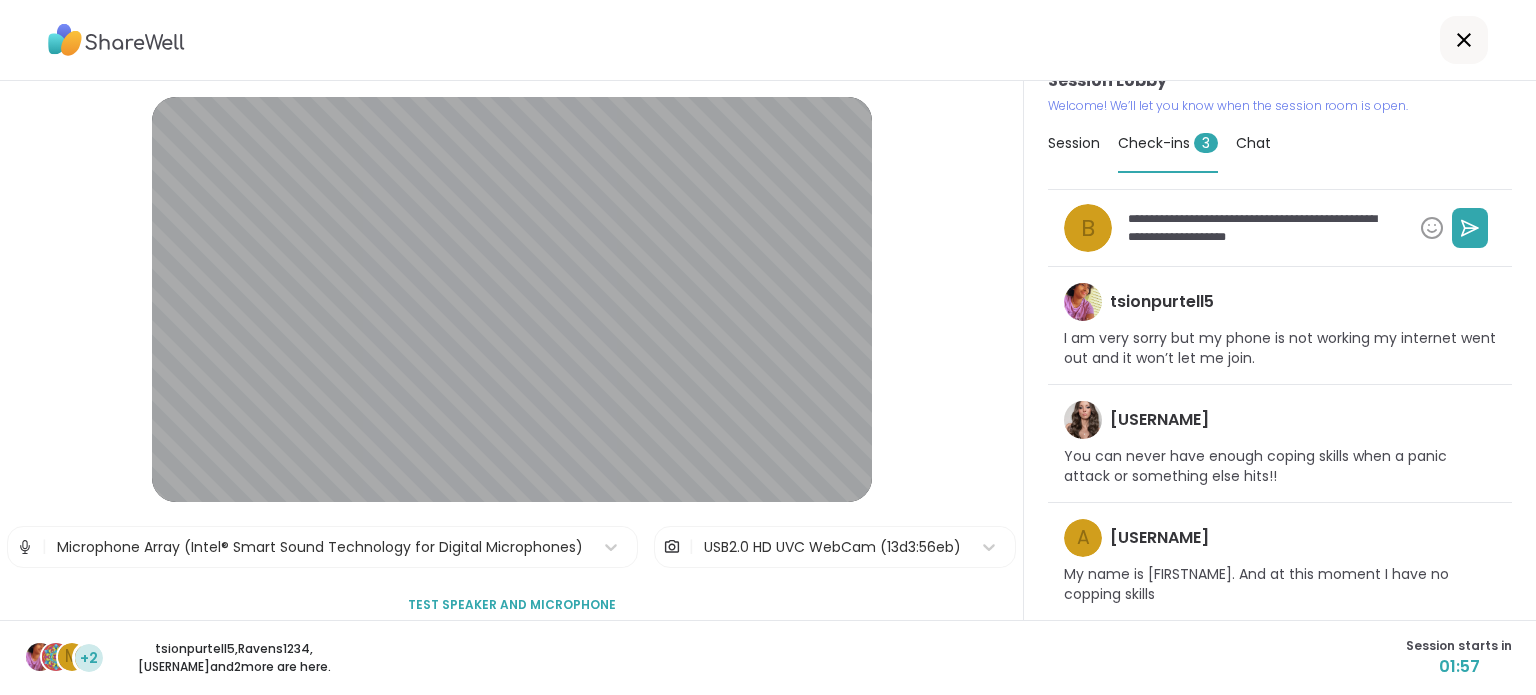 type on "*" 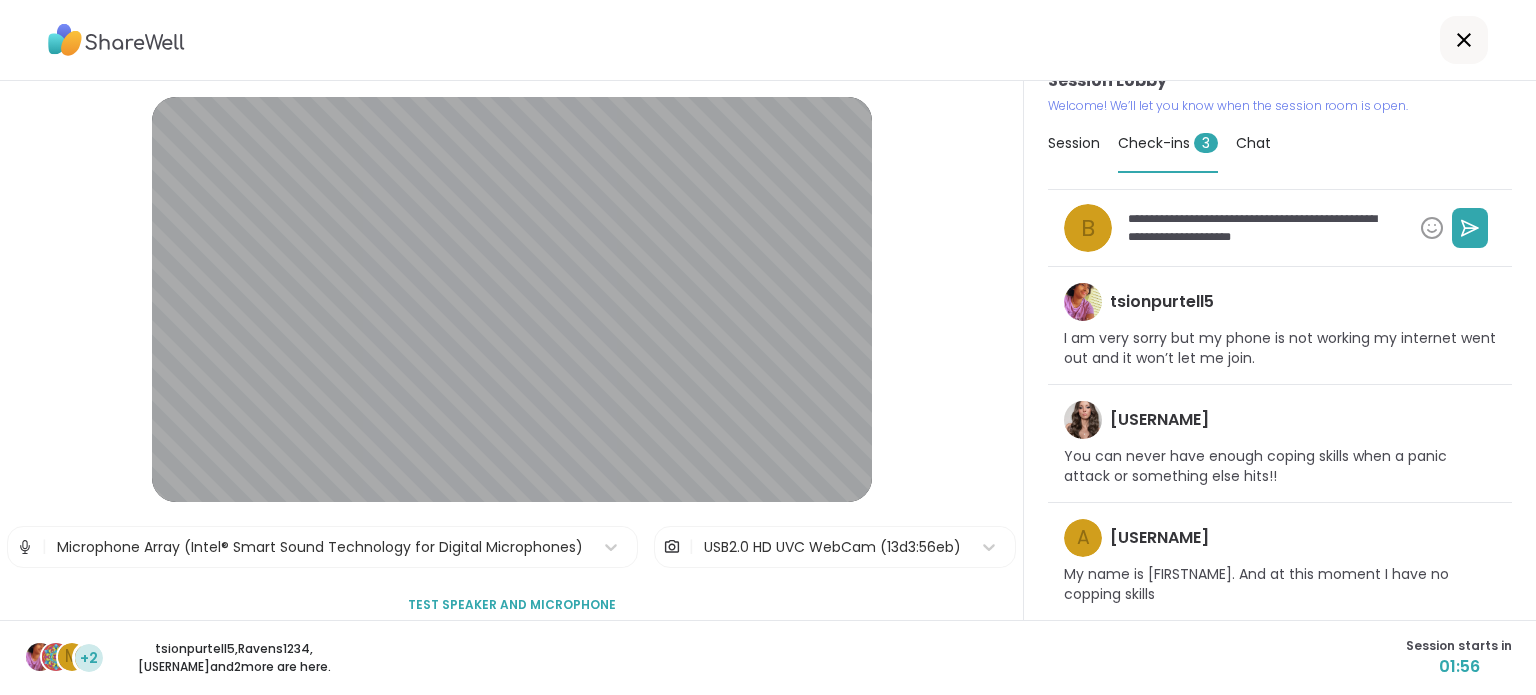 type on "*" 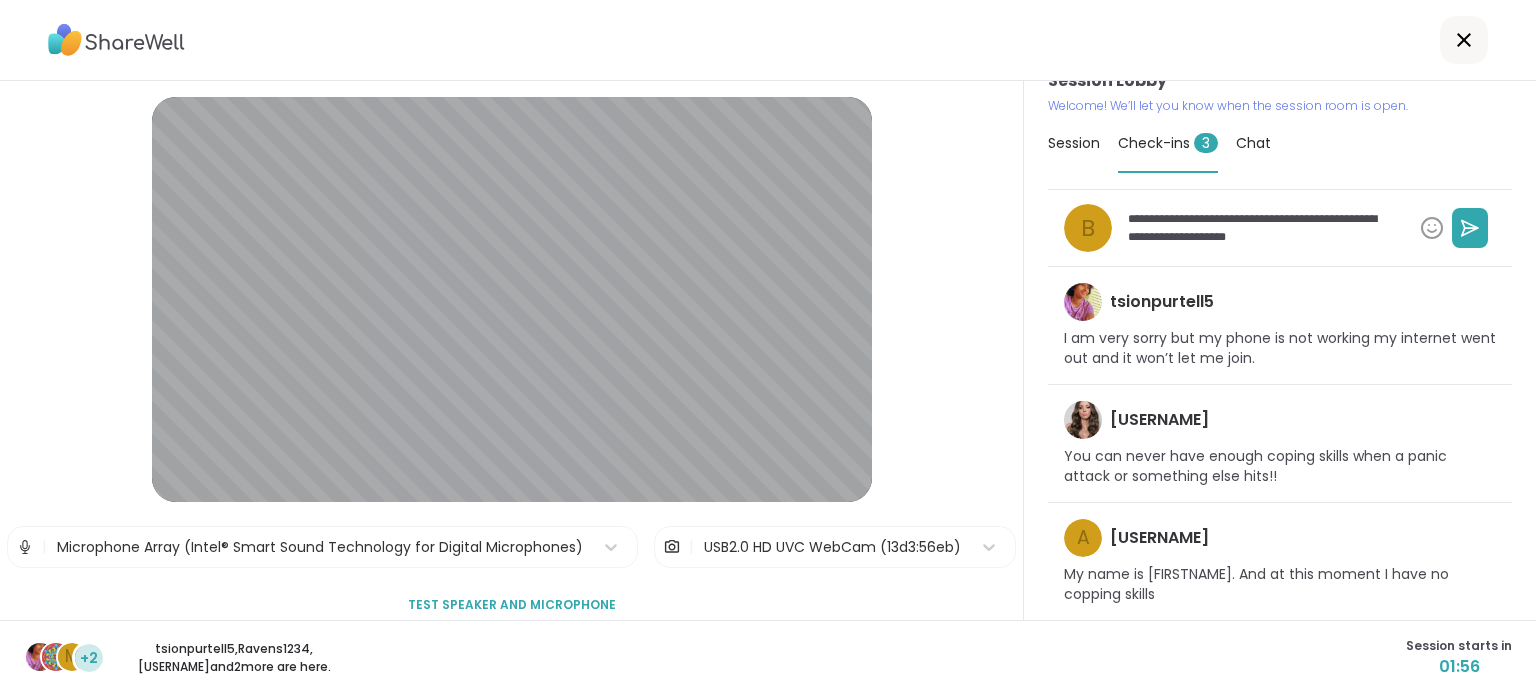 type on "*" 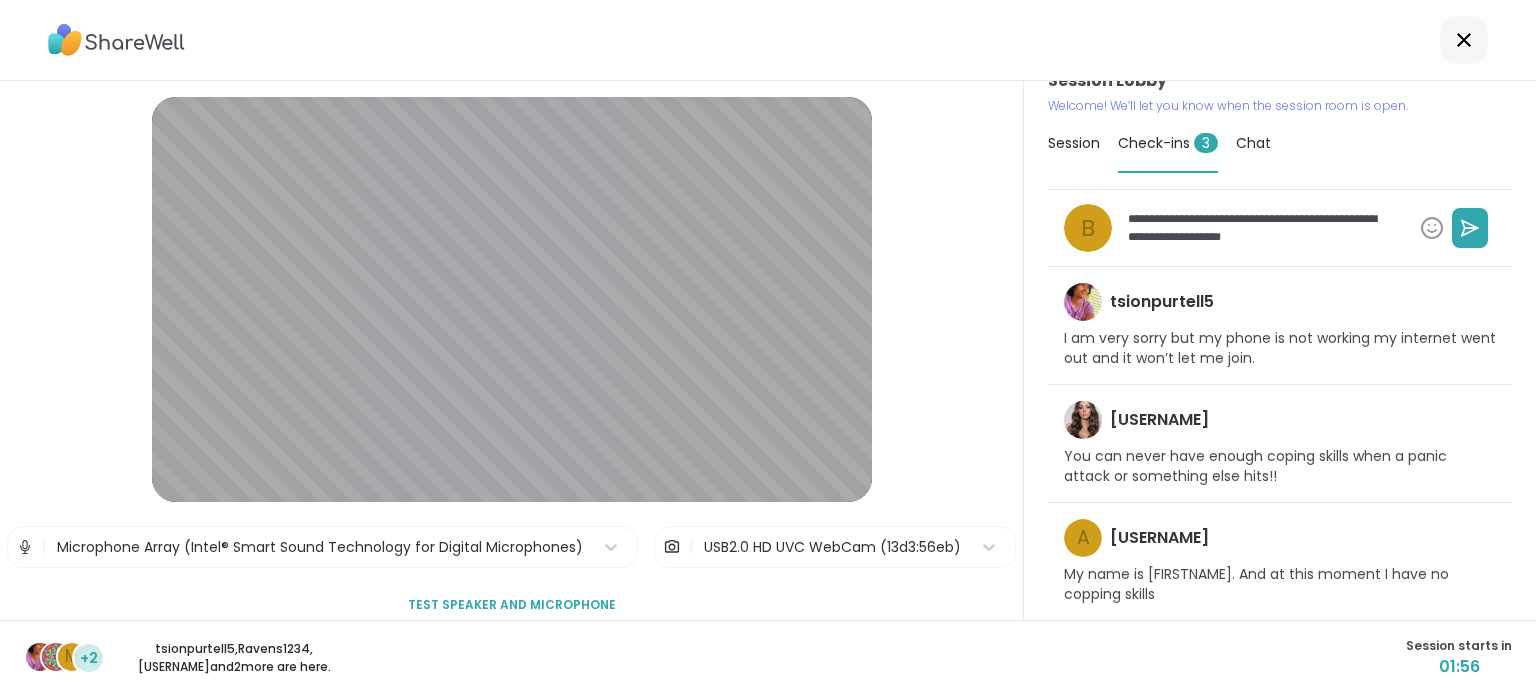 type on "*" 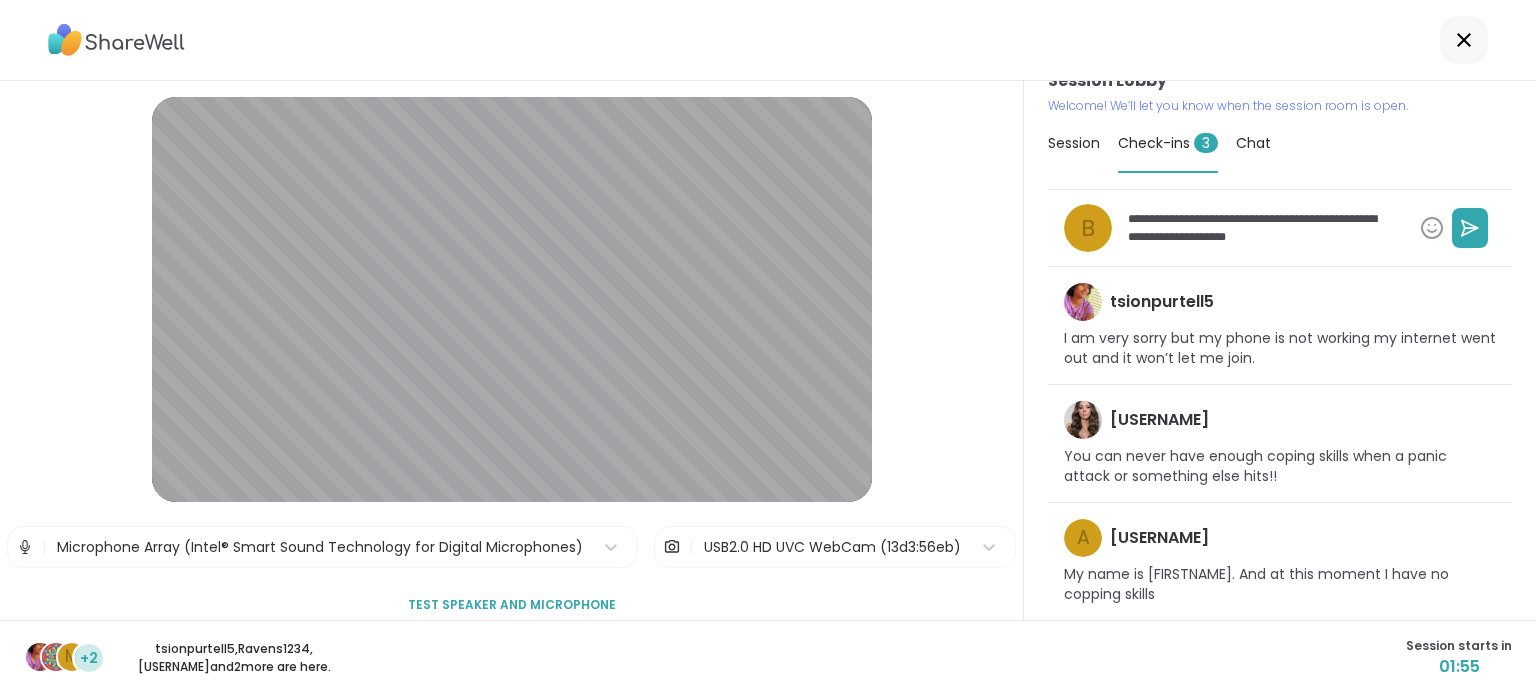 type on "*" 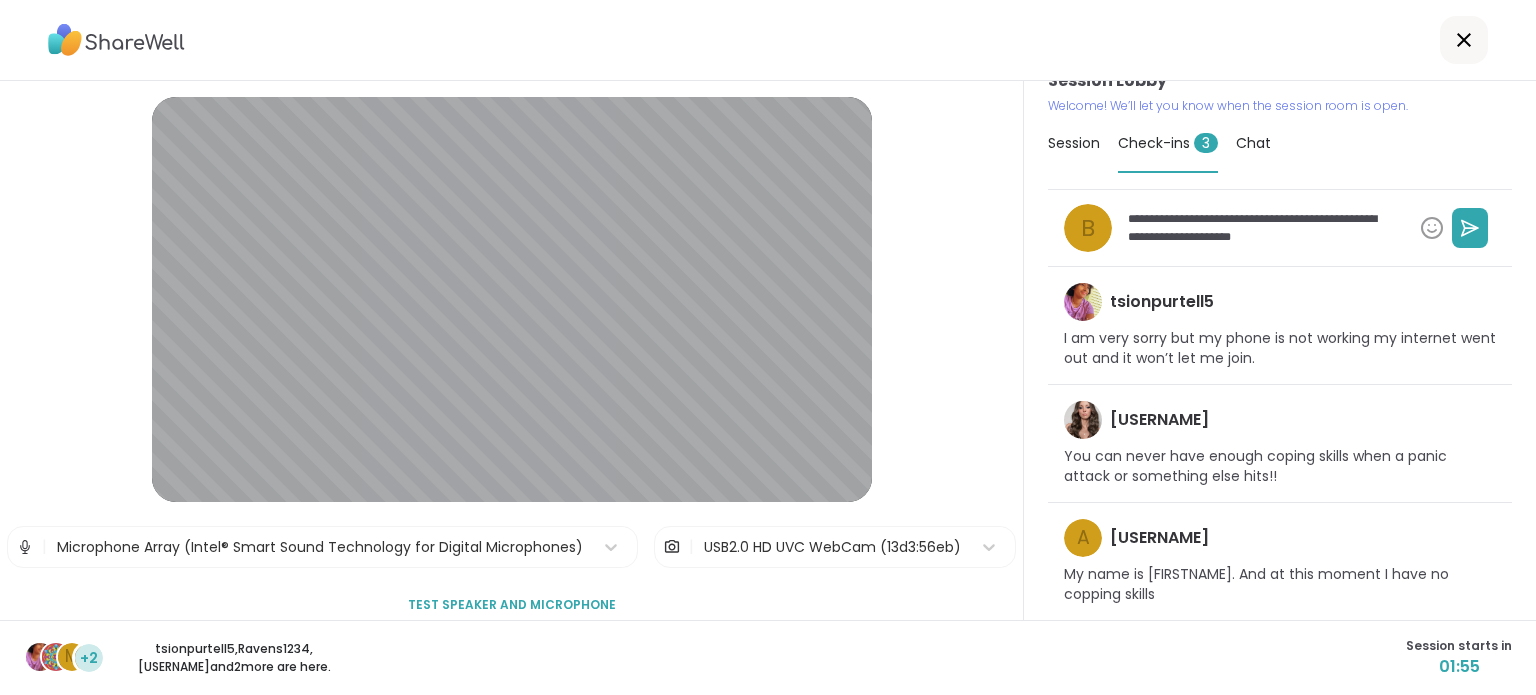 type on "*" 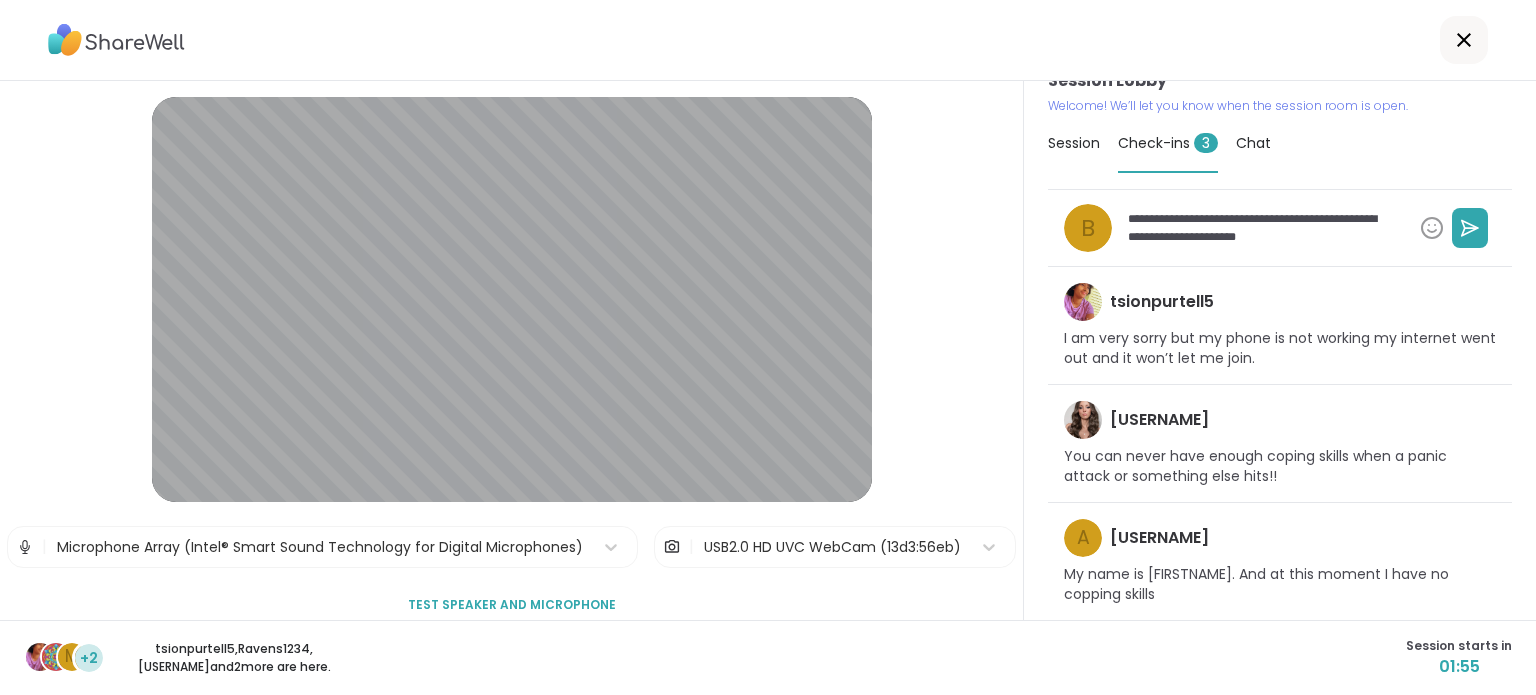 type on "*" 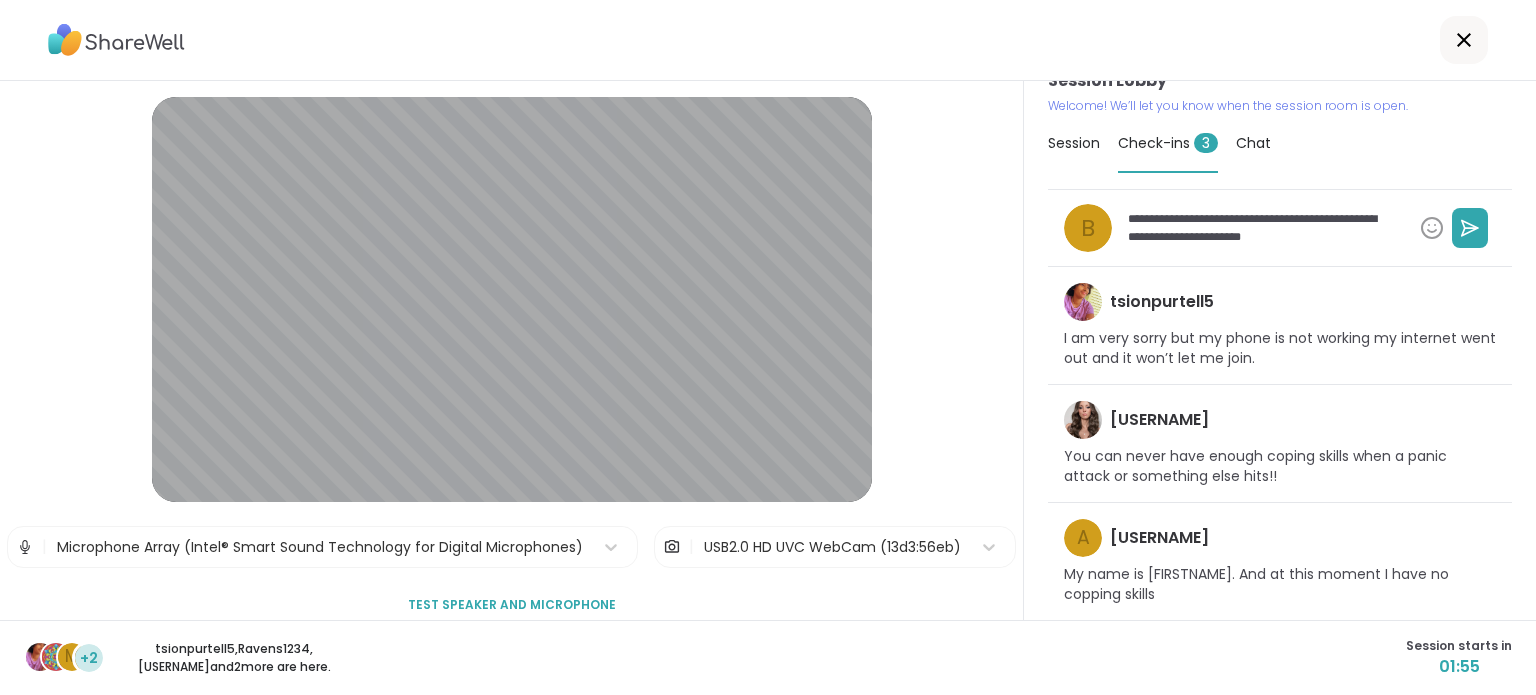 type on "*" 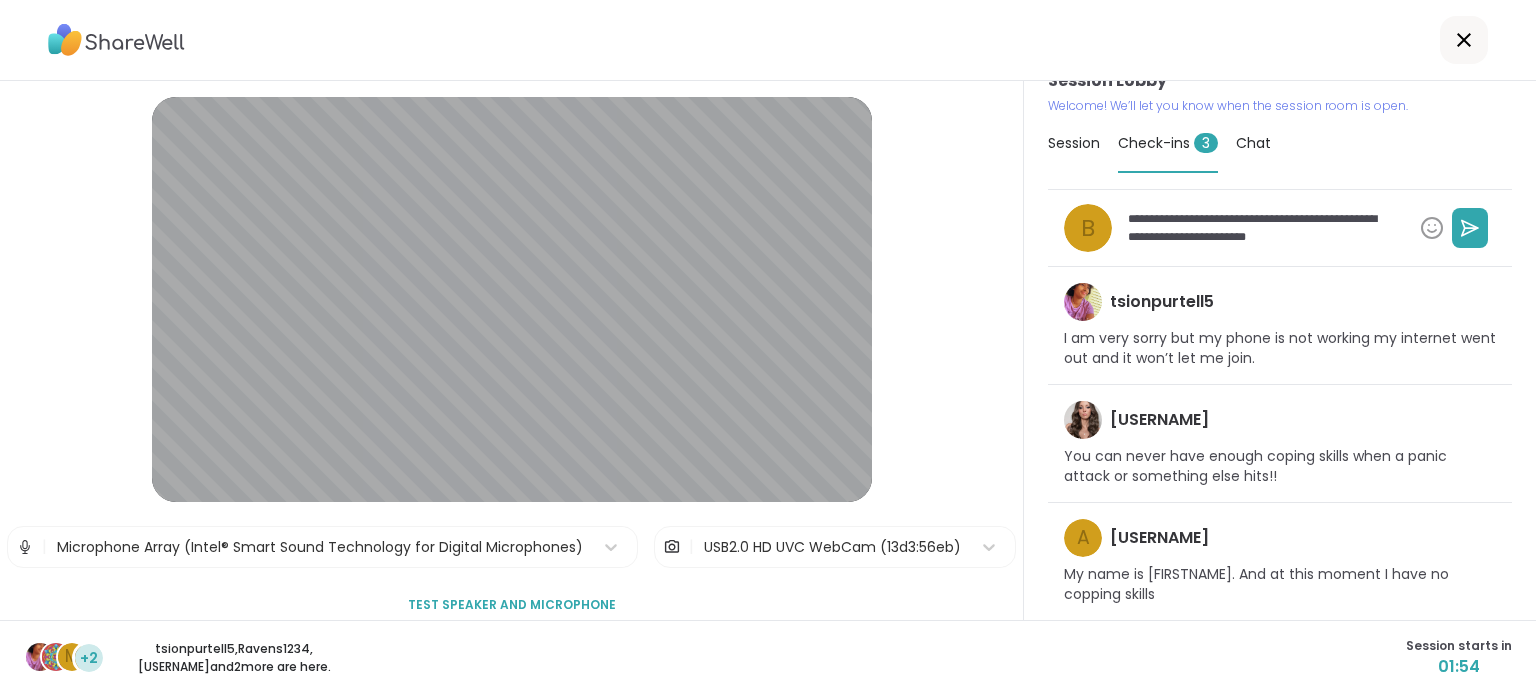 type on "*" 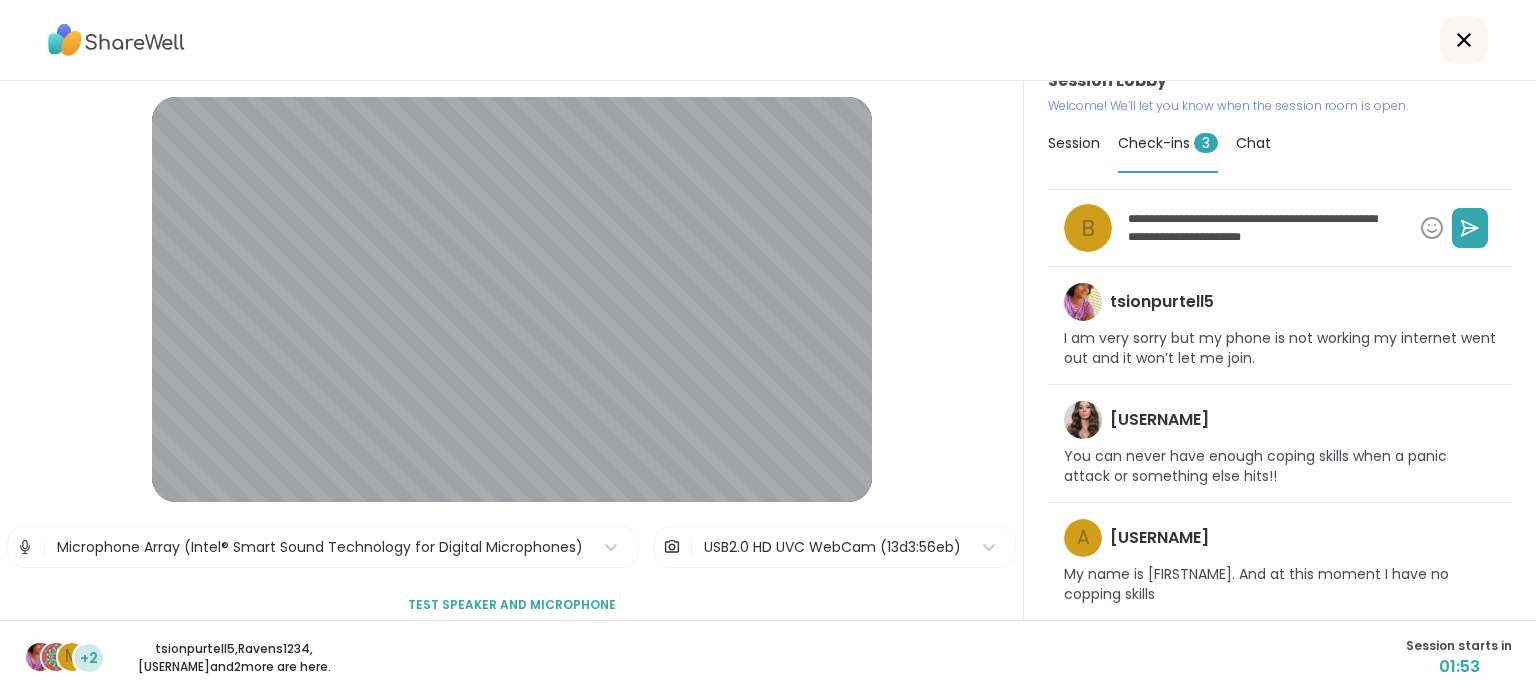type on "*" 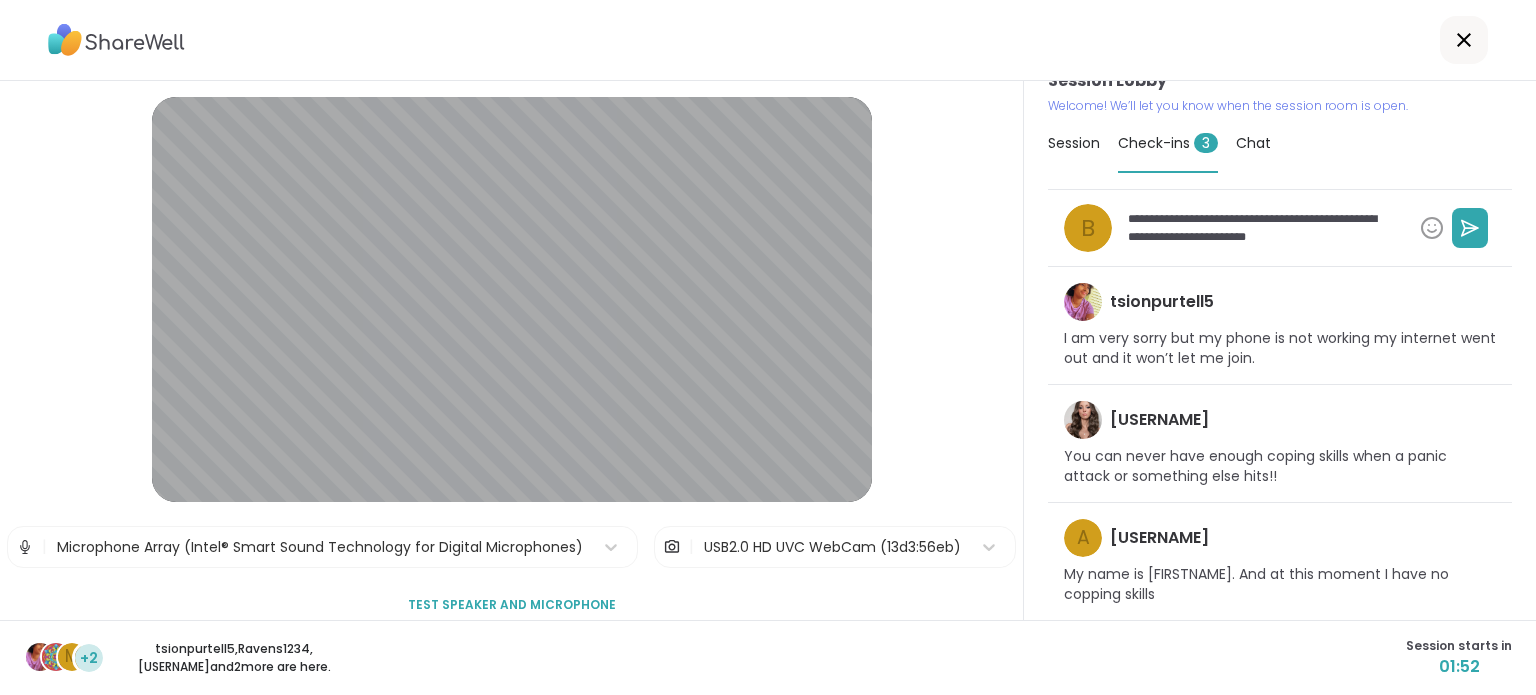 type on "*" 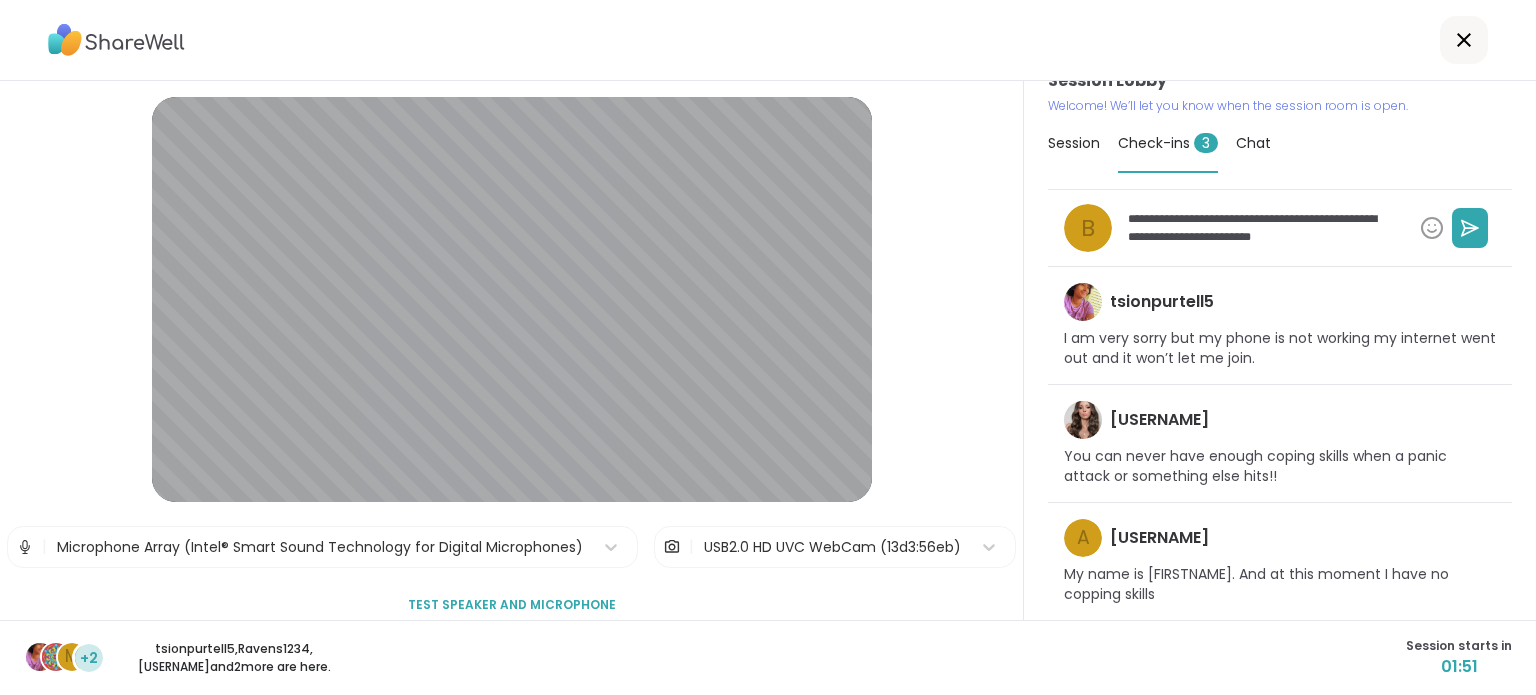 type on "*" 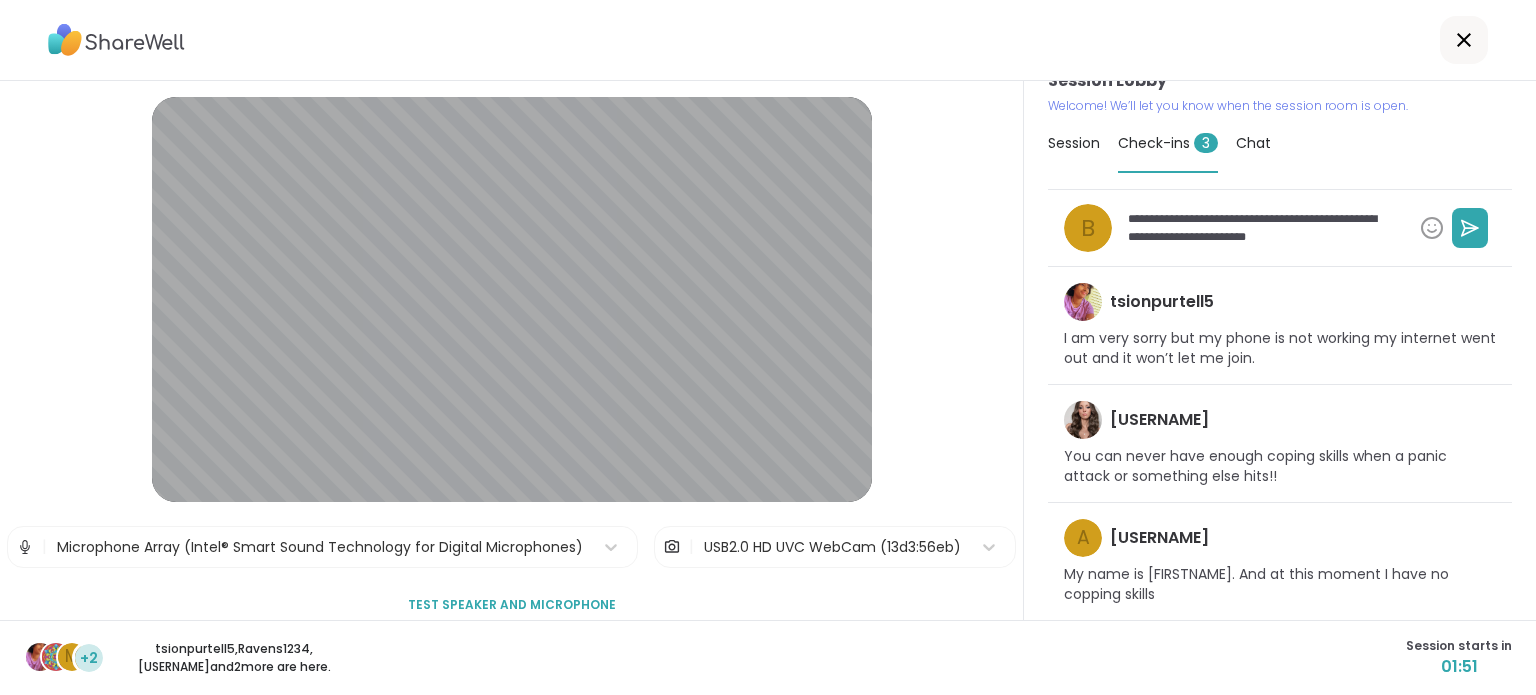 type on "*" 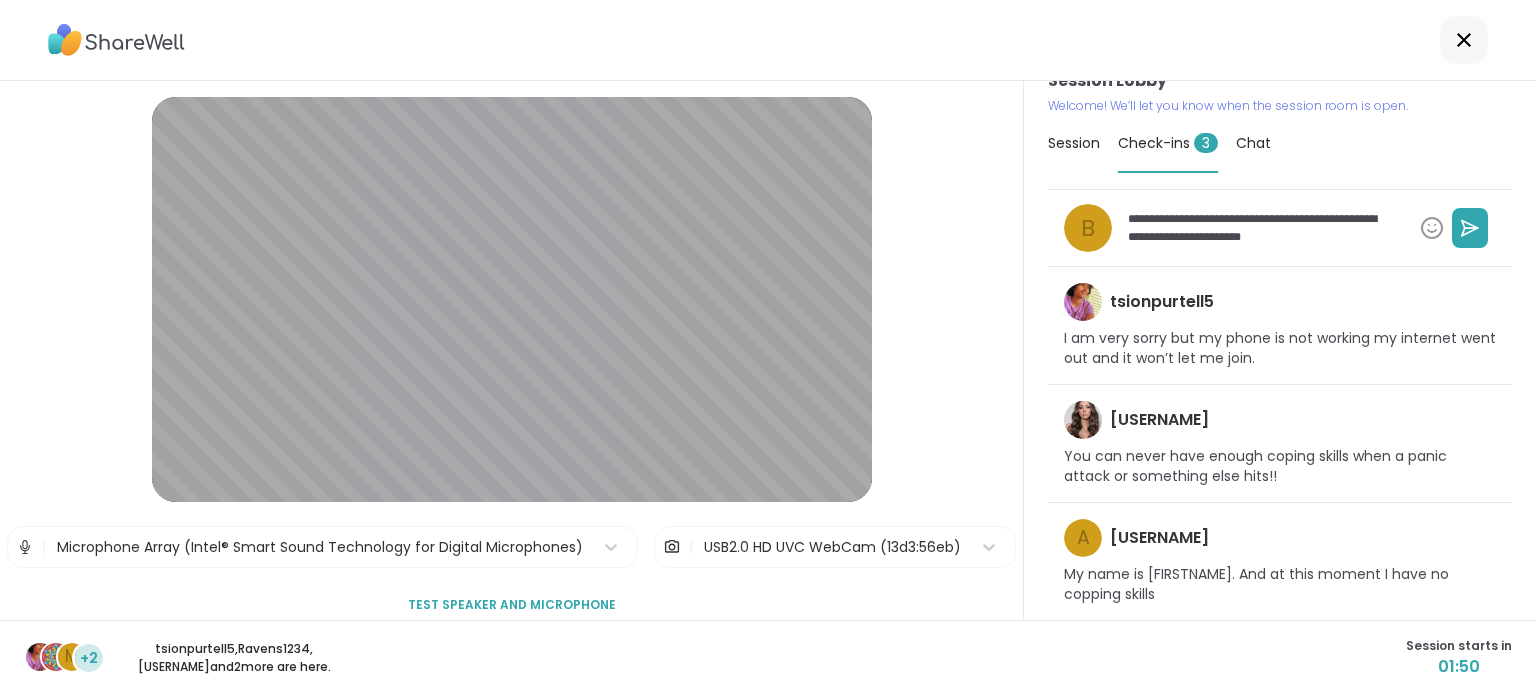 type on "*" 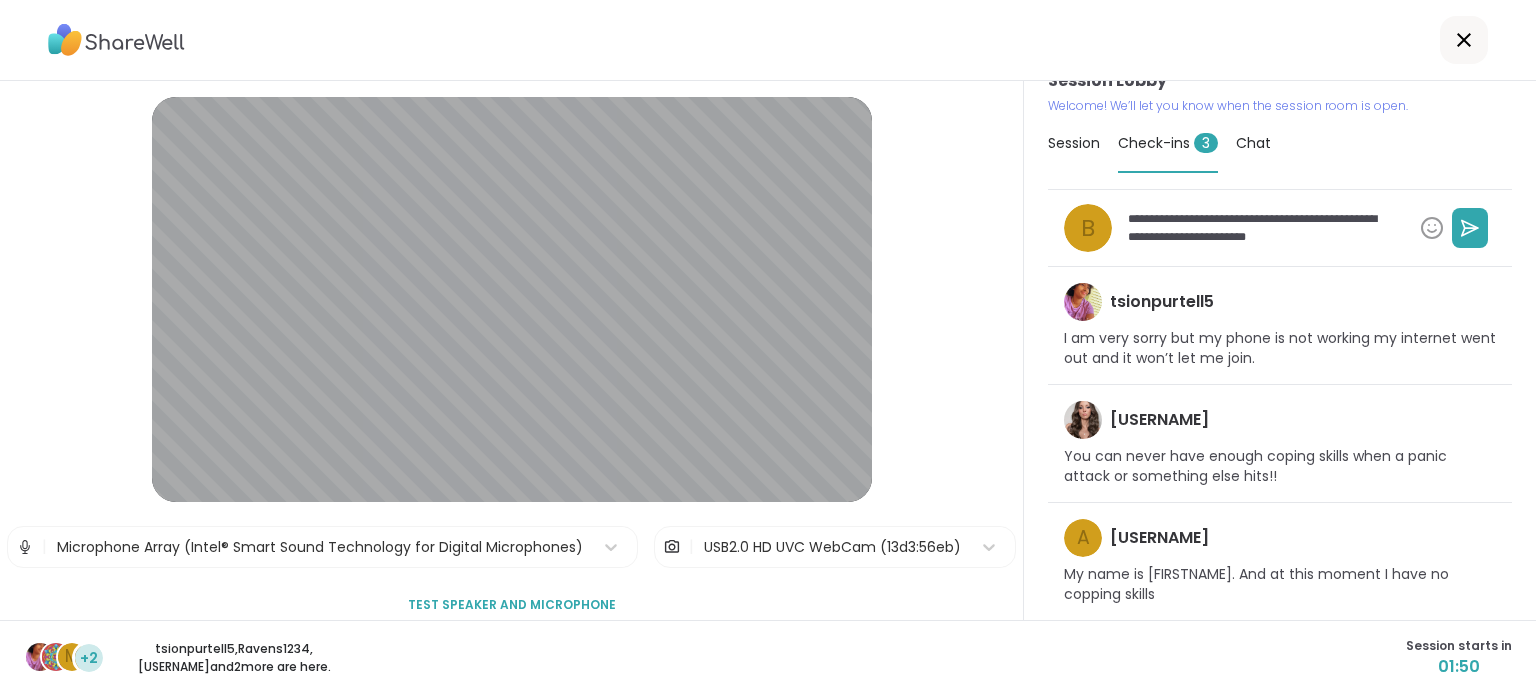 type on "*" 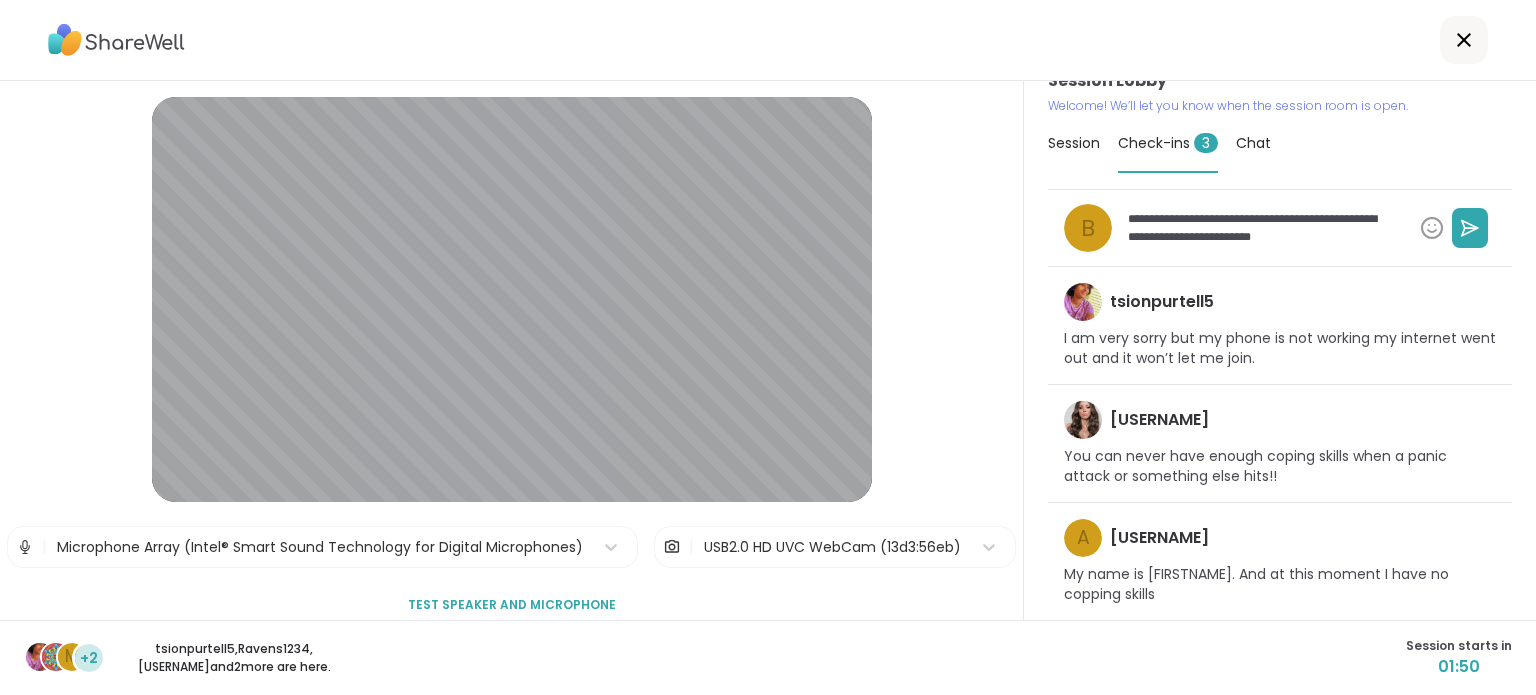 type on "*" 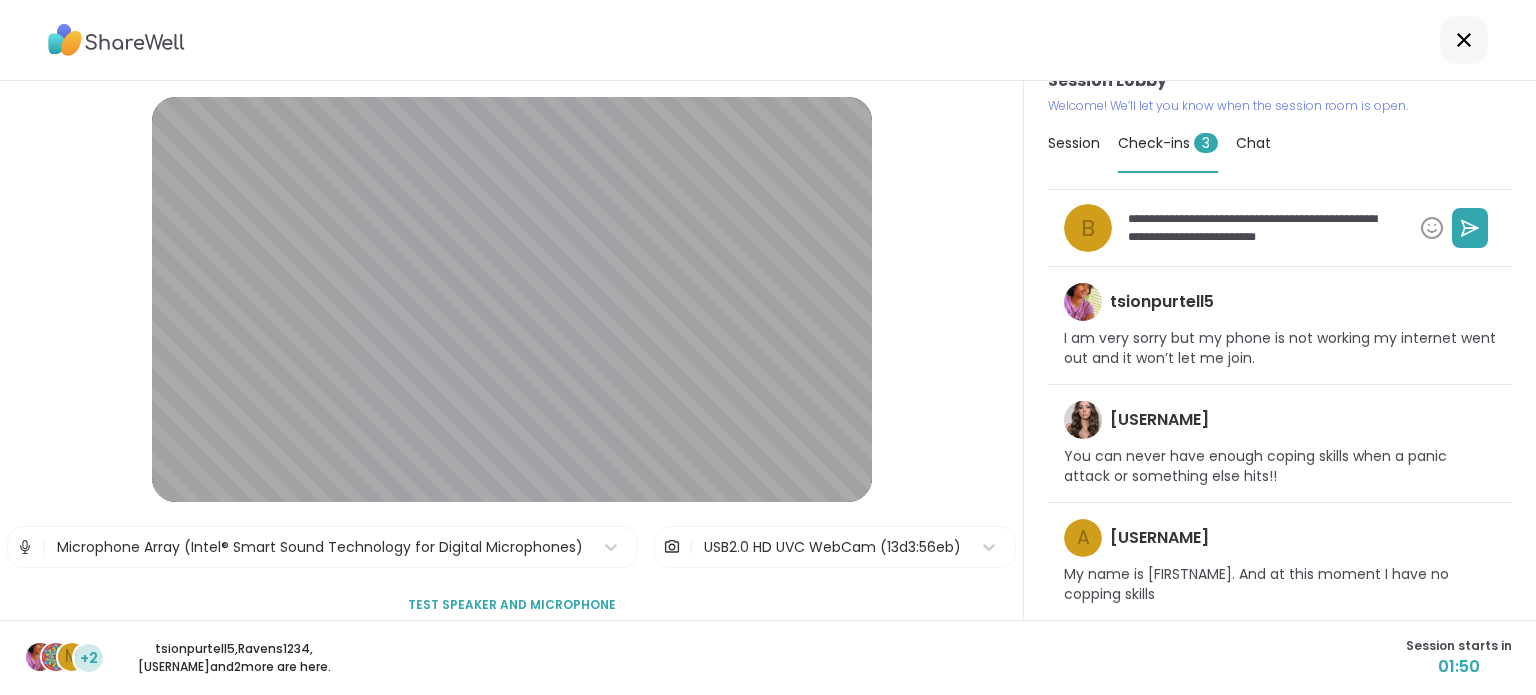 type on "*" 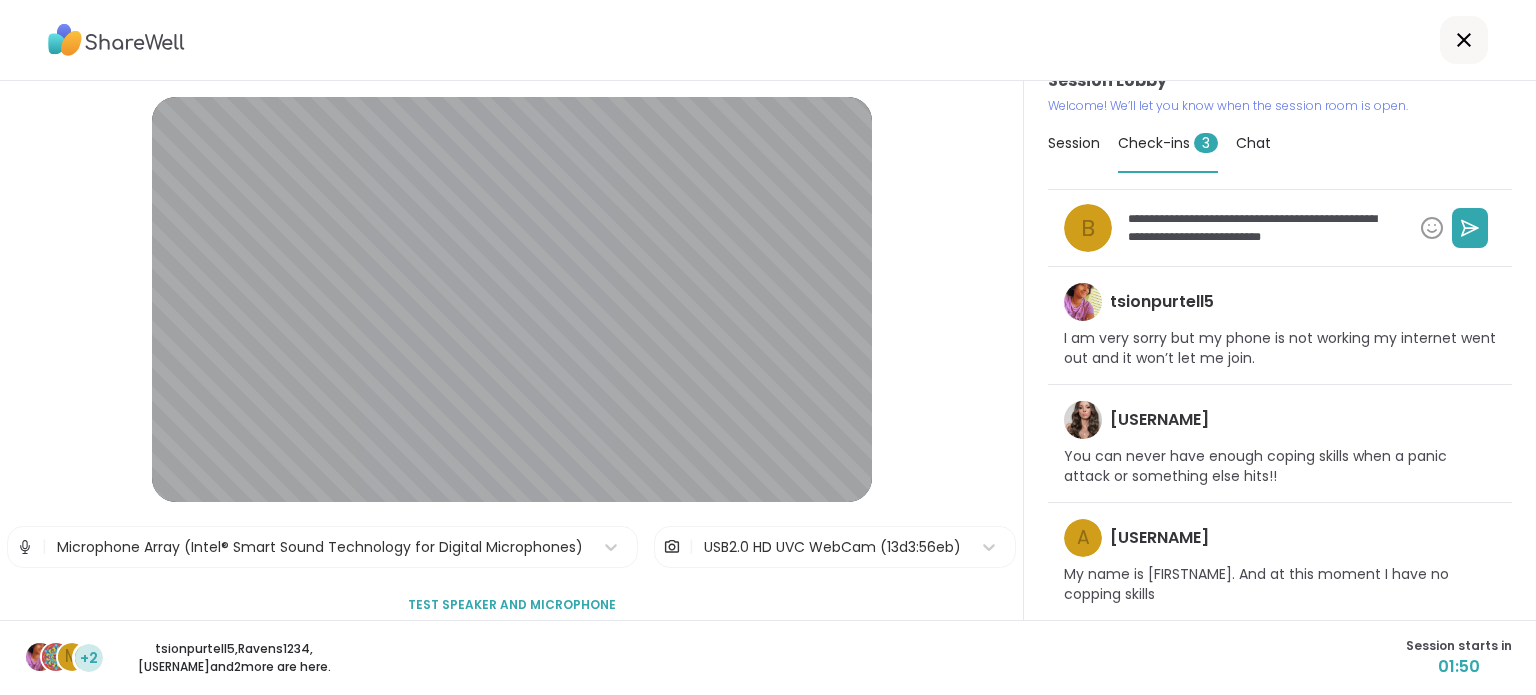 type on "*" 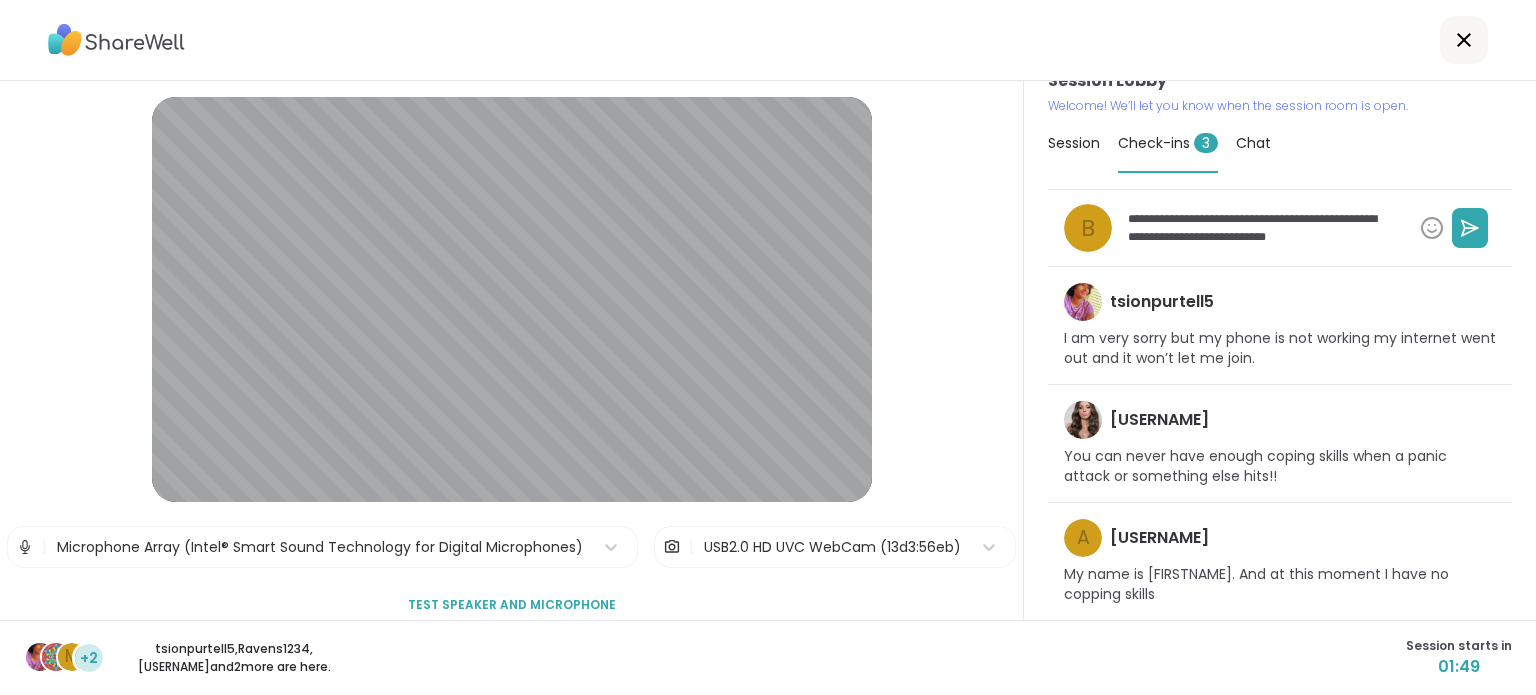 type on "*" 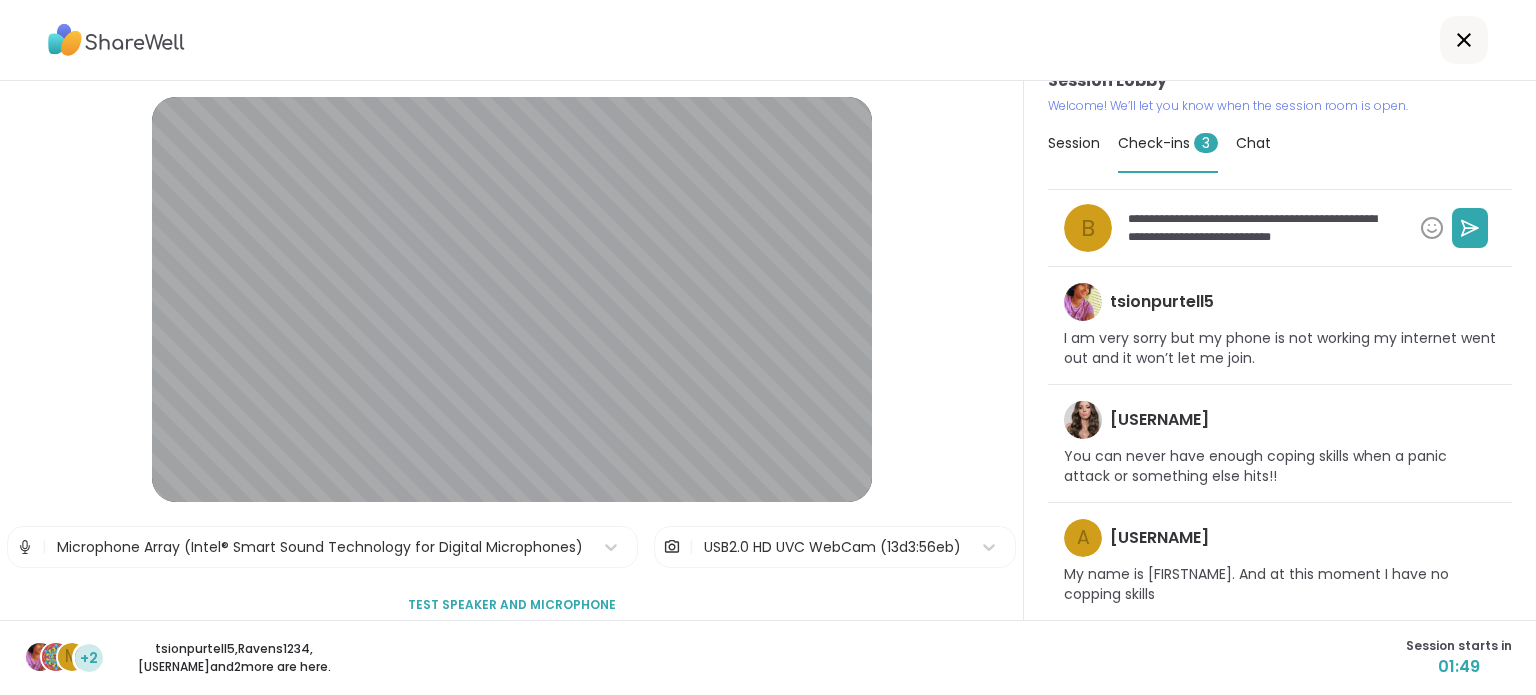 type on "*" 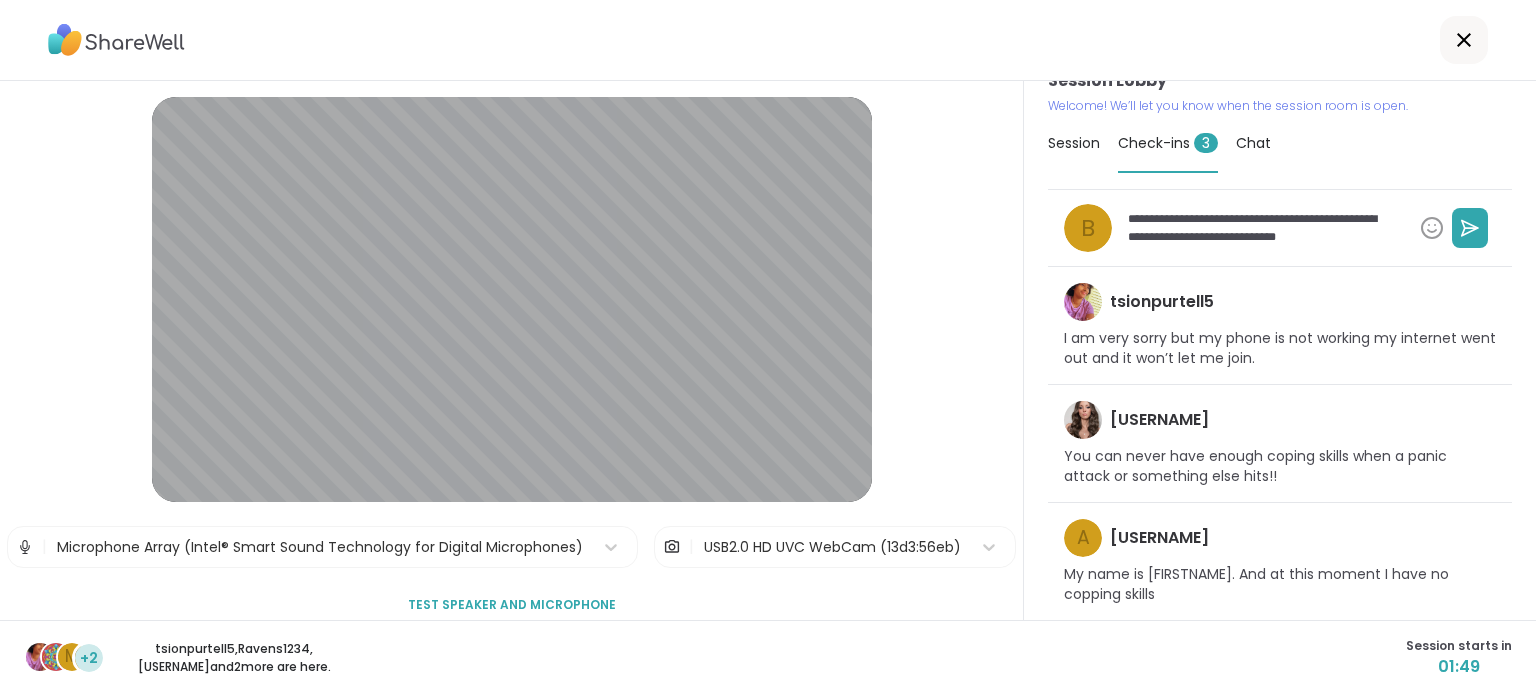 type on "*" 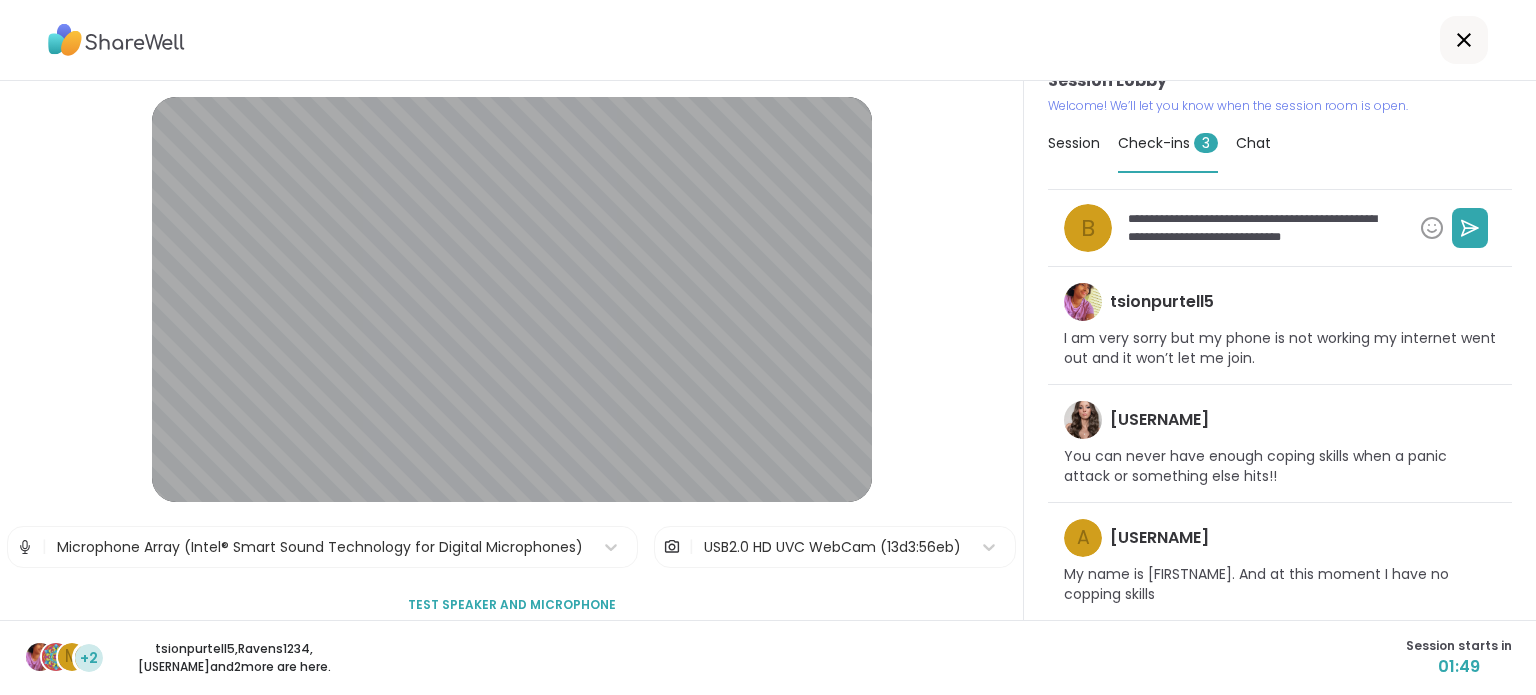 type on "*" 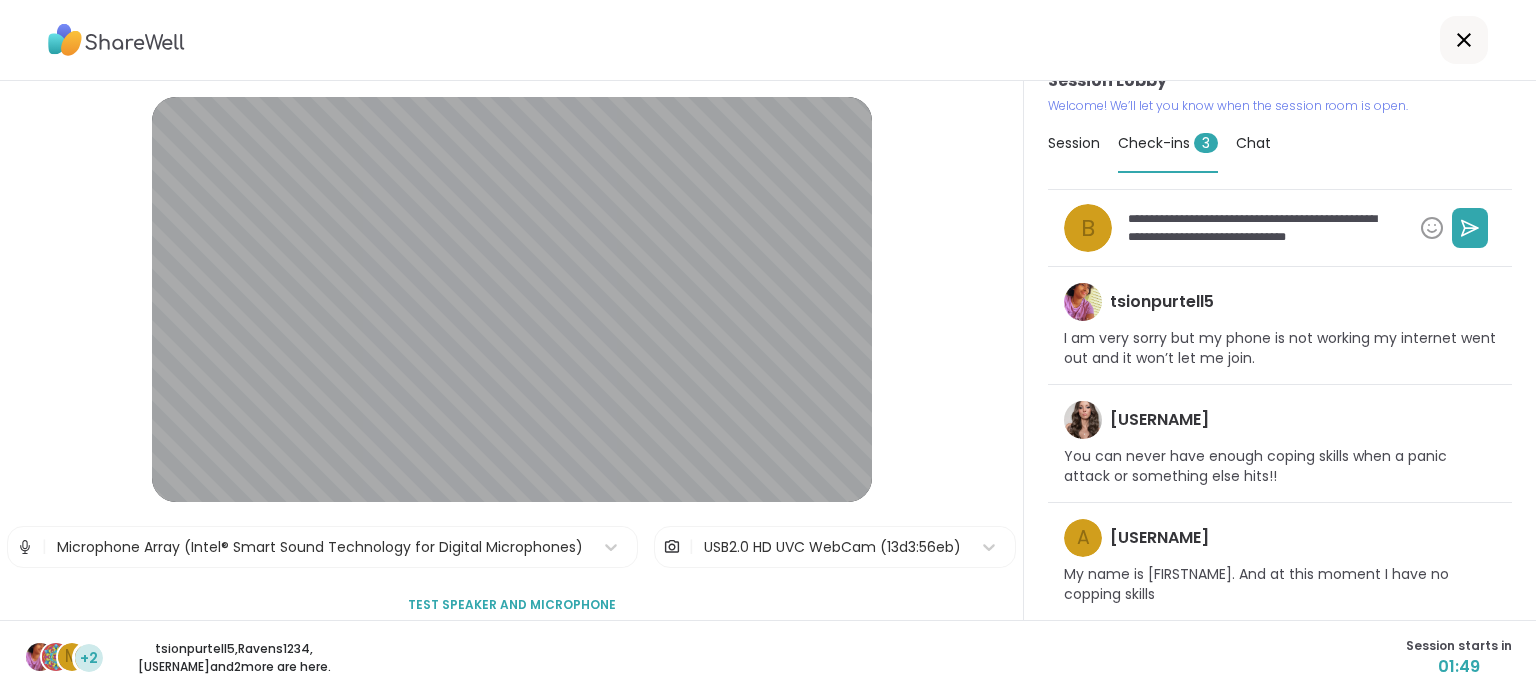 type 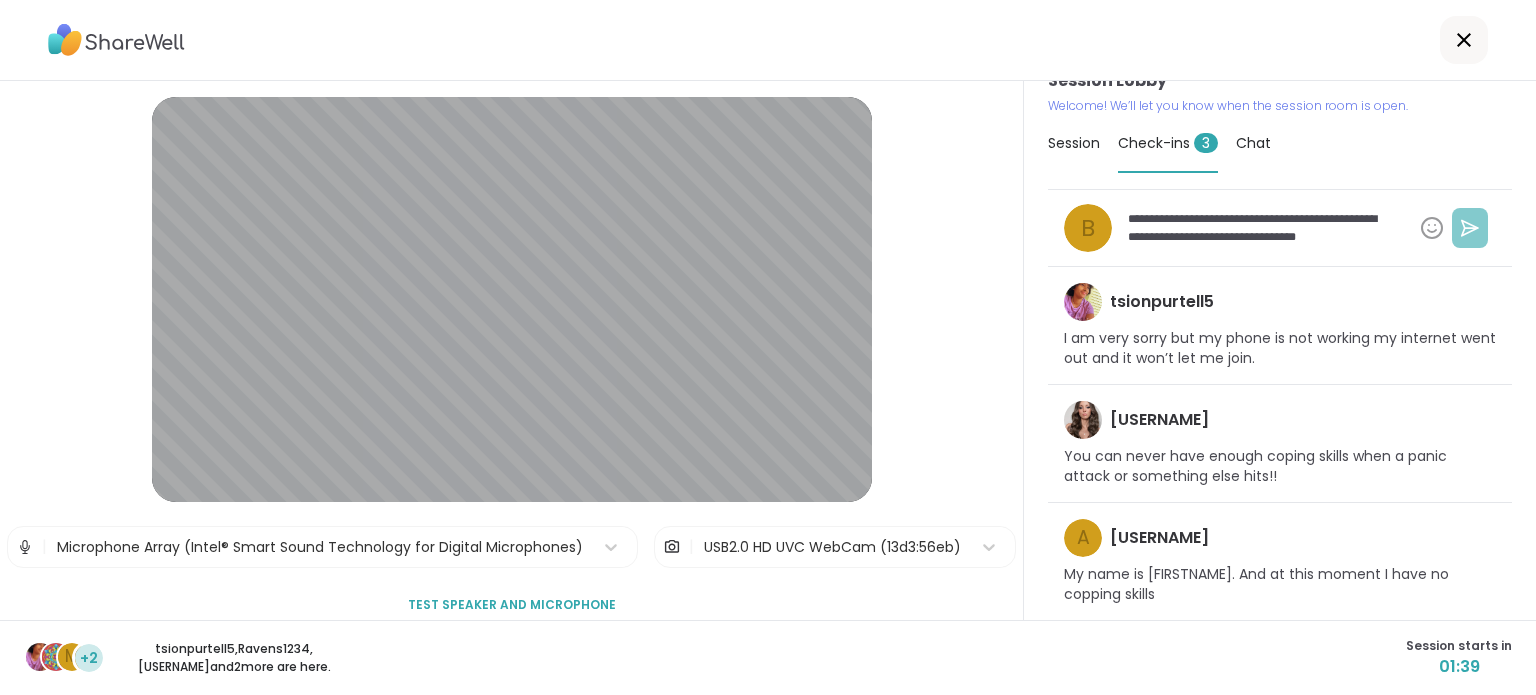 click at bounding box center (1470, 228) 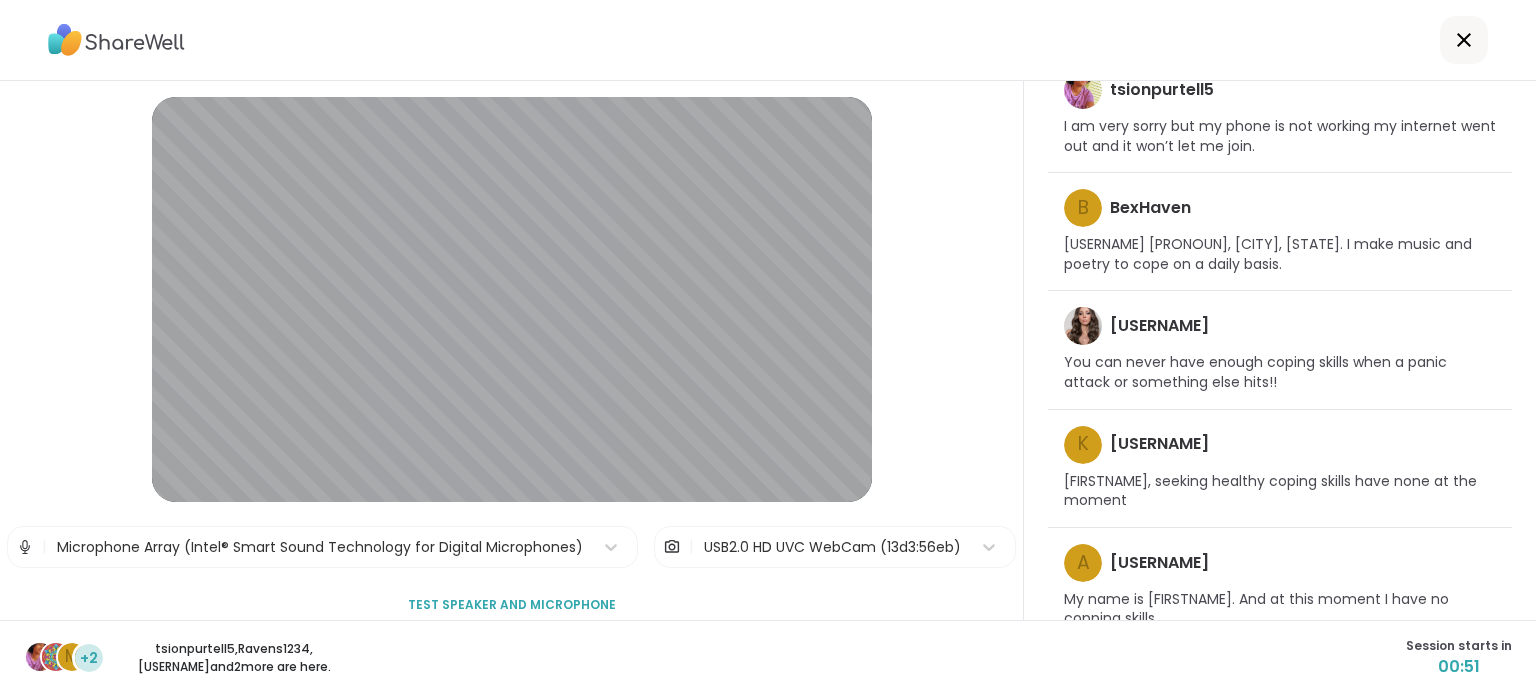 scroll, scrollTop: 264, scrollLeft: 0, axis: vertical 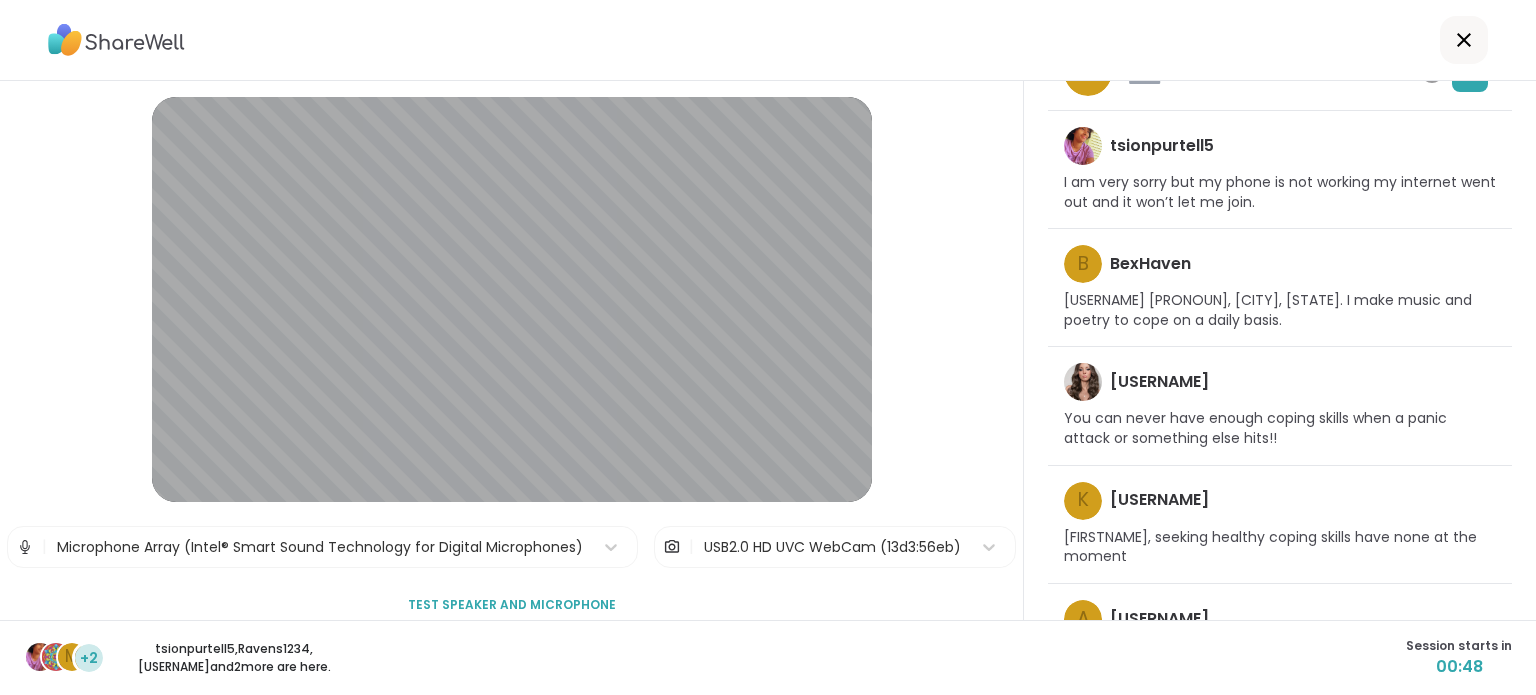 click on "B" at bounding box center [1083, 264] 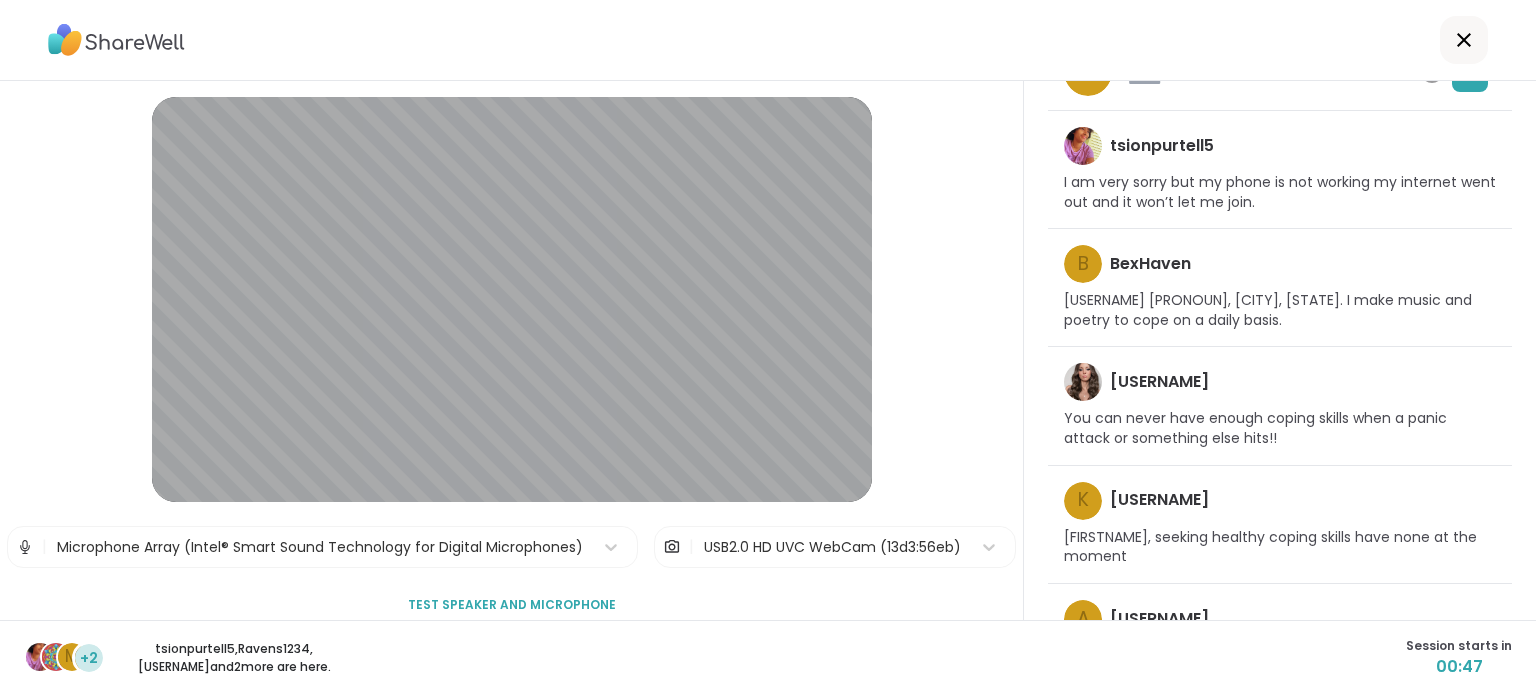 click on "BexHaven" at bounding box center (1150, 264) 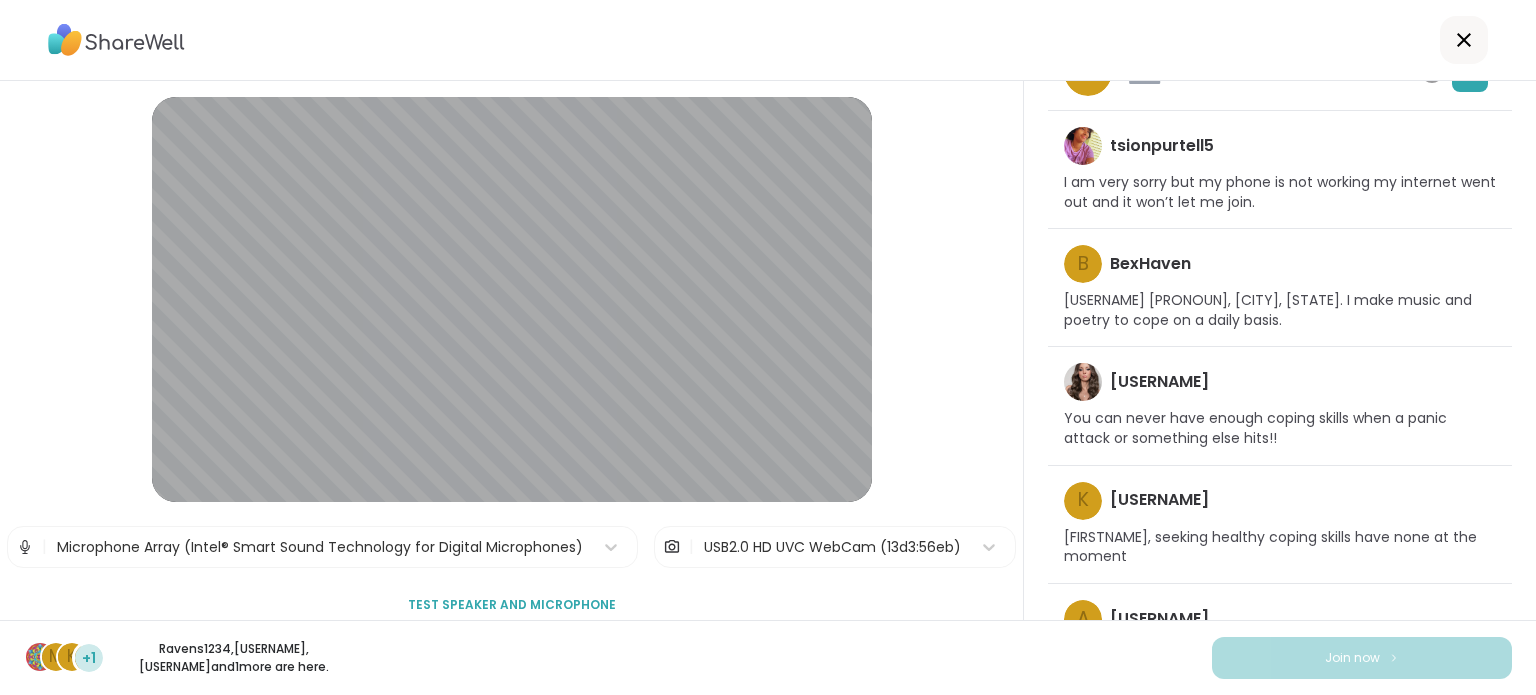 scroll, scrollTop: 0, scrollLeft: 0, axis: both 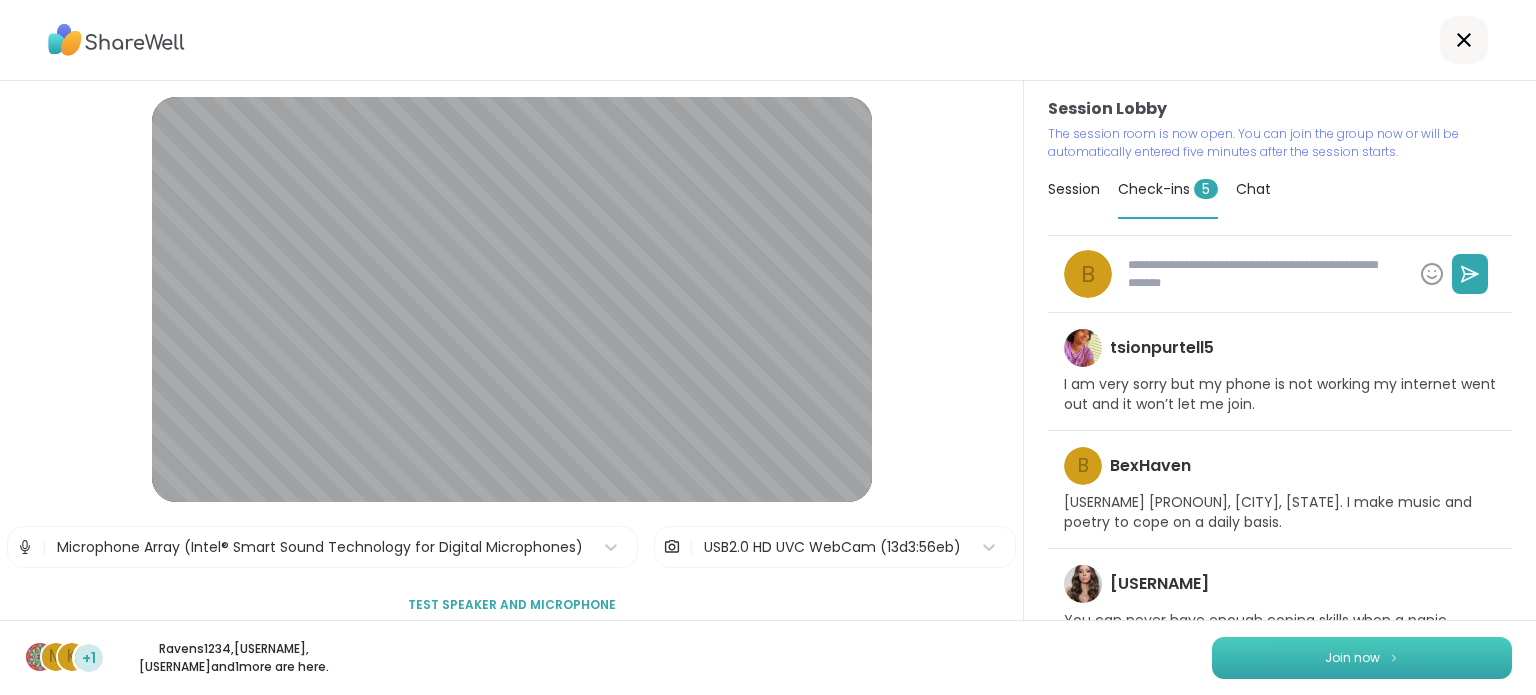 click on "Join now" at bounding box center (1362, 658) 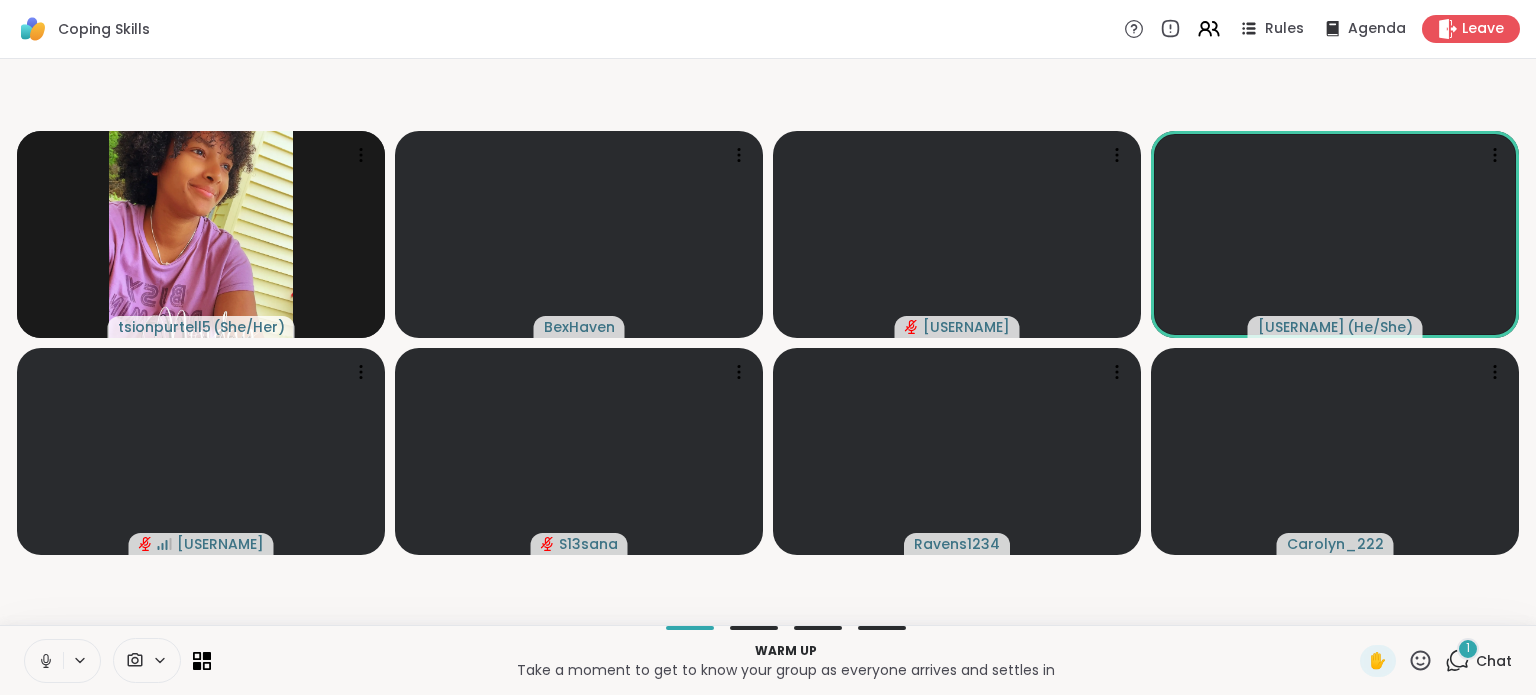 click 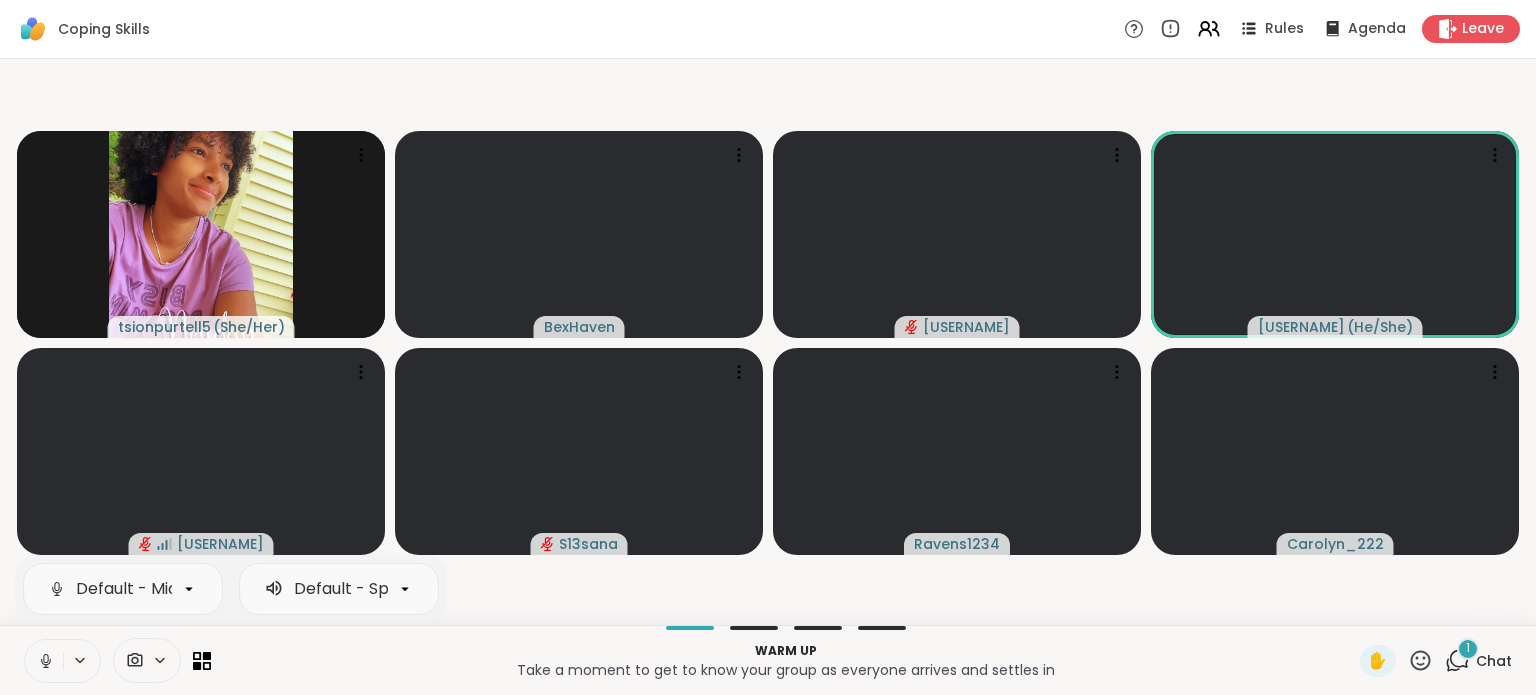 click 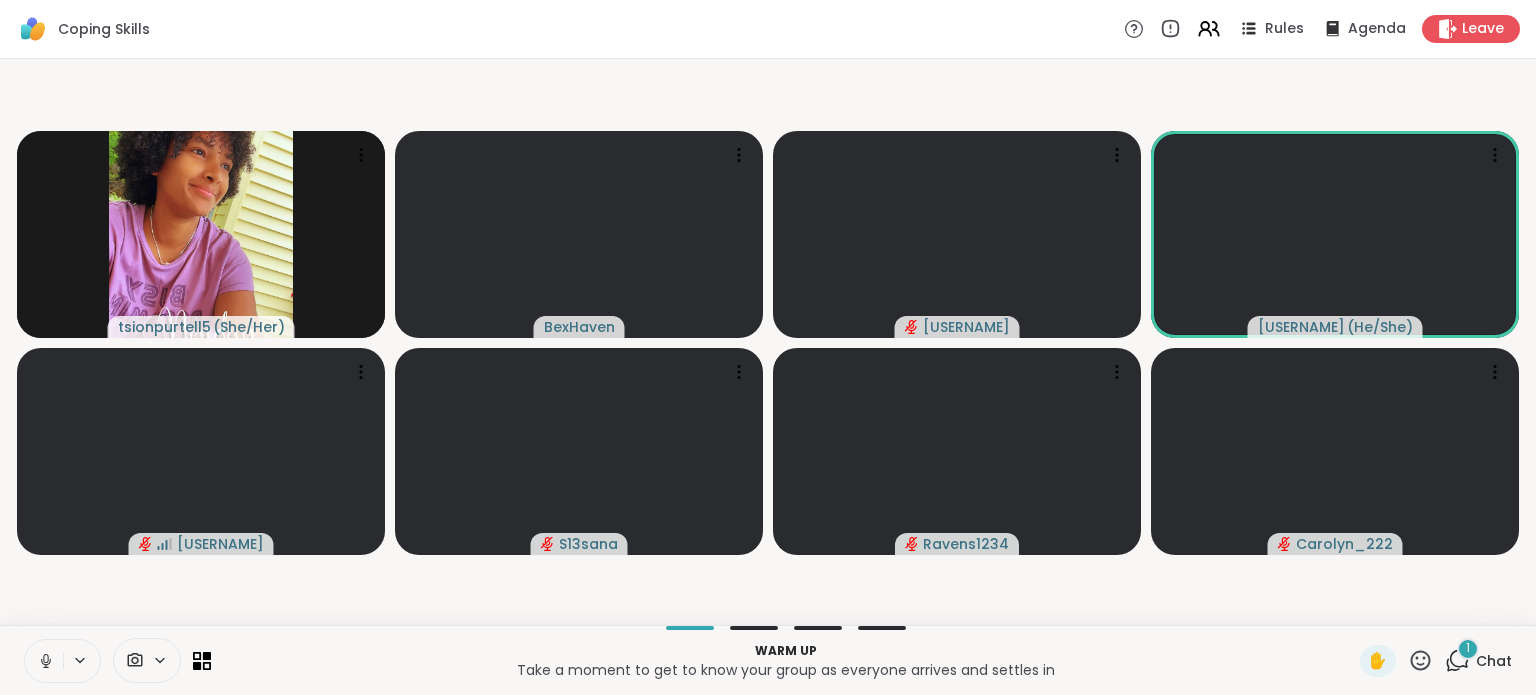 click 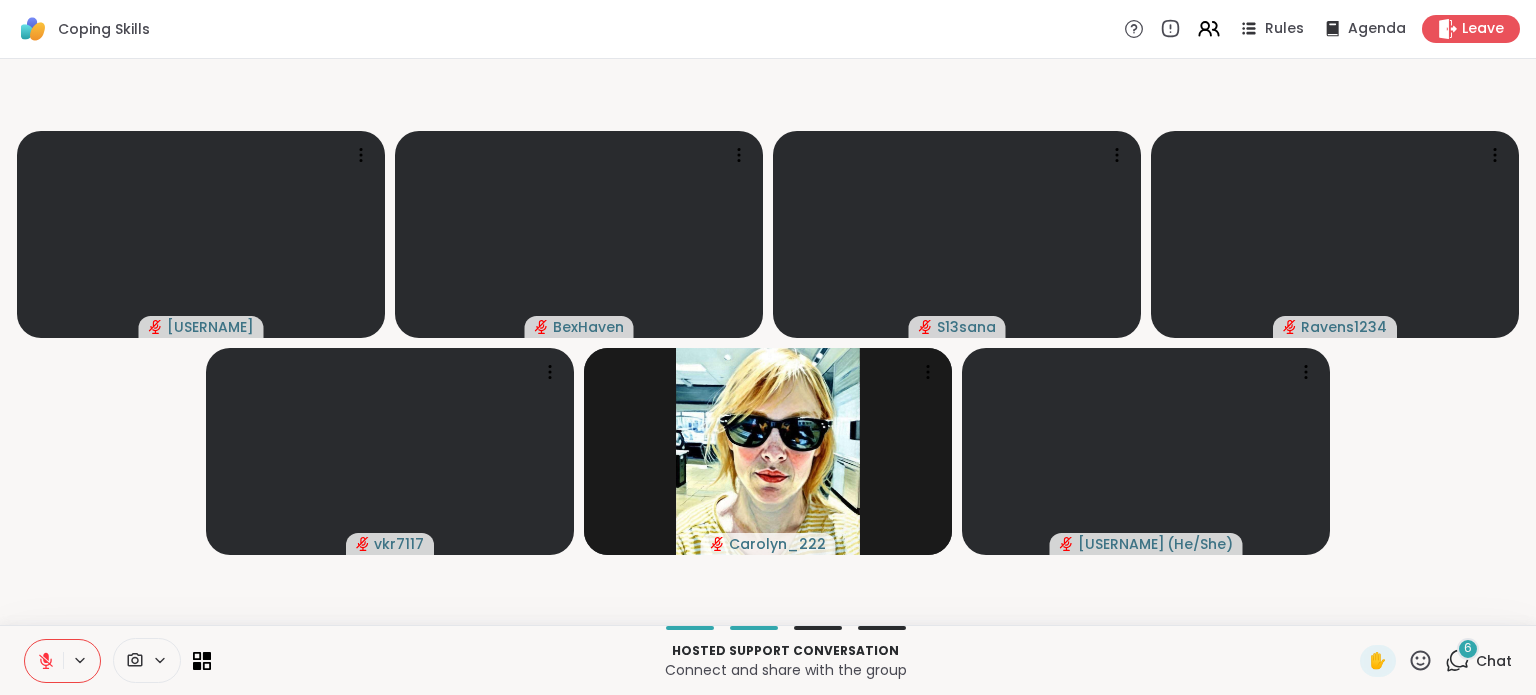 click 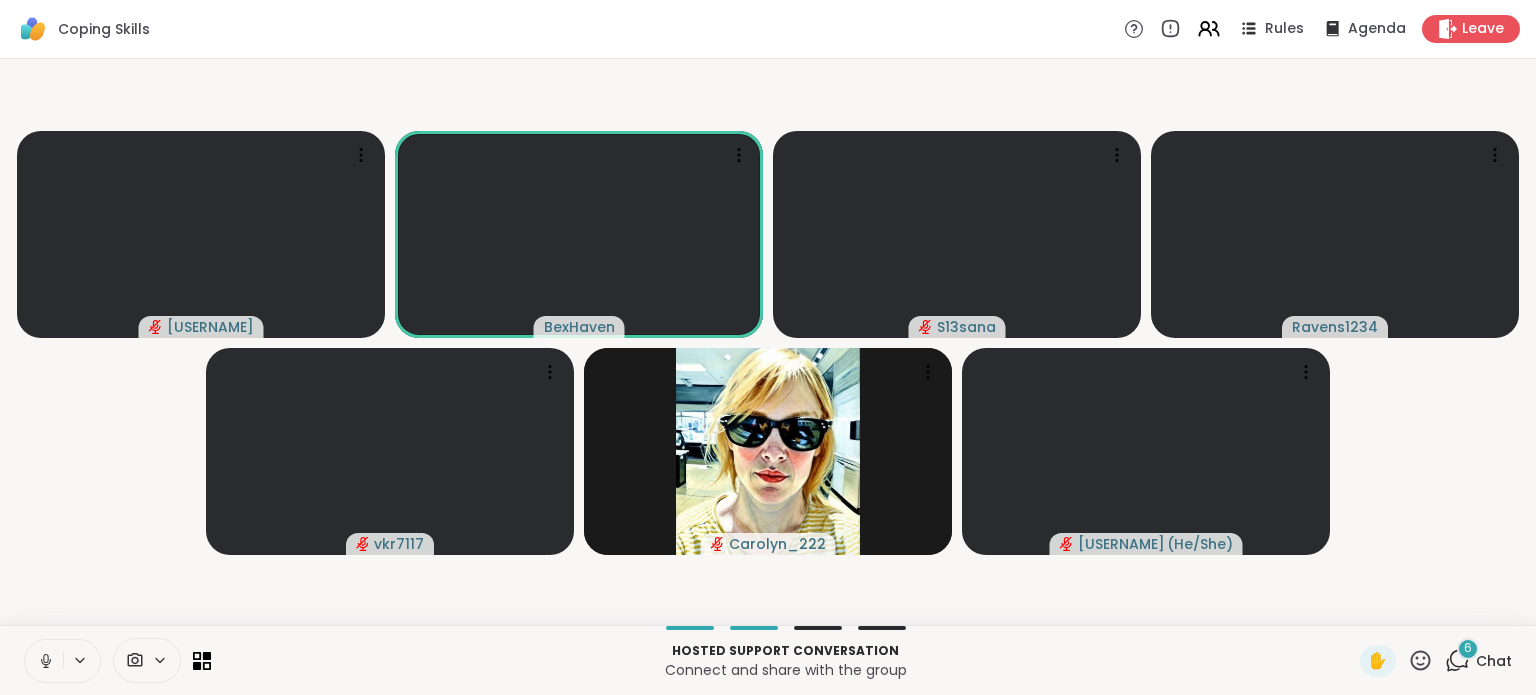 click 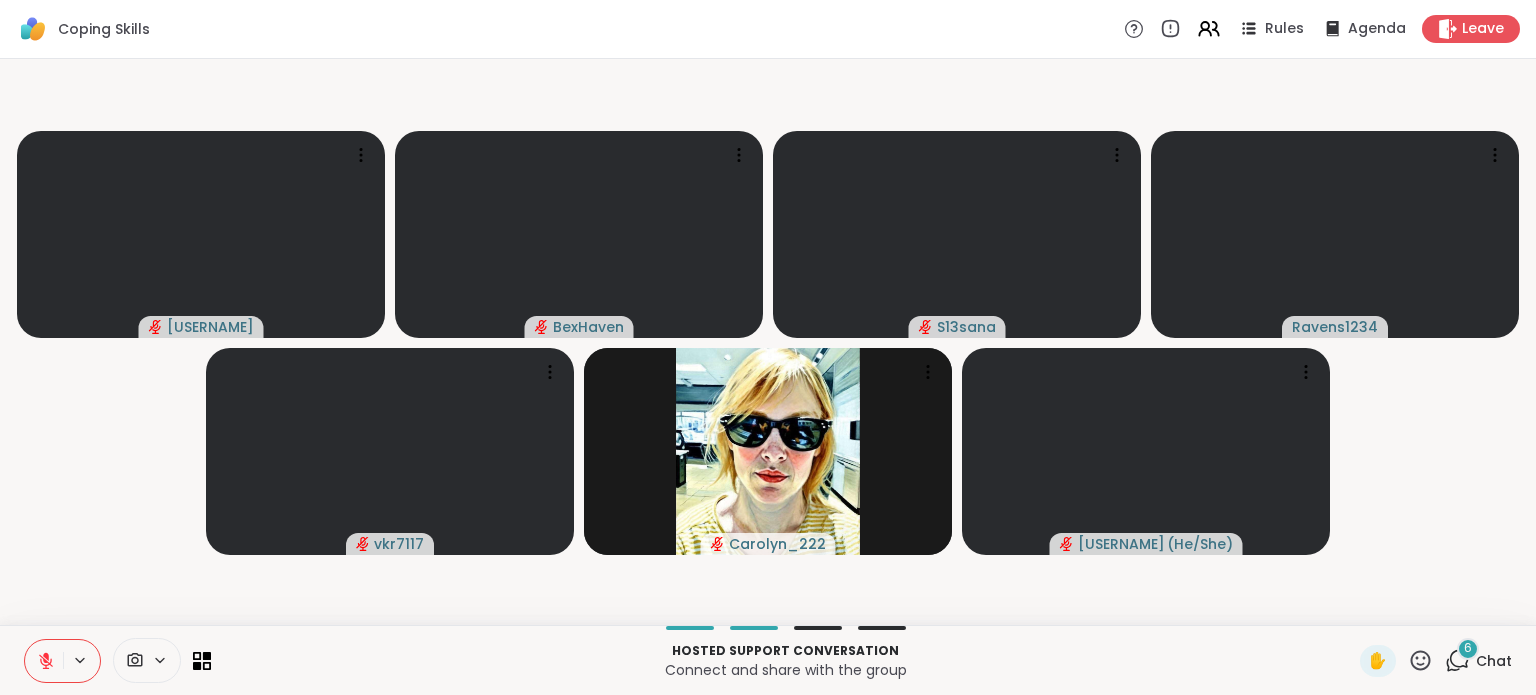 click 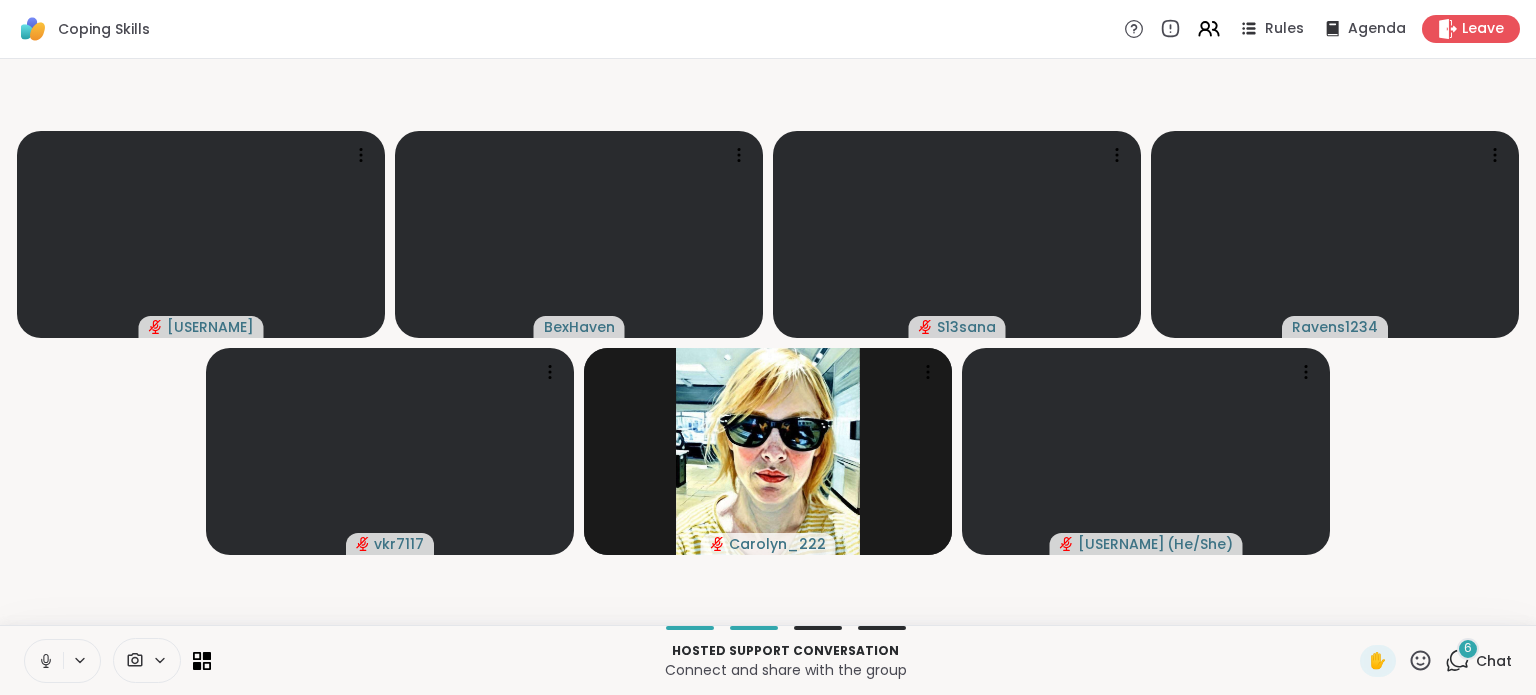 click on "[USERNAME] [USERNAME] [USERNAME] [USERNAME] [USERNAME] [USERNAME] ( [PRONOUN] )" at bounding box center (768, 342) 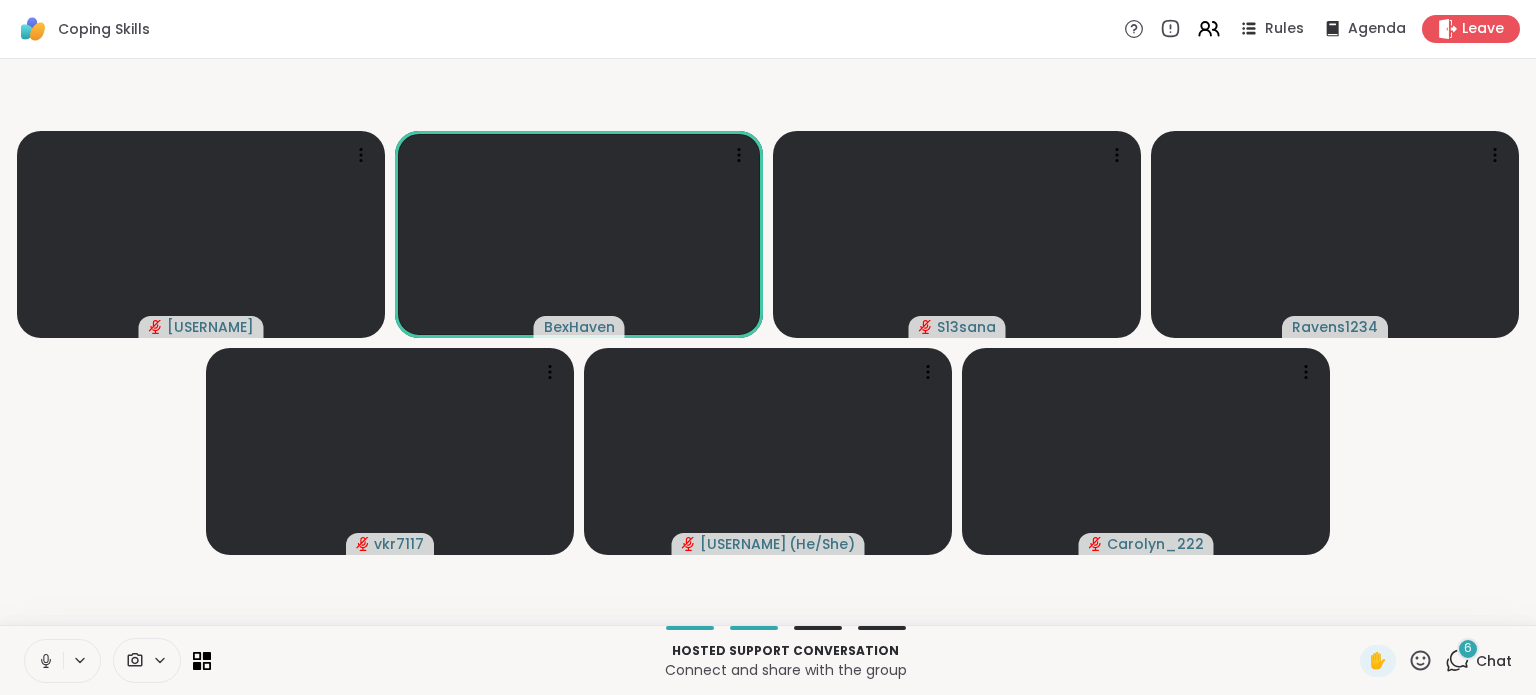 click 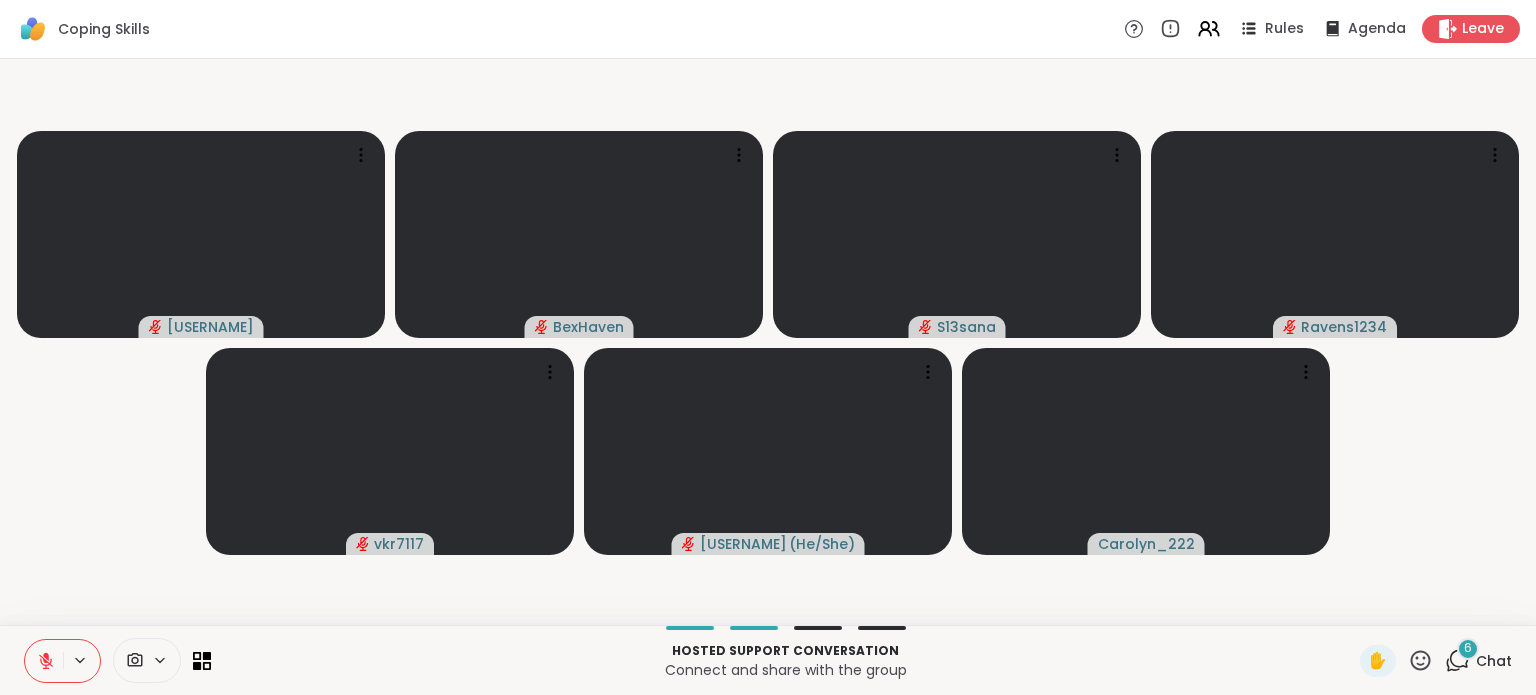 click 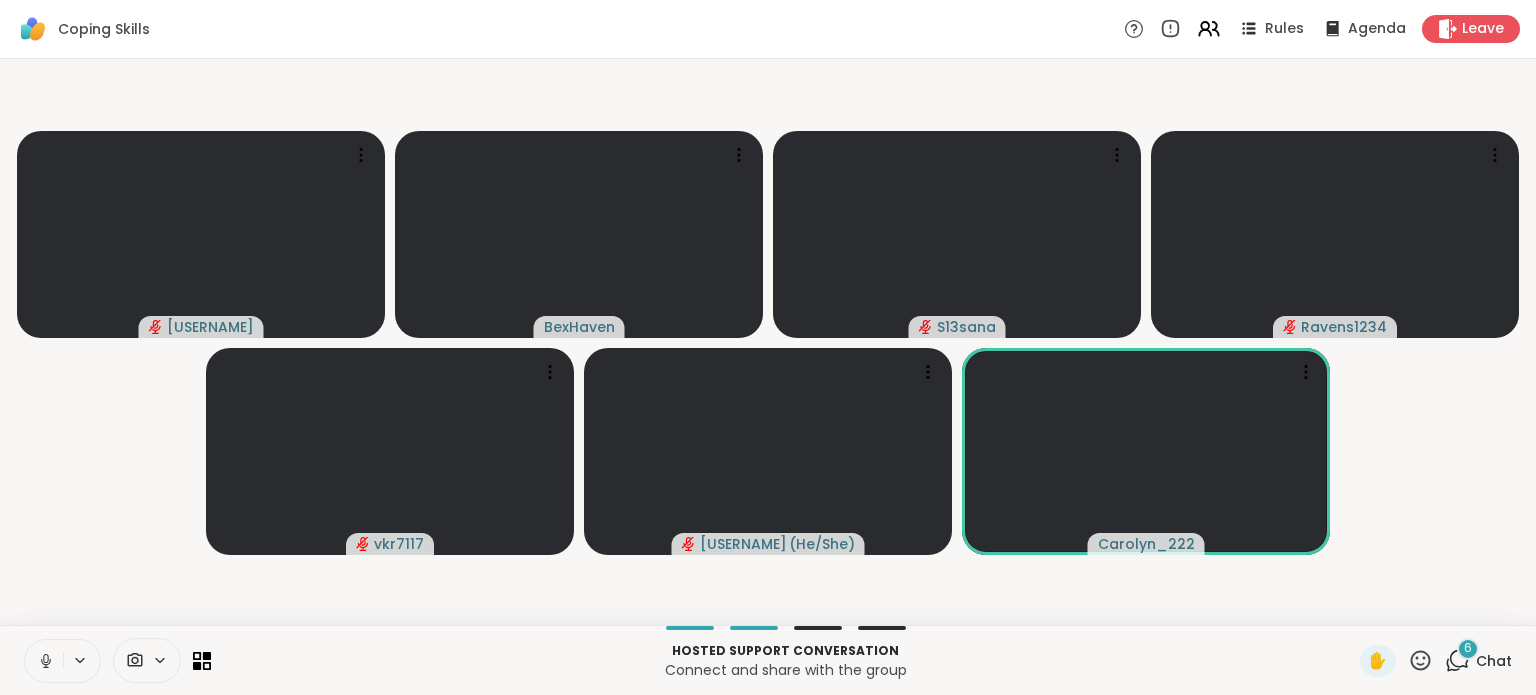 click 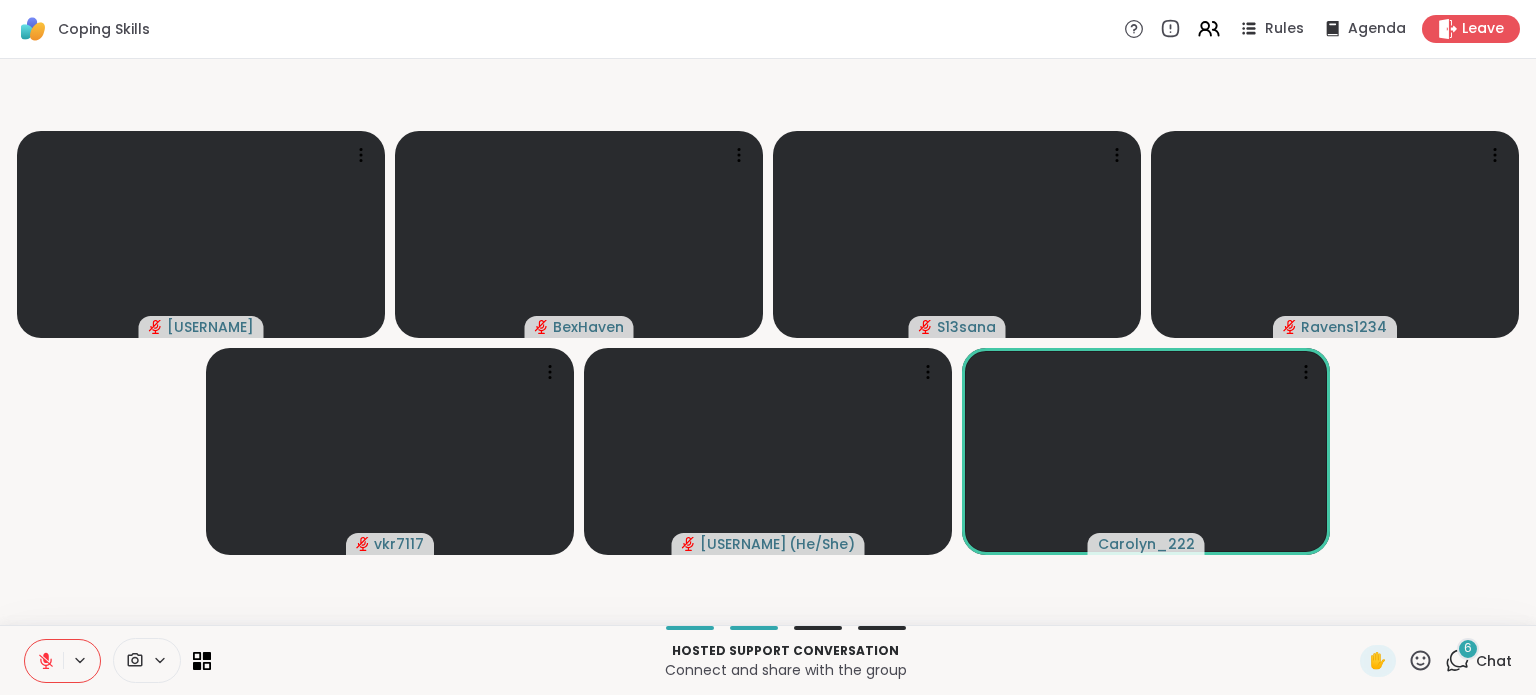 click 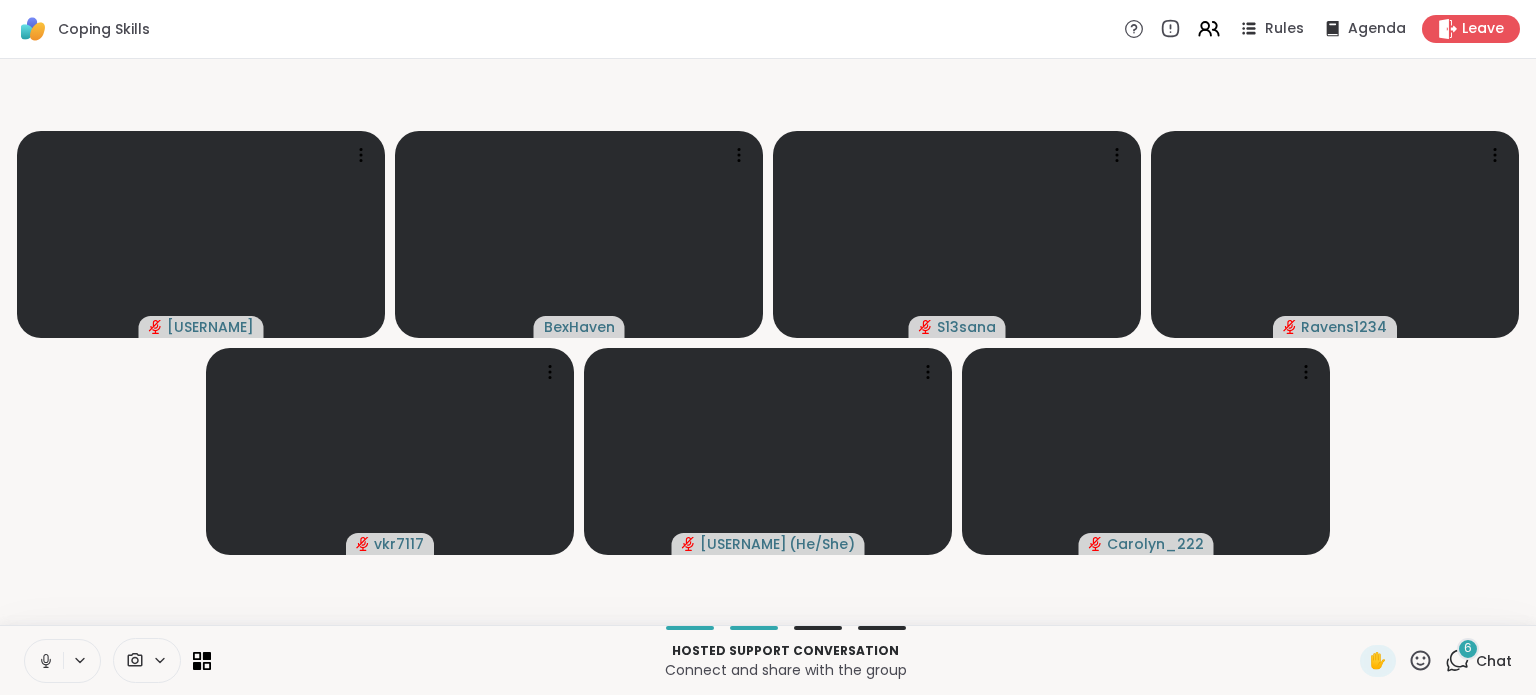 click 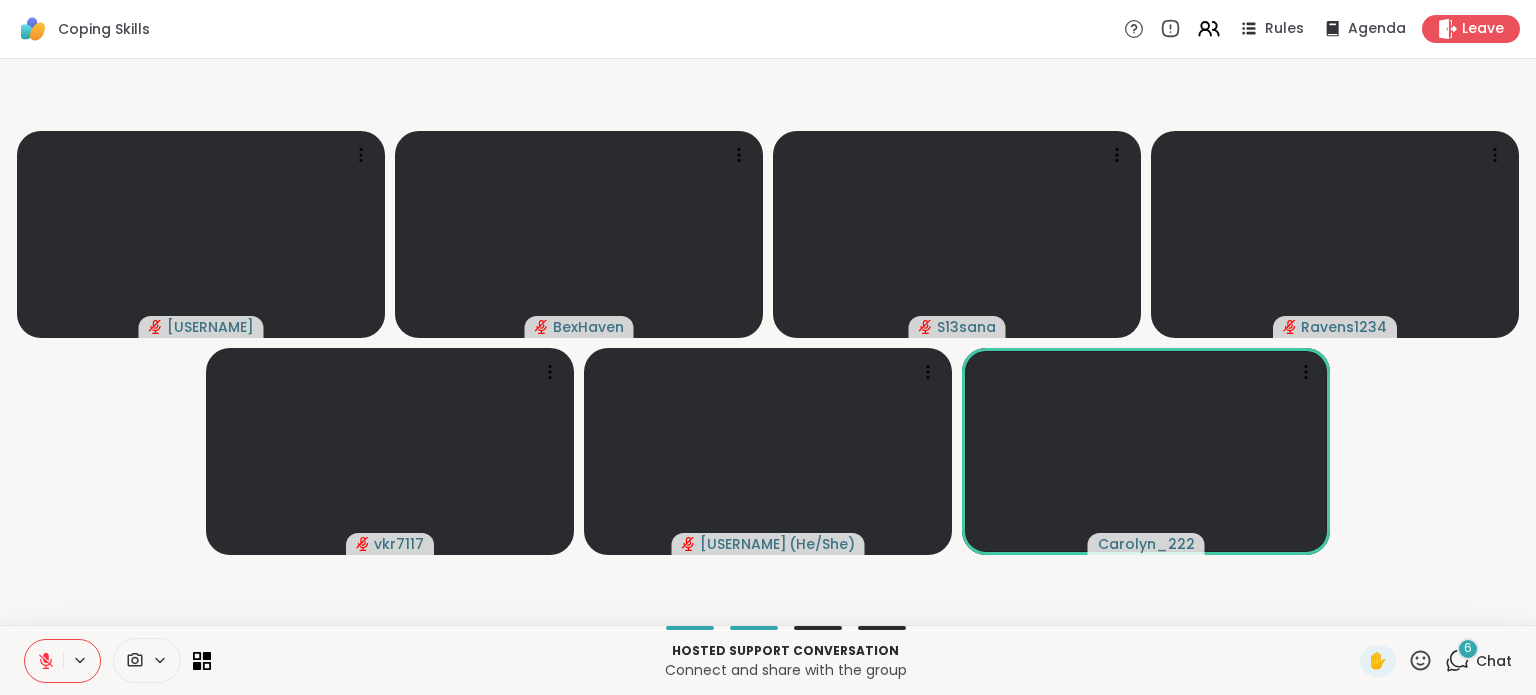 click 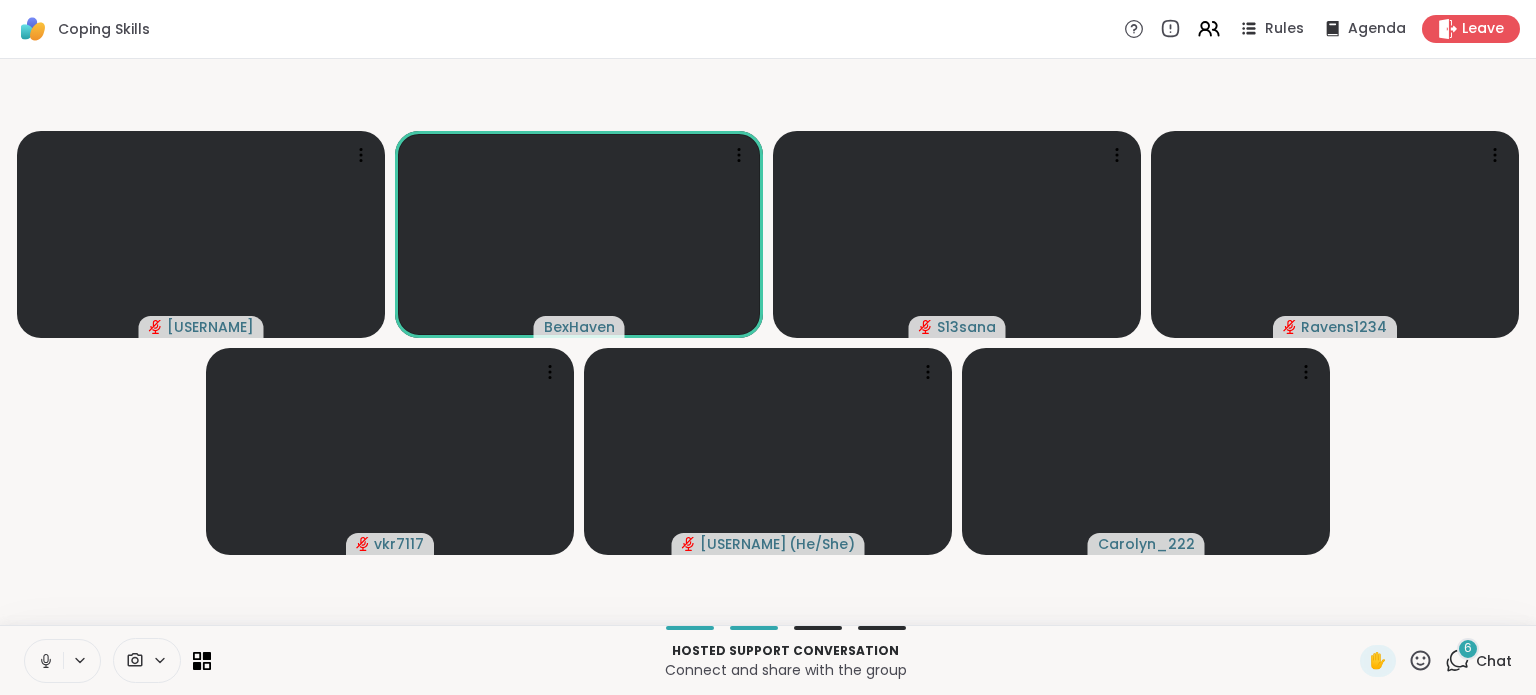 click 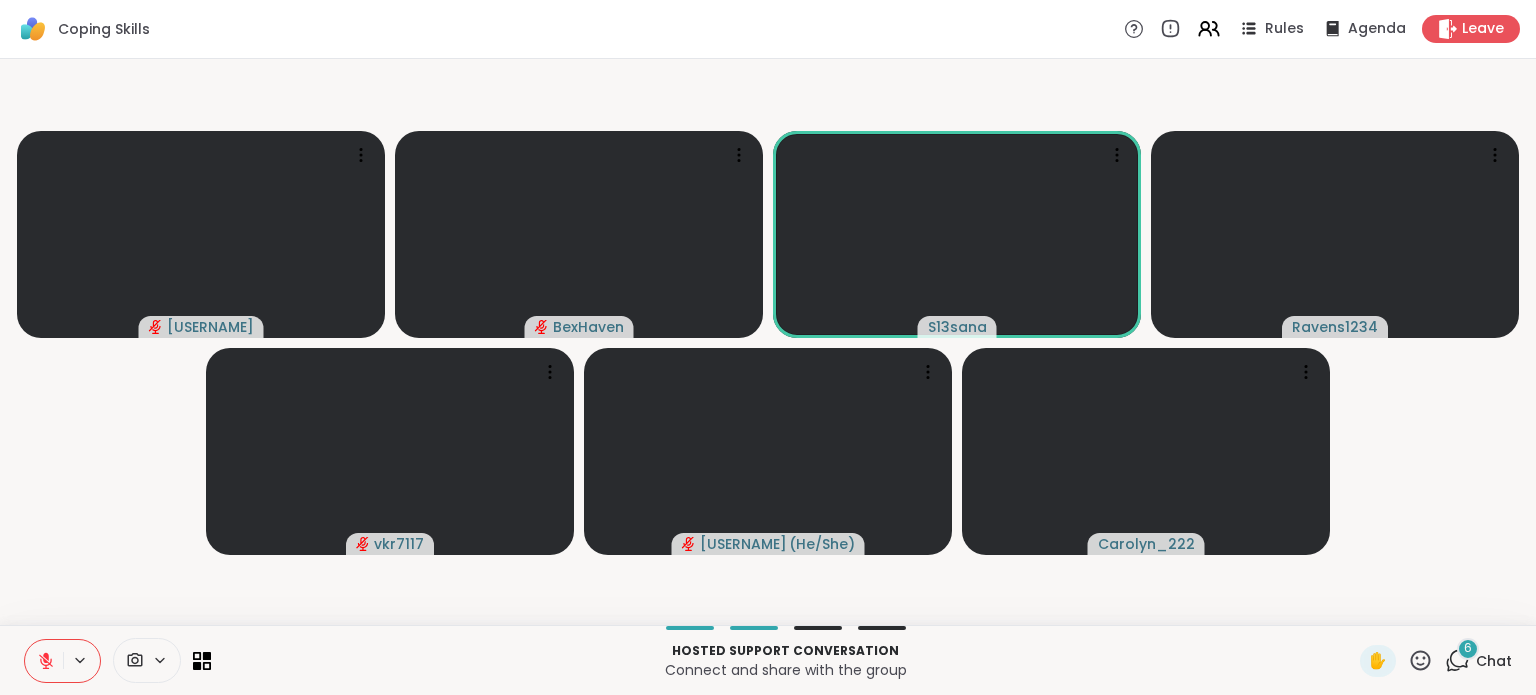 click 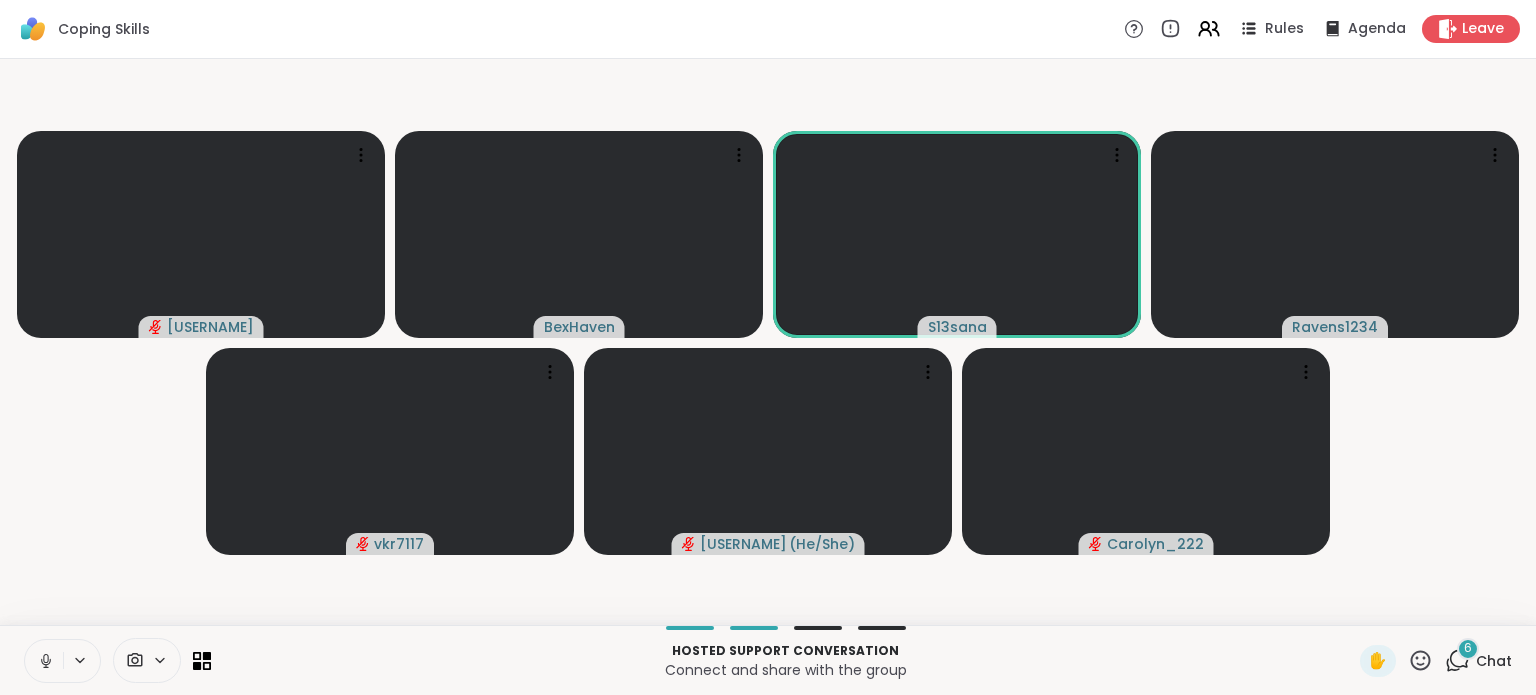 click 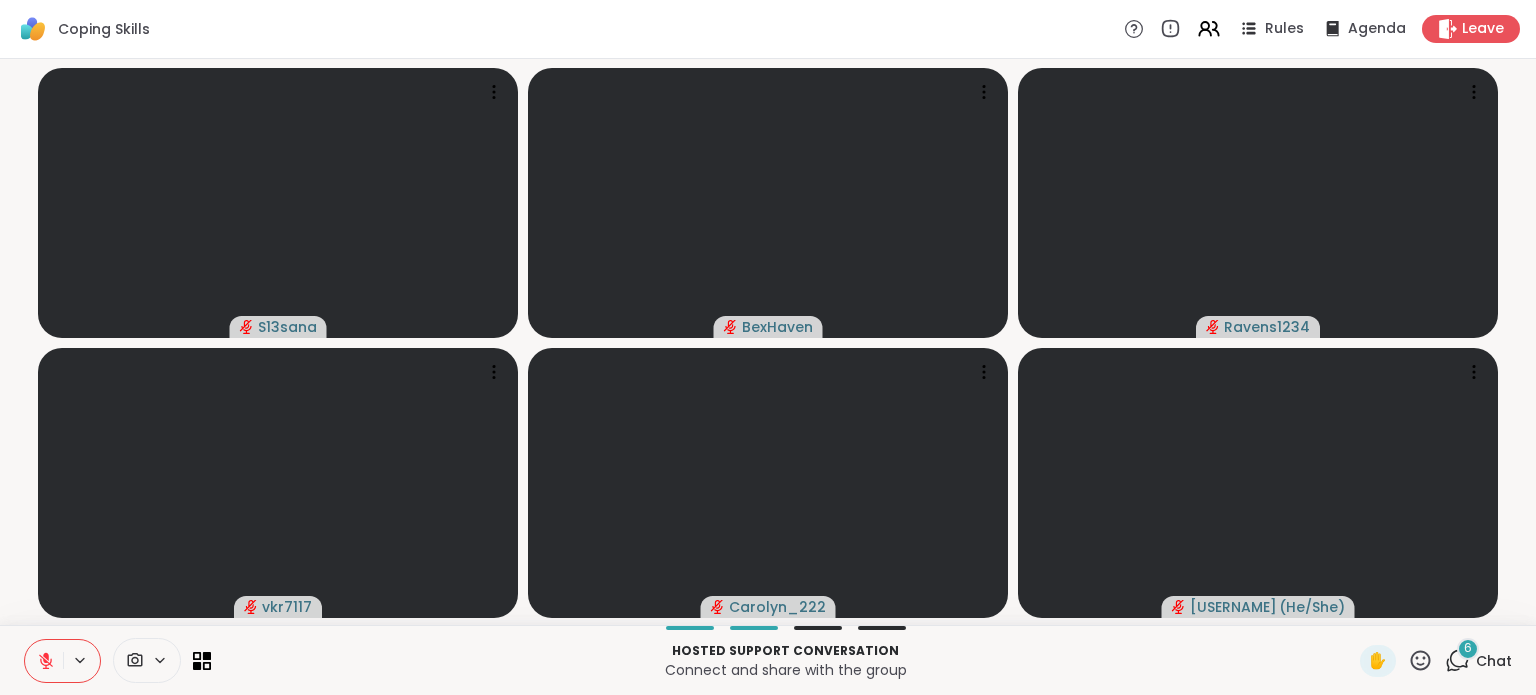 click at bounding box center (44, 661) 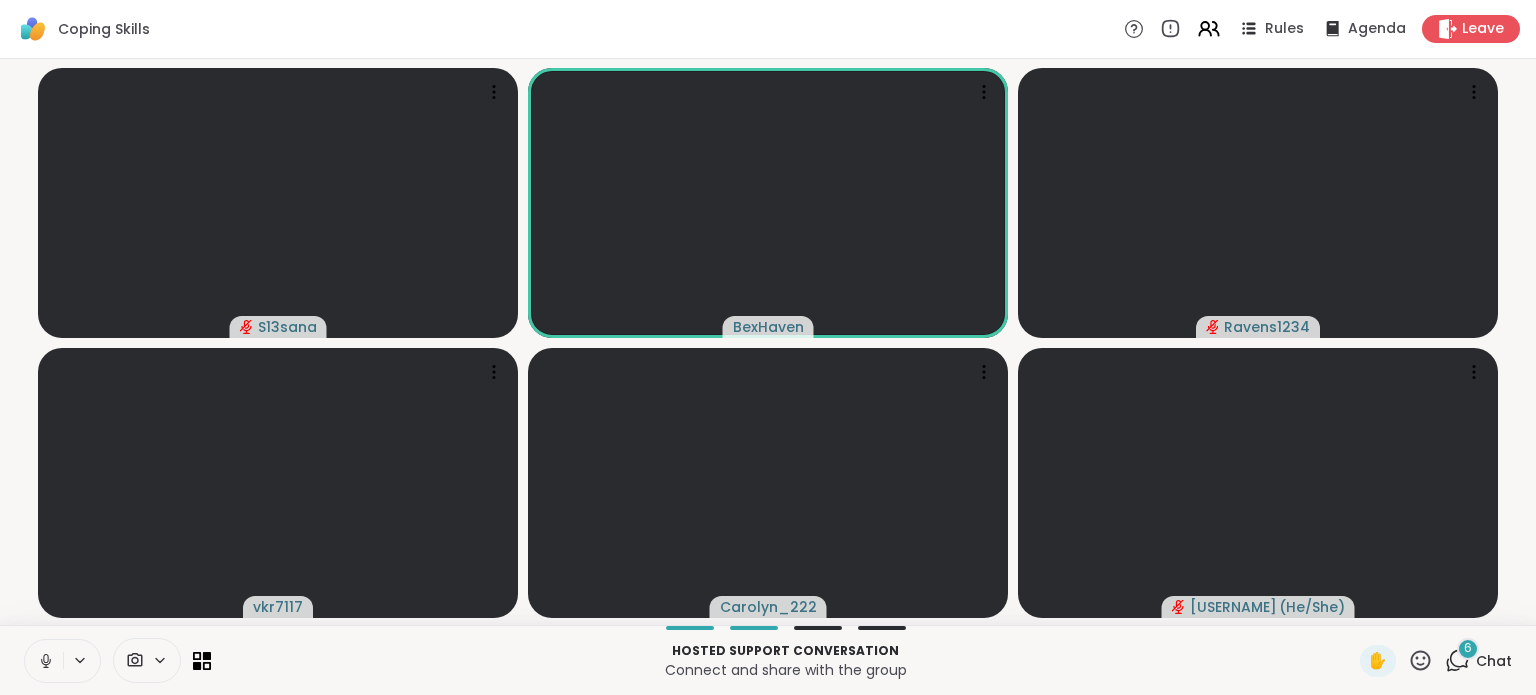 click 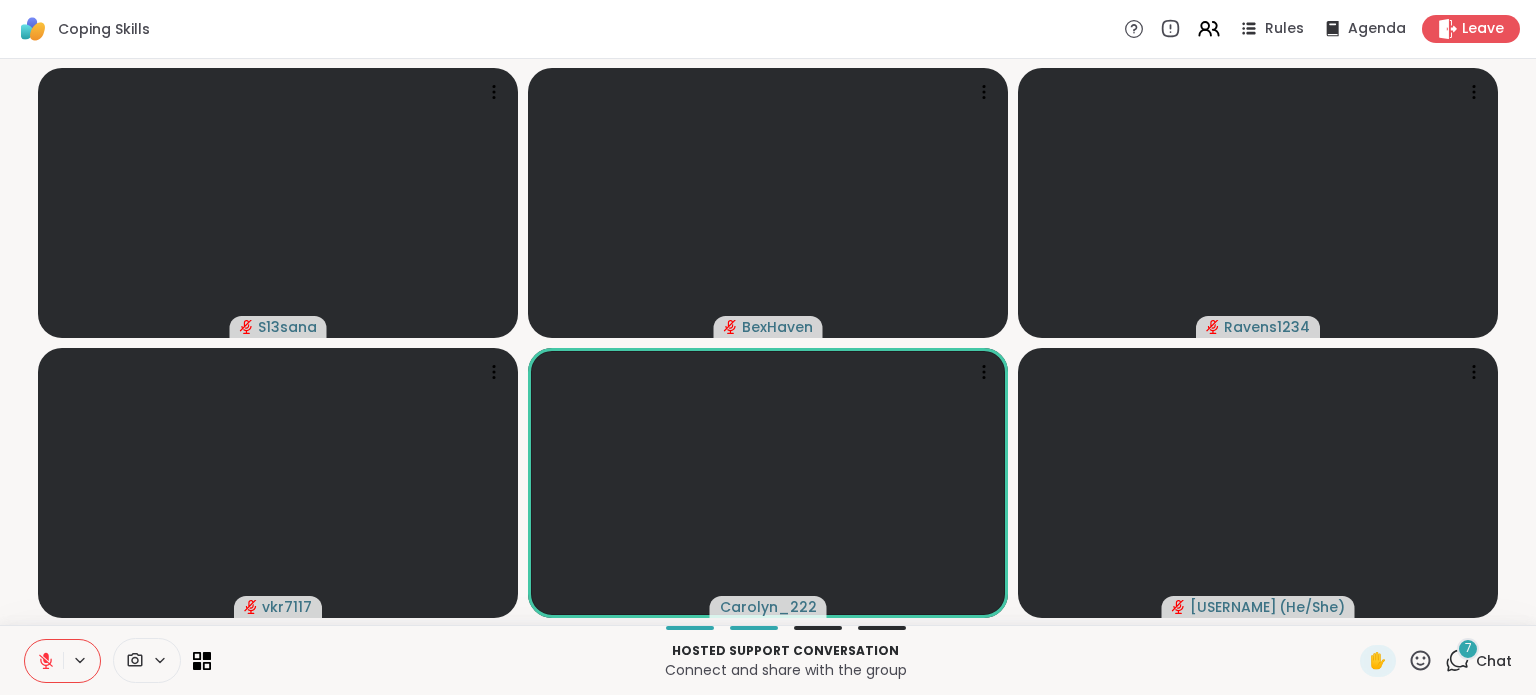 click 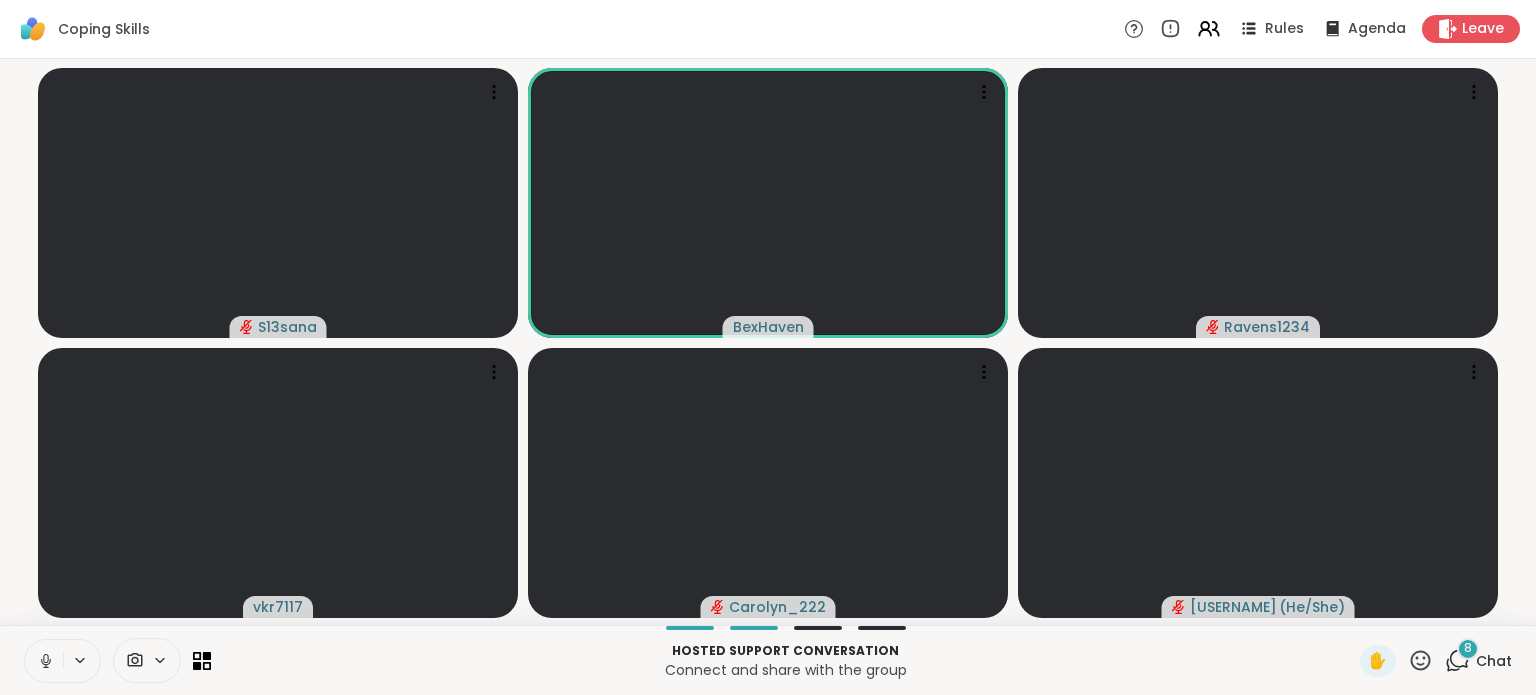 click at bounding box center [44, 661] 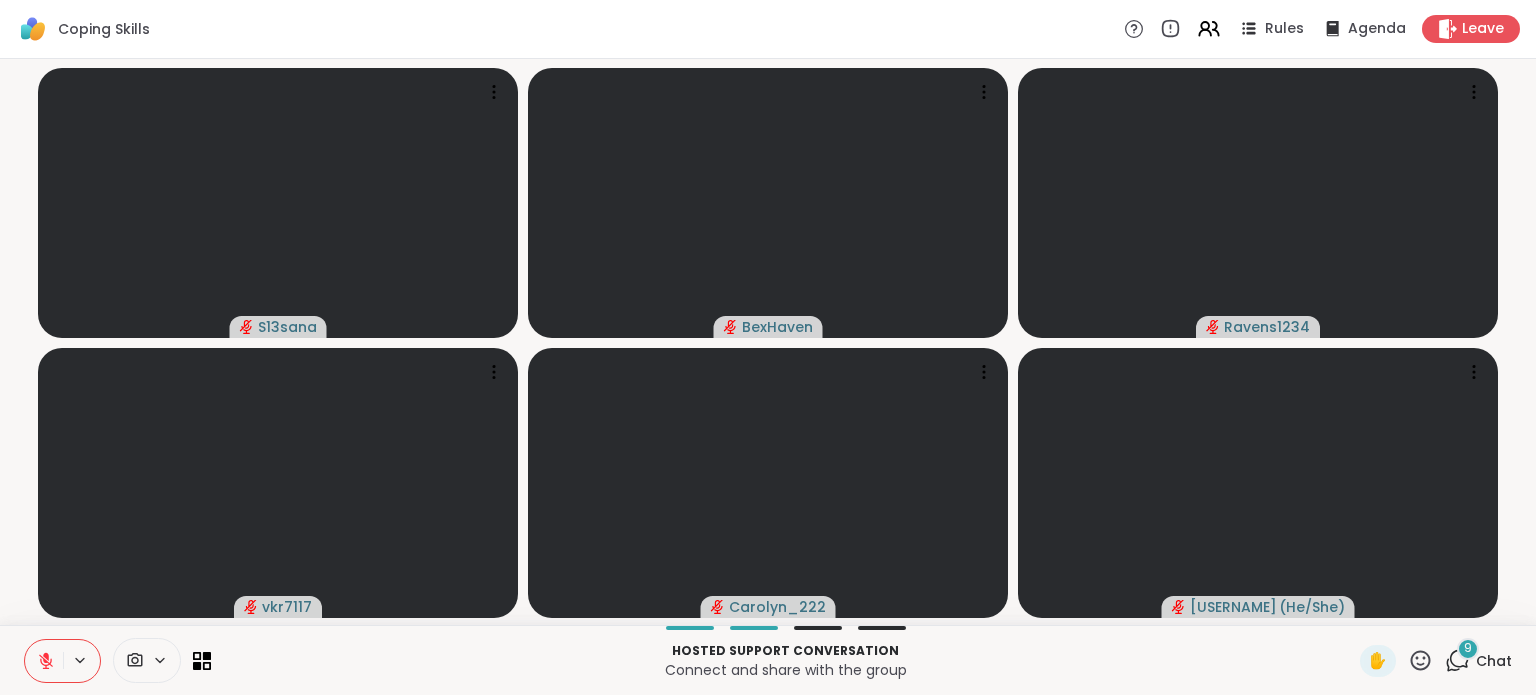 click at bounding box center (44, 661) 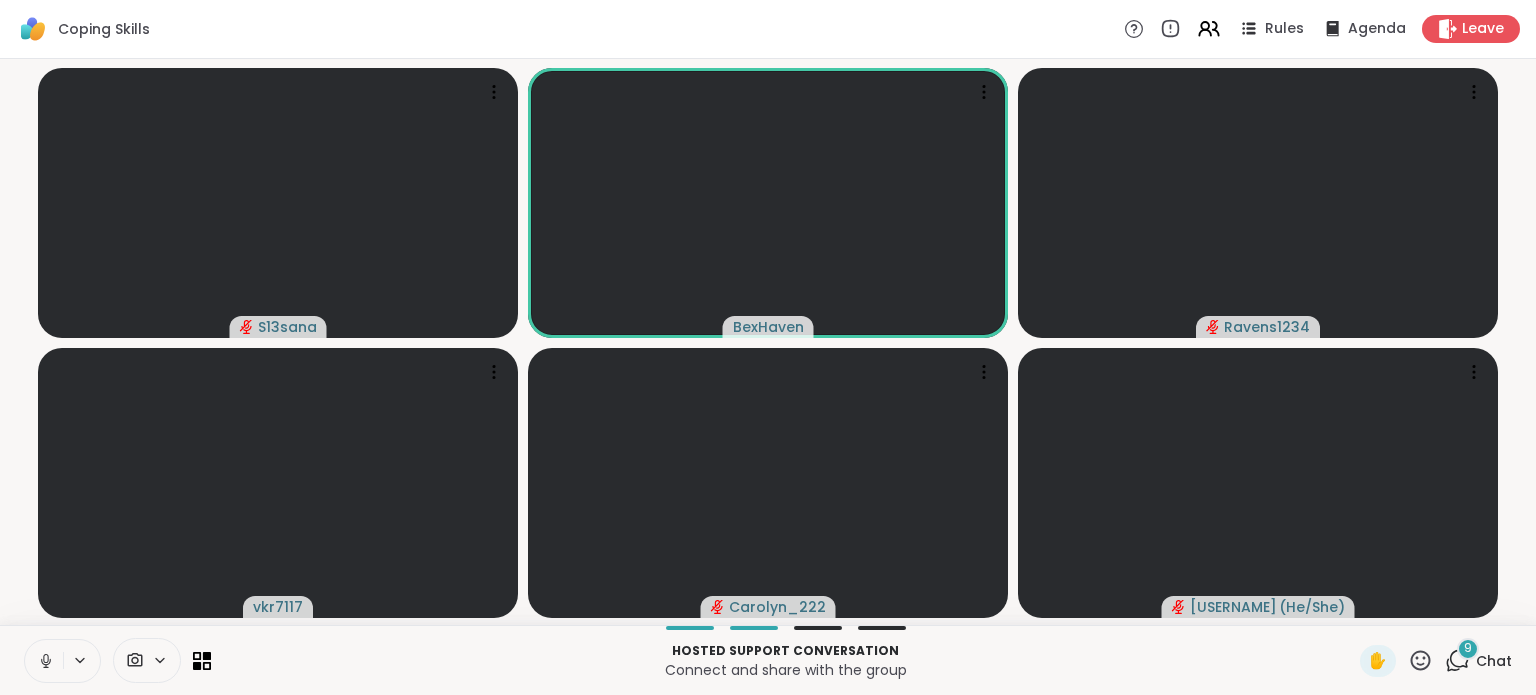 click at bounding box center (44, 661) 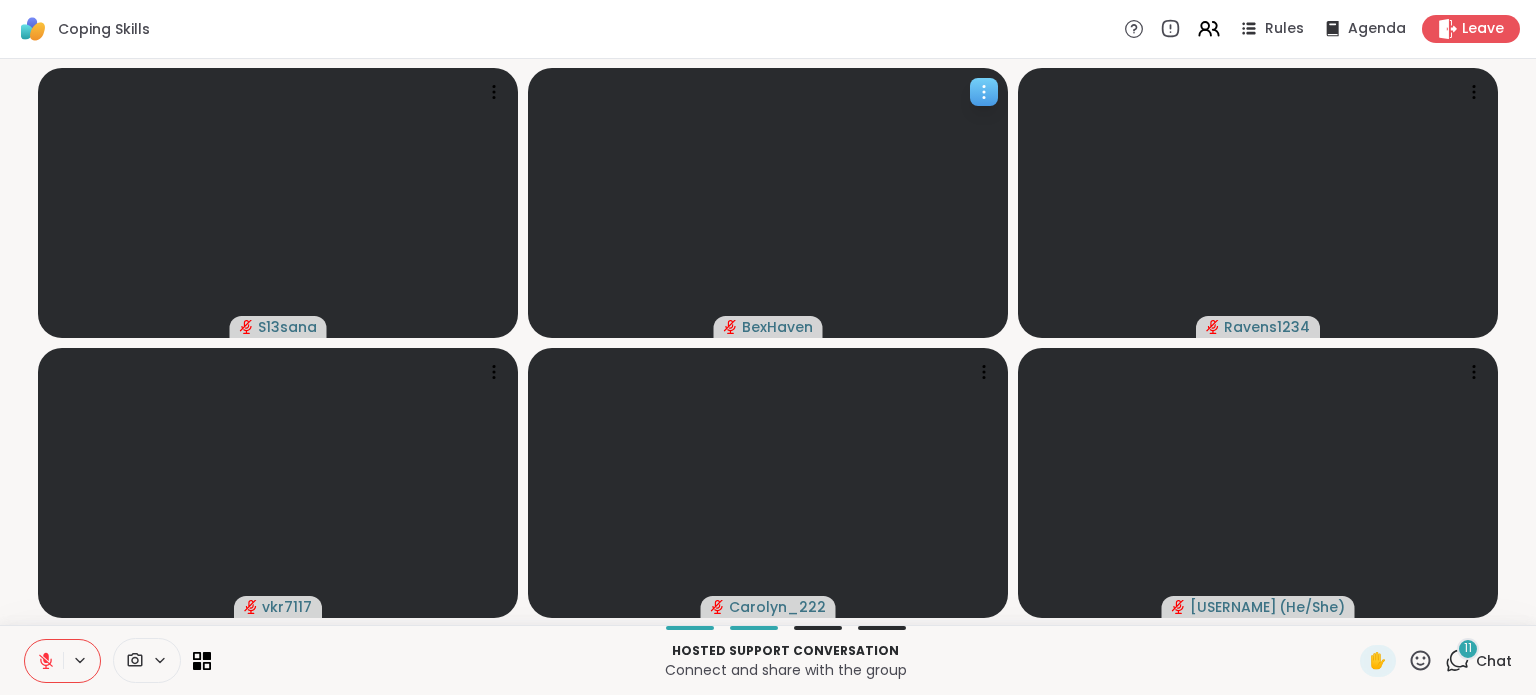click 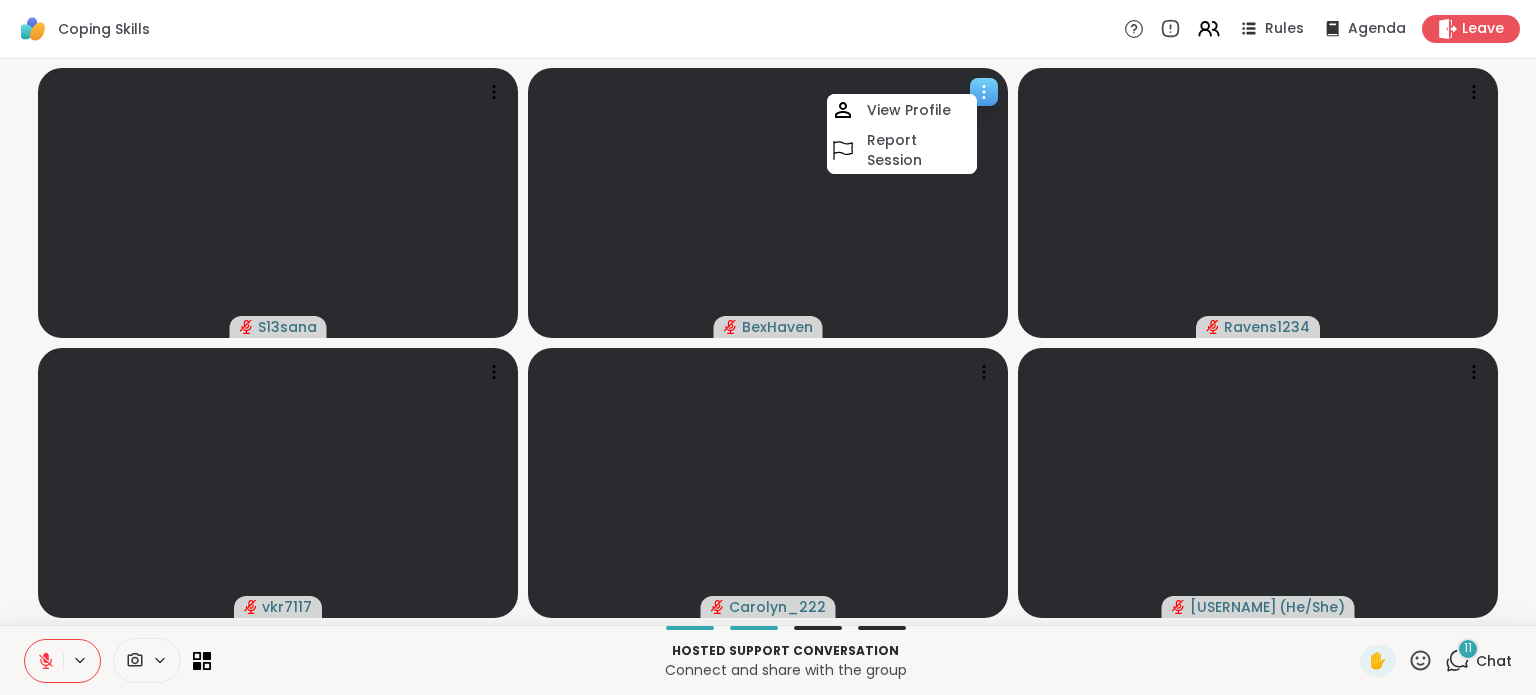 click 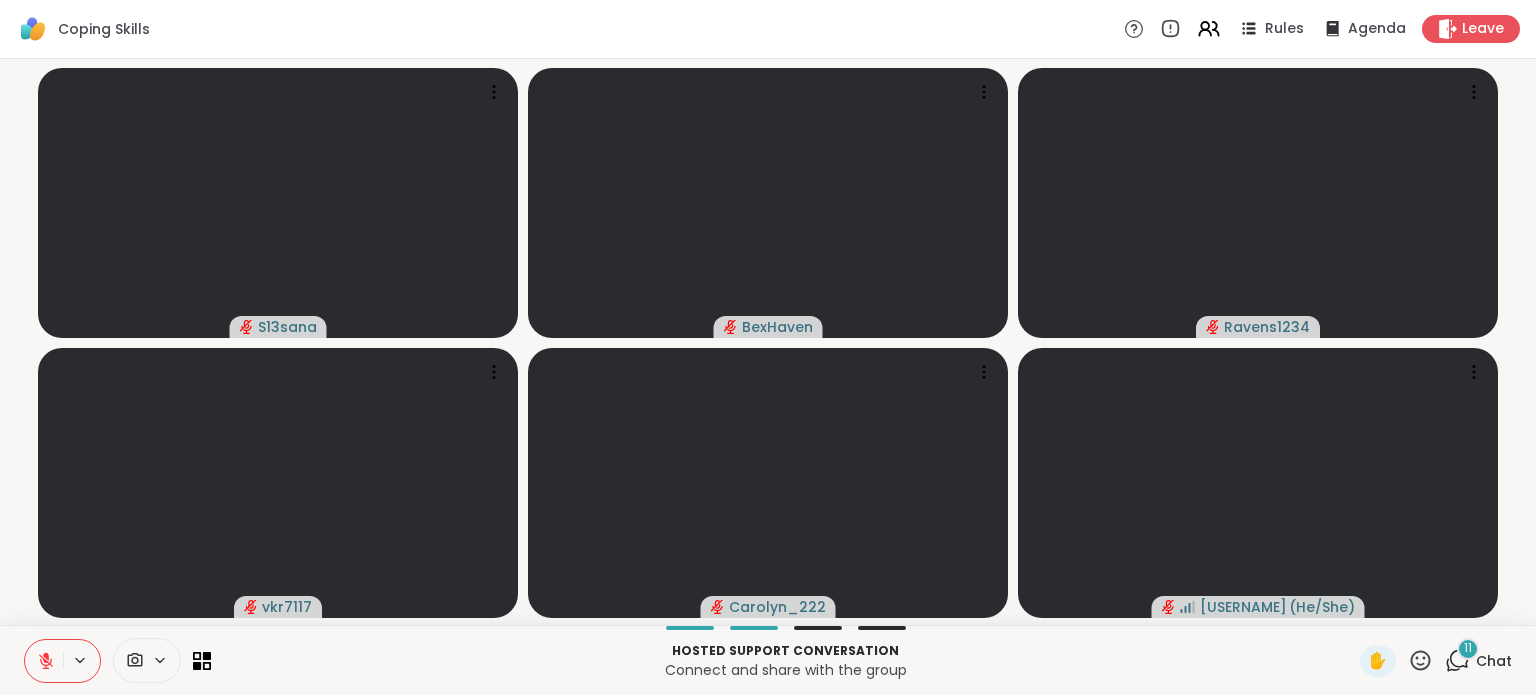 click 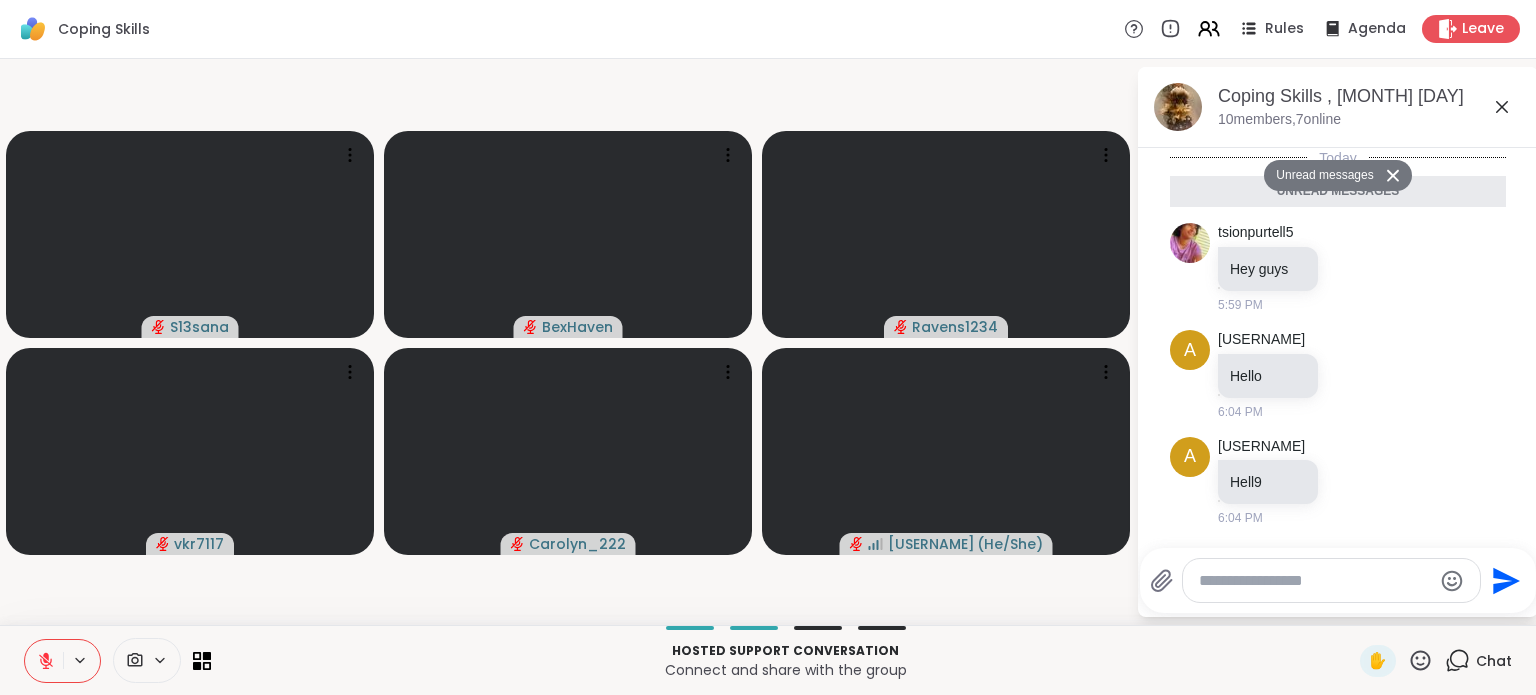 scroll, scrollTop: 966, scrollLeft: 0, axis: vertical 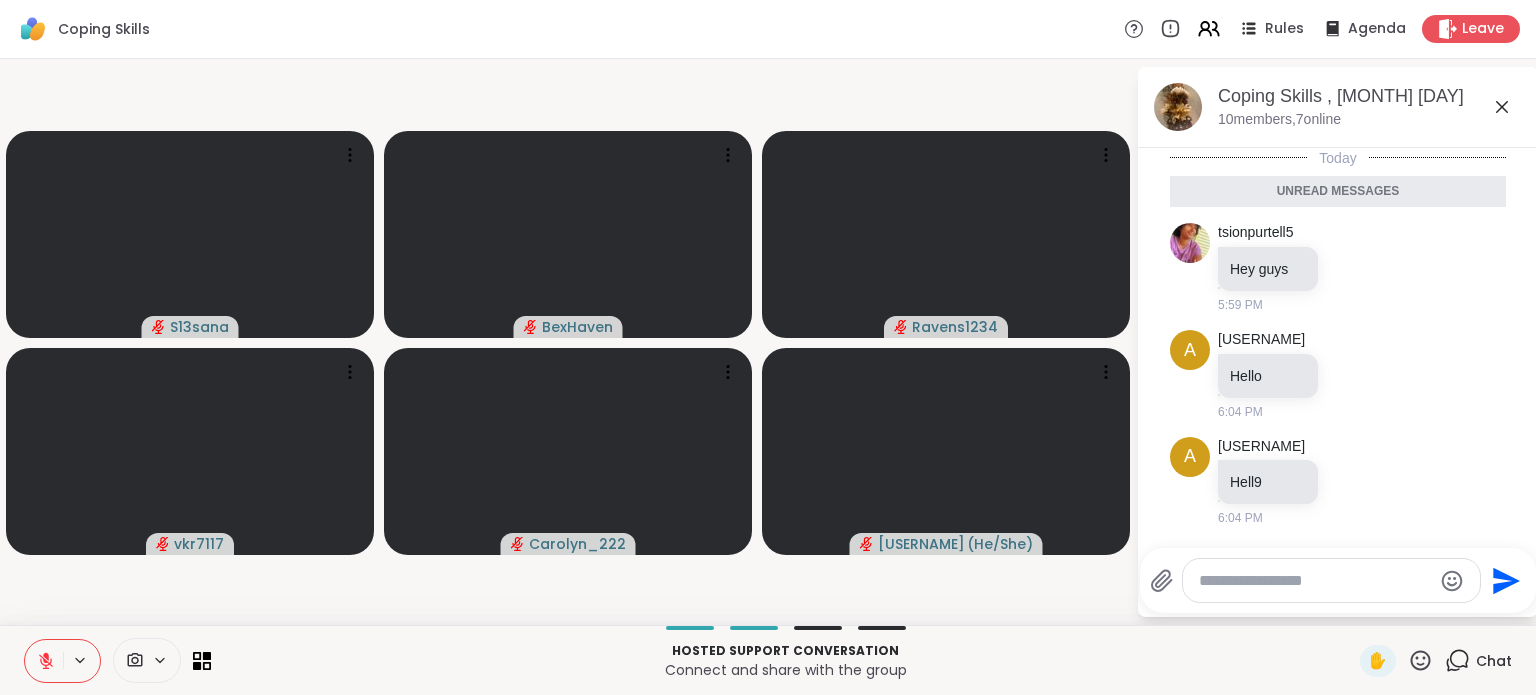 click 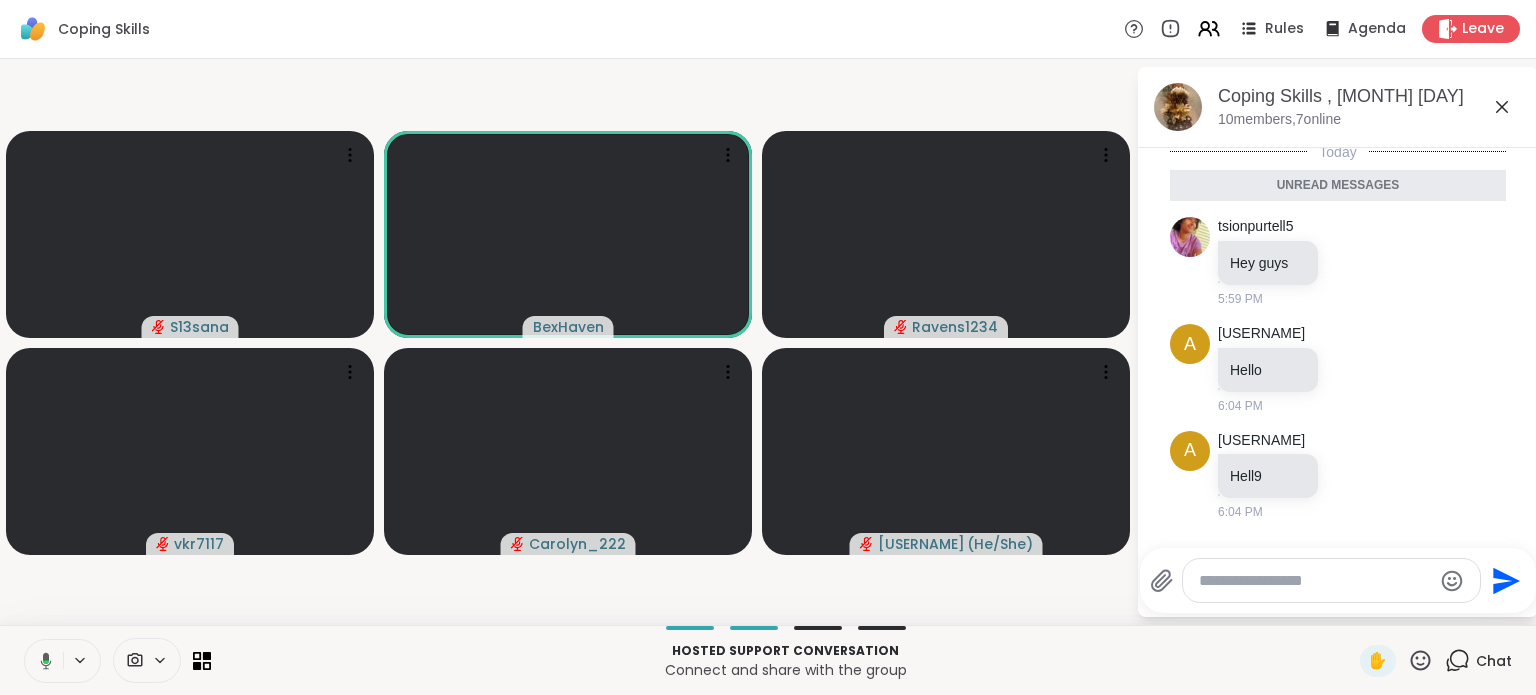 scroll, scrollTop: 0, scrollLeft: 0, axis: both 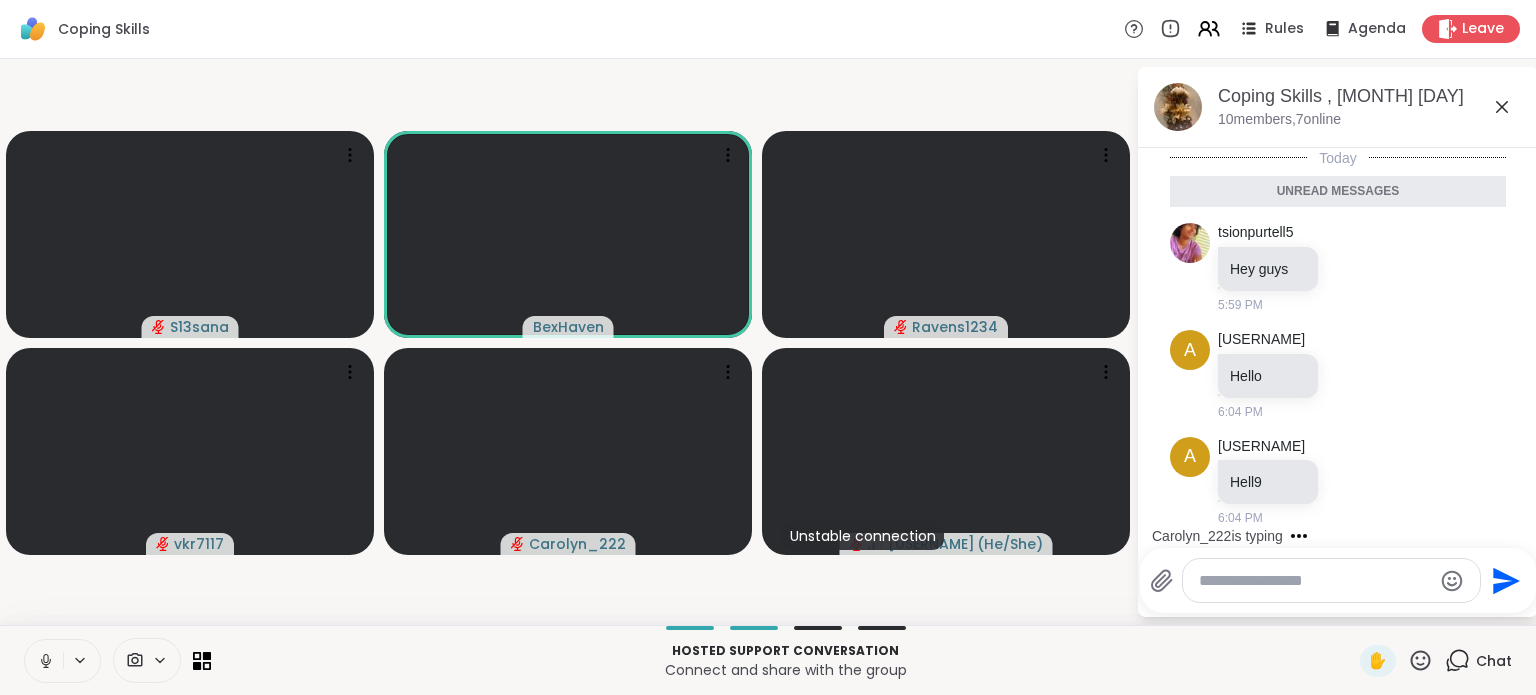 click 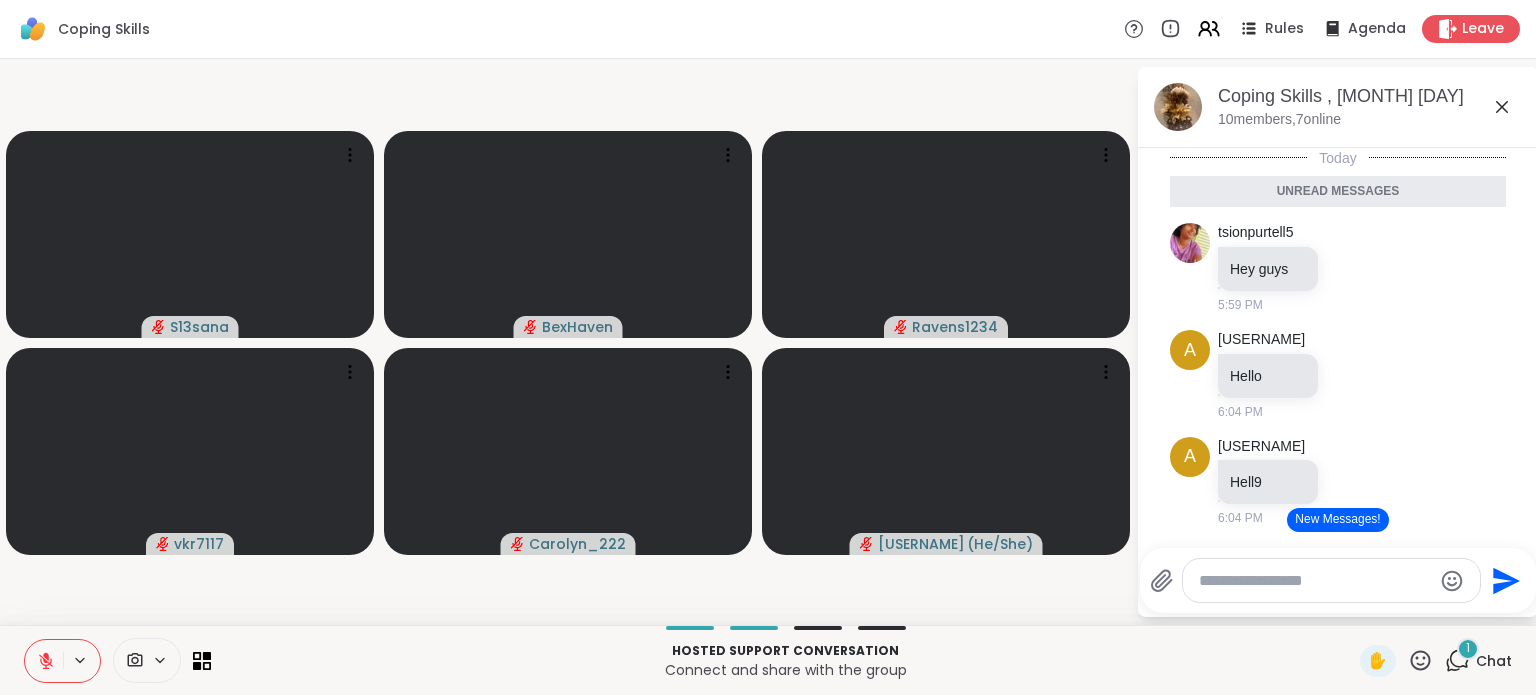 click on "New Messages!" at bounding box center (1337, 520) 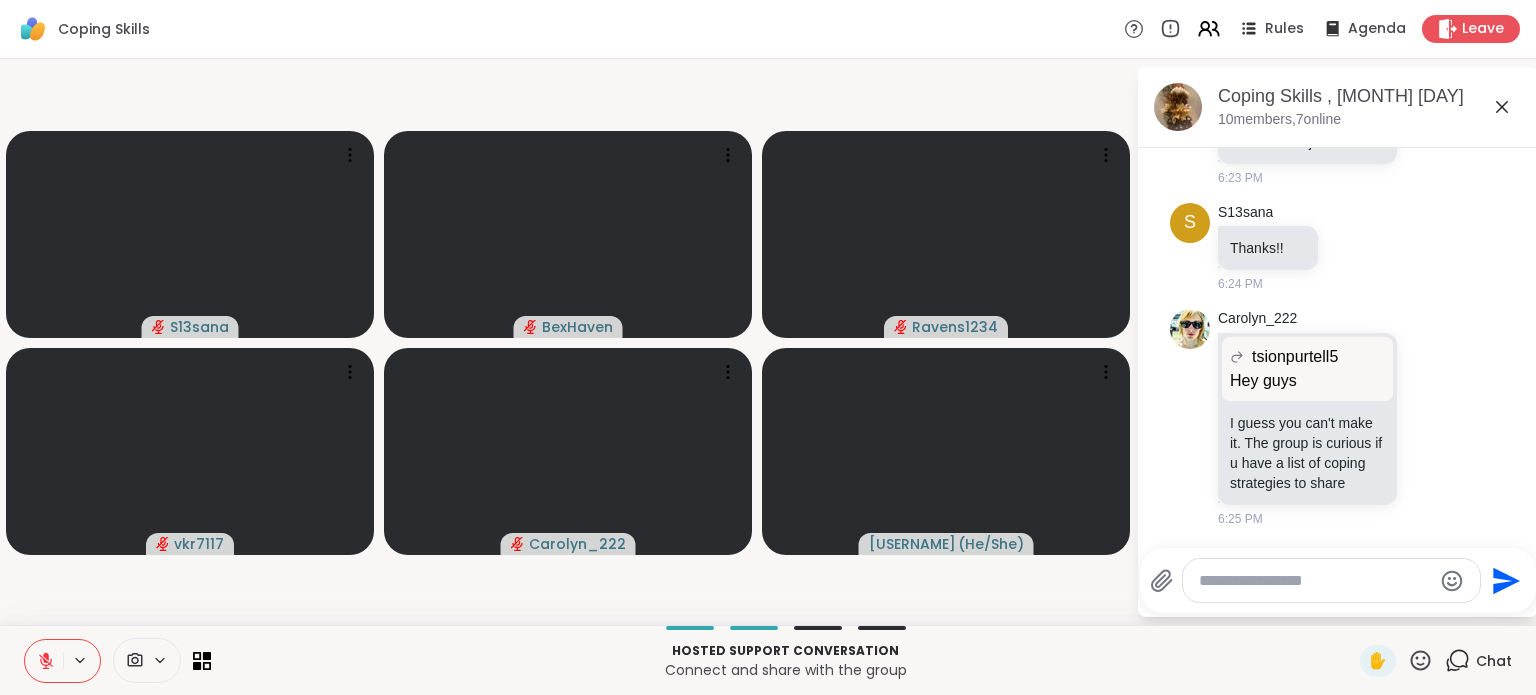 click 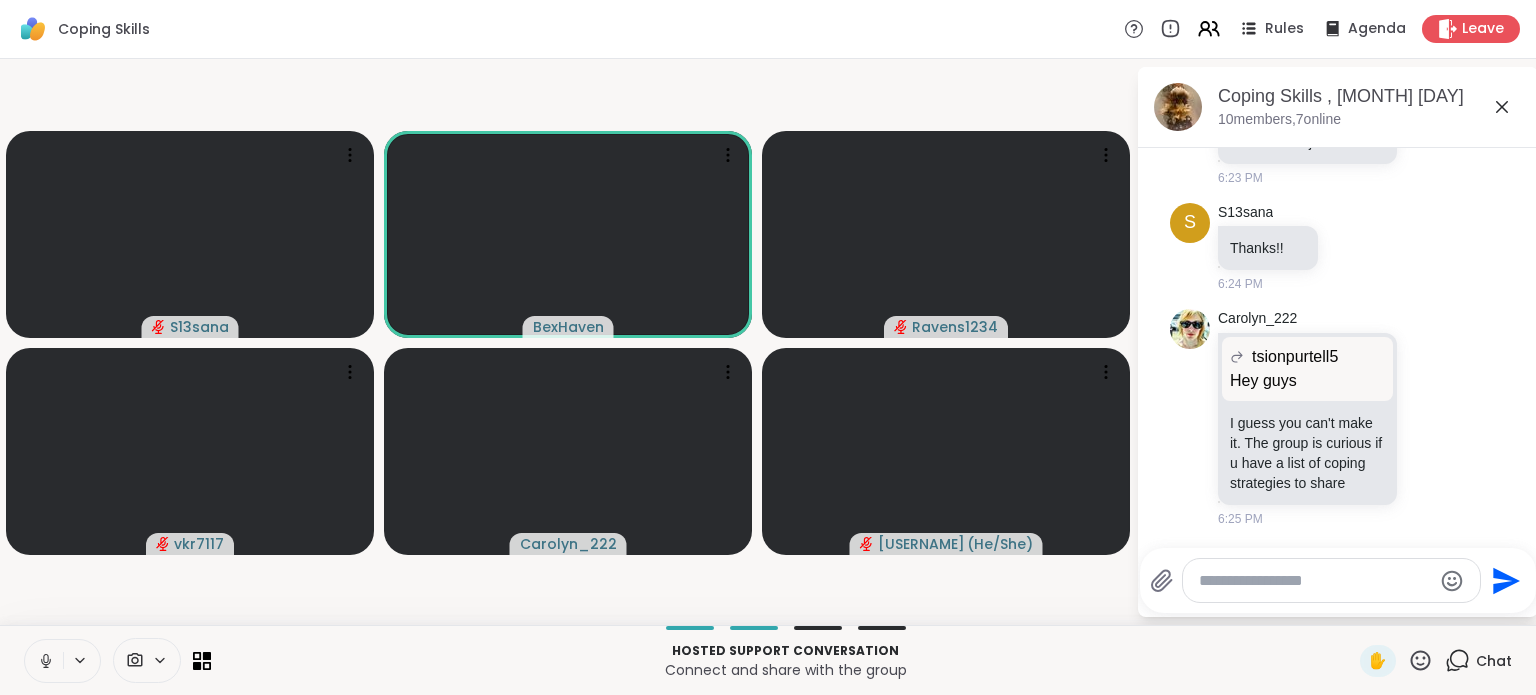 scroll, scrollTop: 1299, scrollLeft: 0, axis: vertical 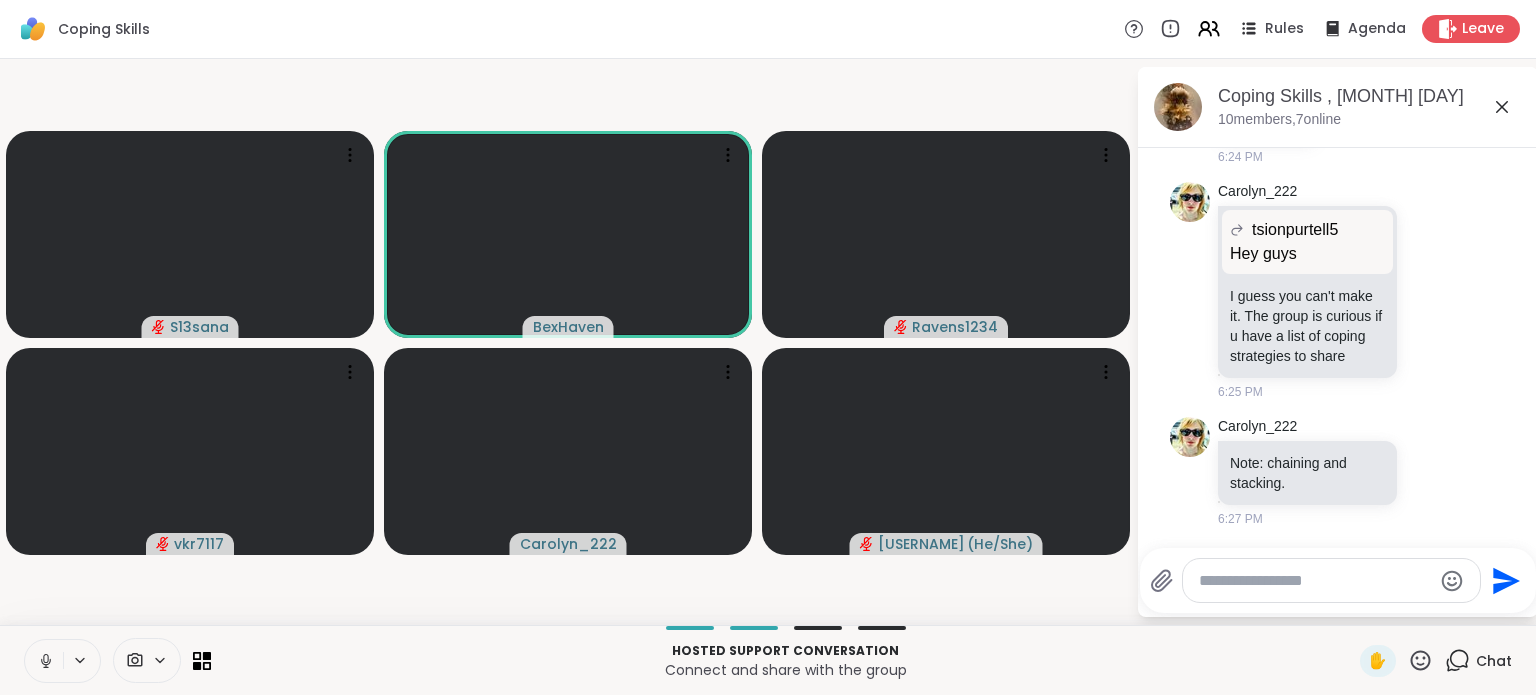 click 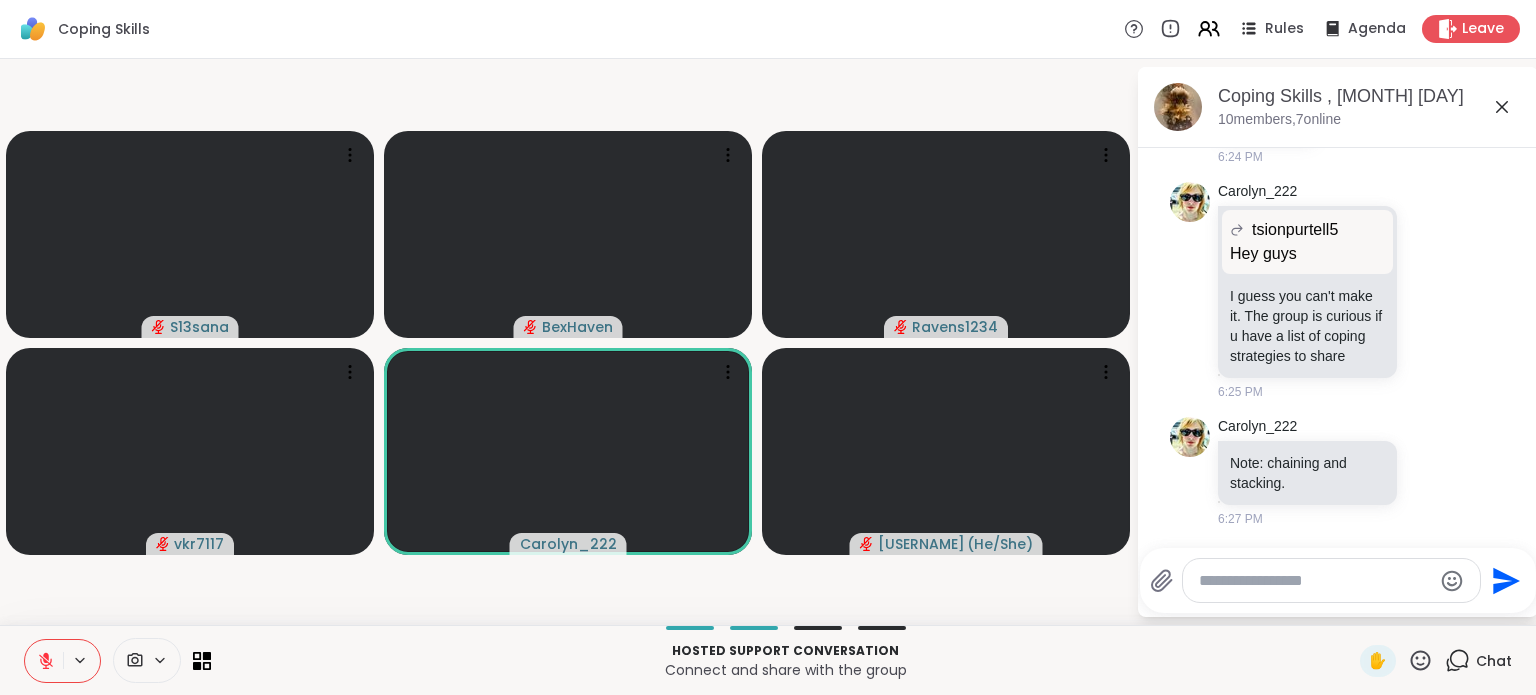 click at bounding box center [44, 661] 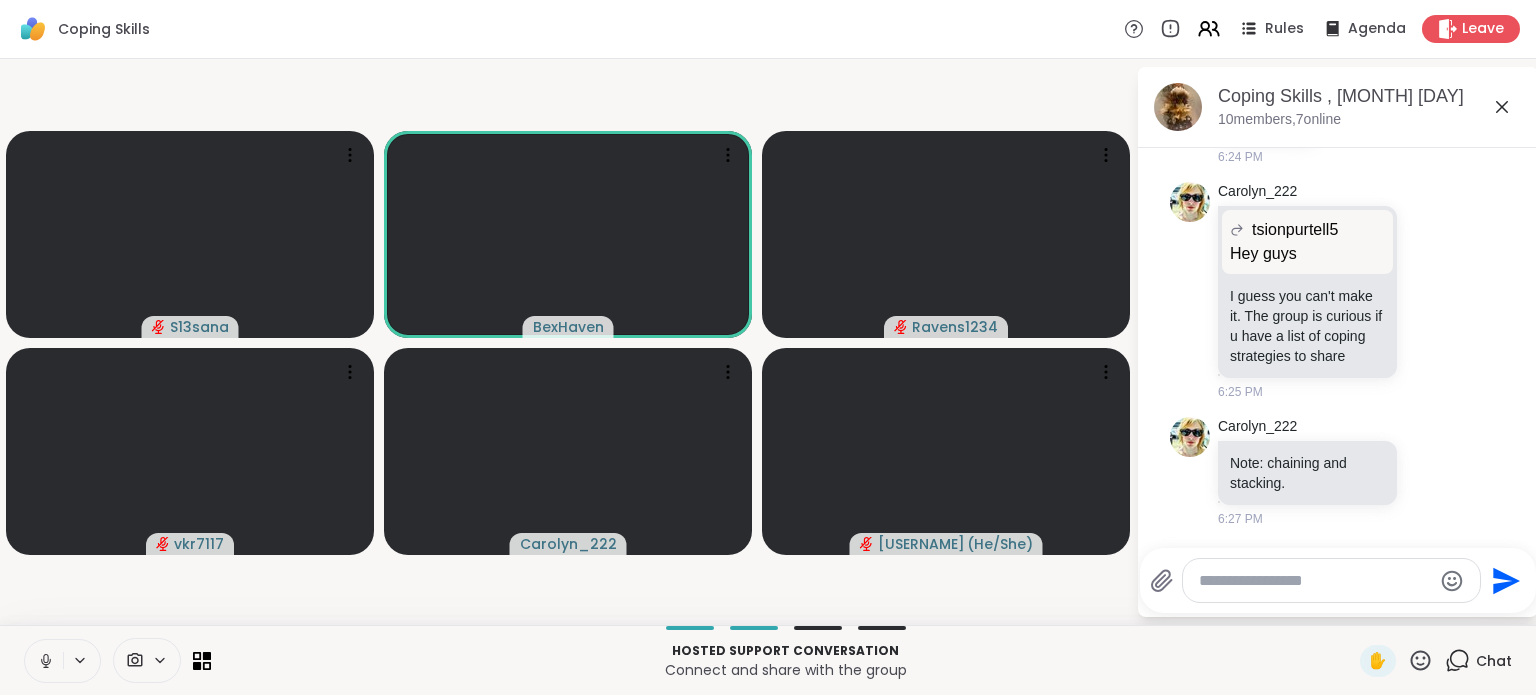 click at bounding box center [44, 661] 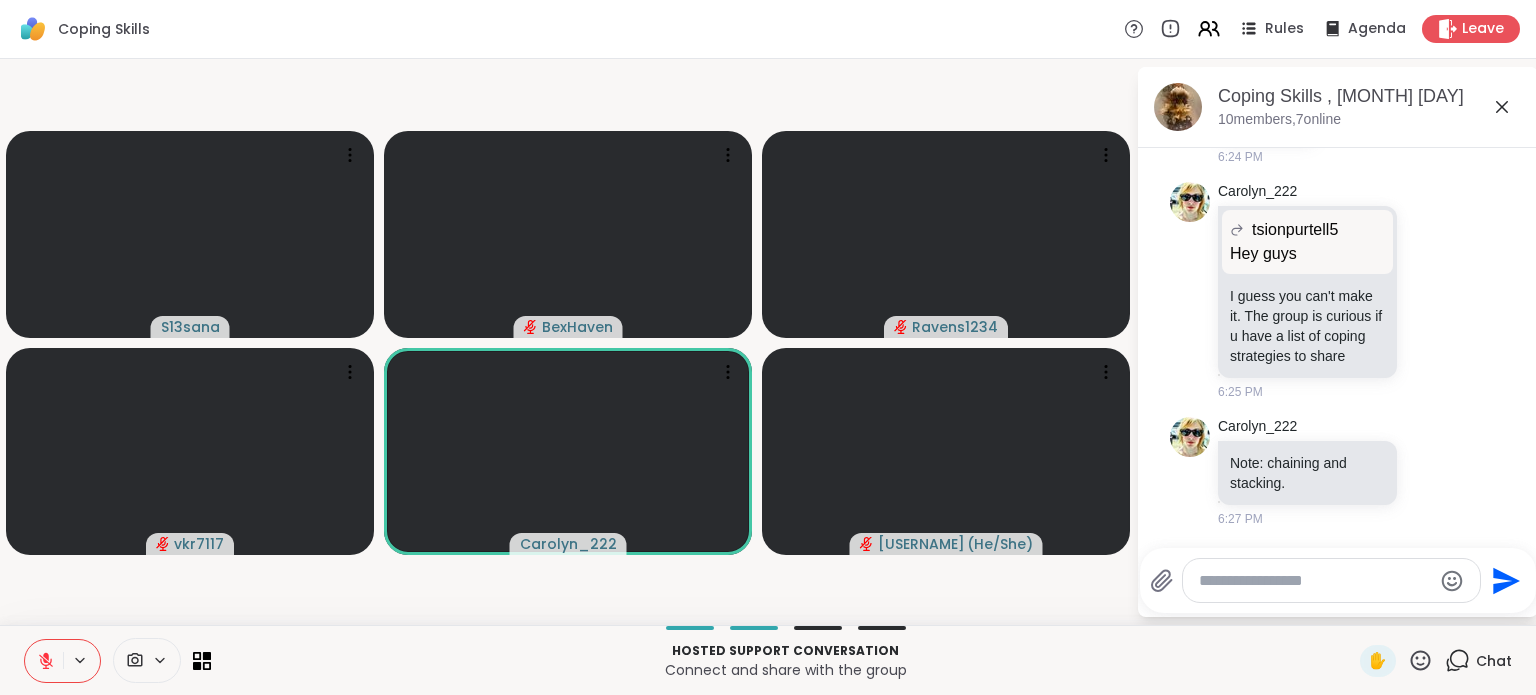 click at bounding box center (44, 661) 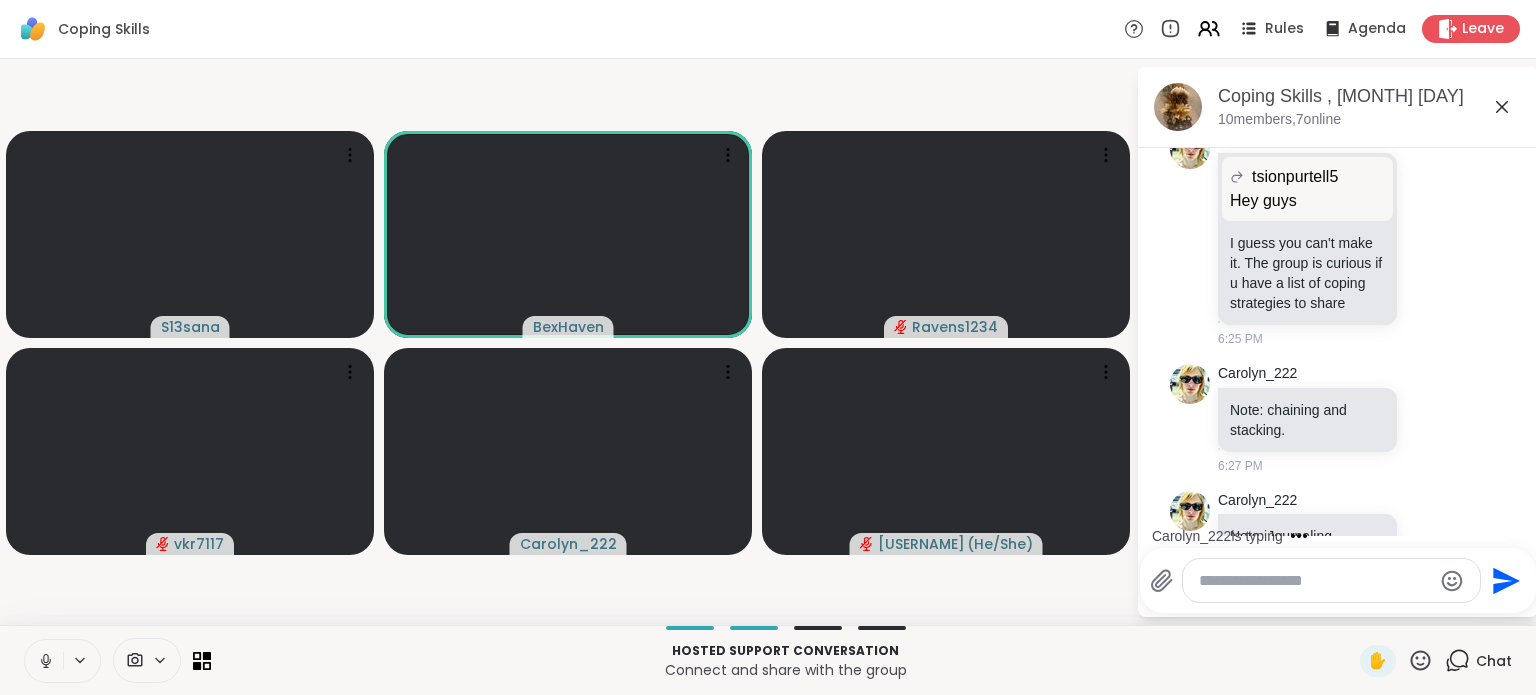 scroll, scrollTop: 1445, scrollLeft: 0, axis: vertical 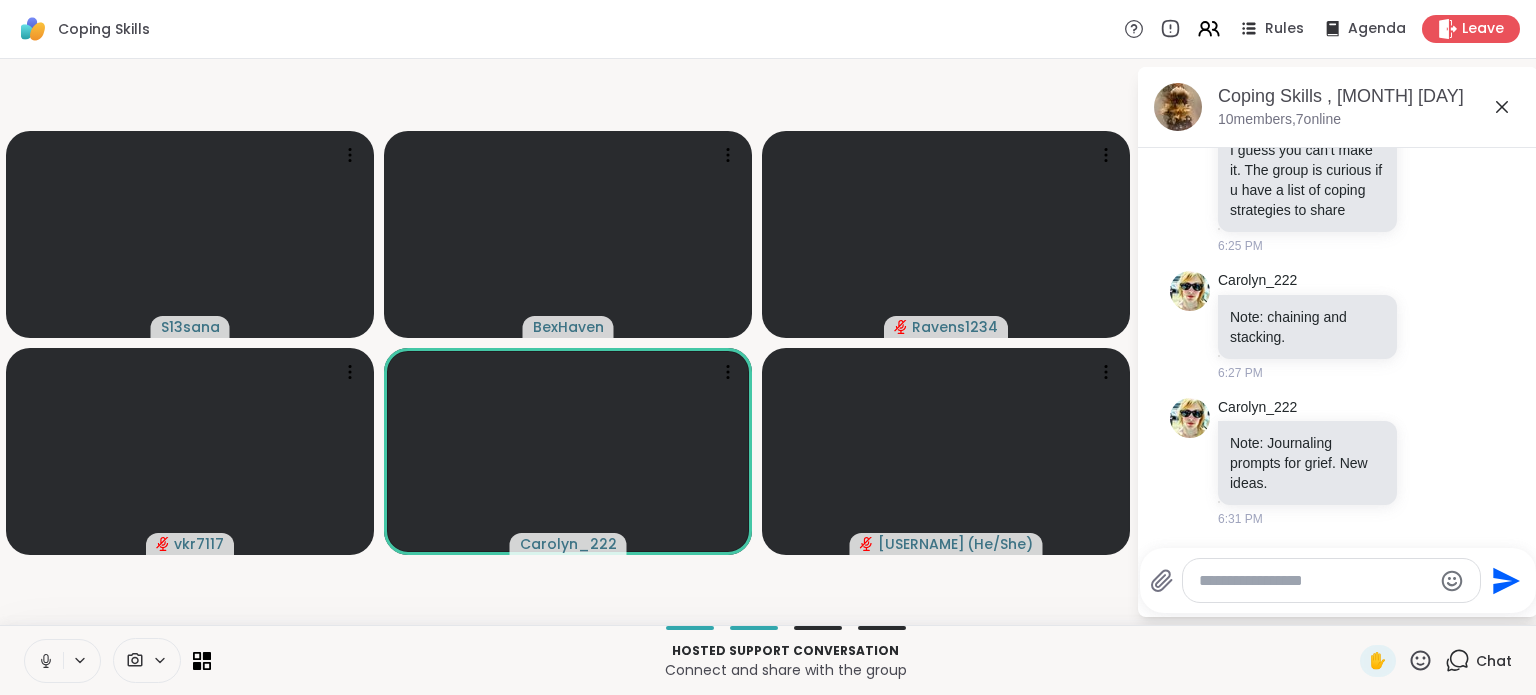 click 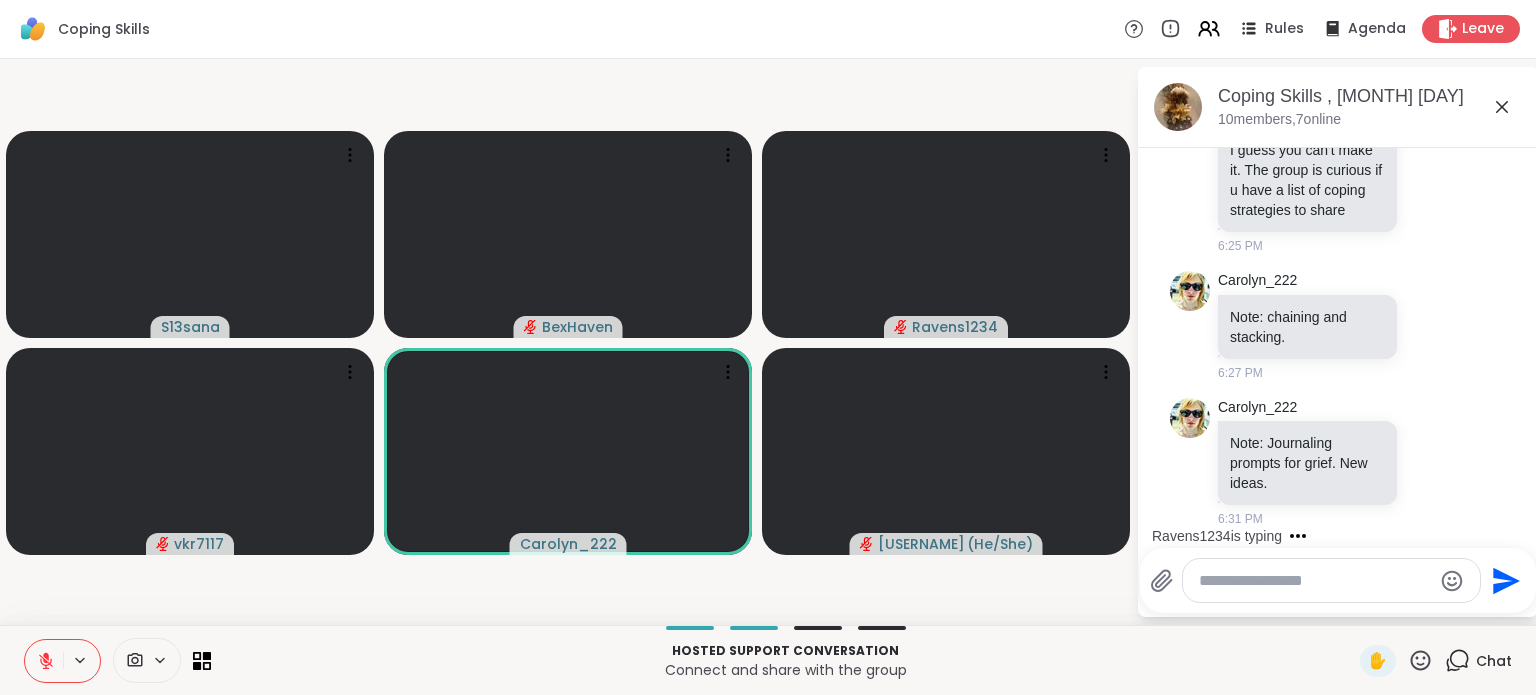 click 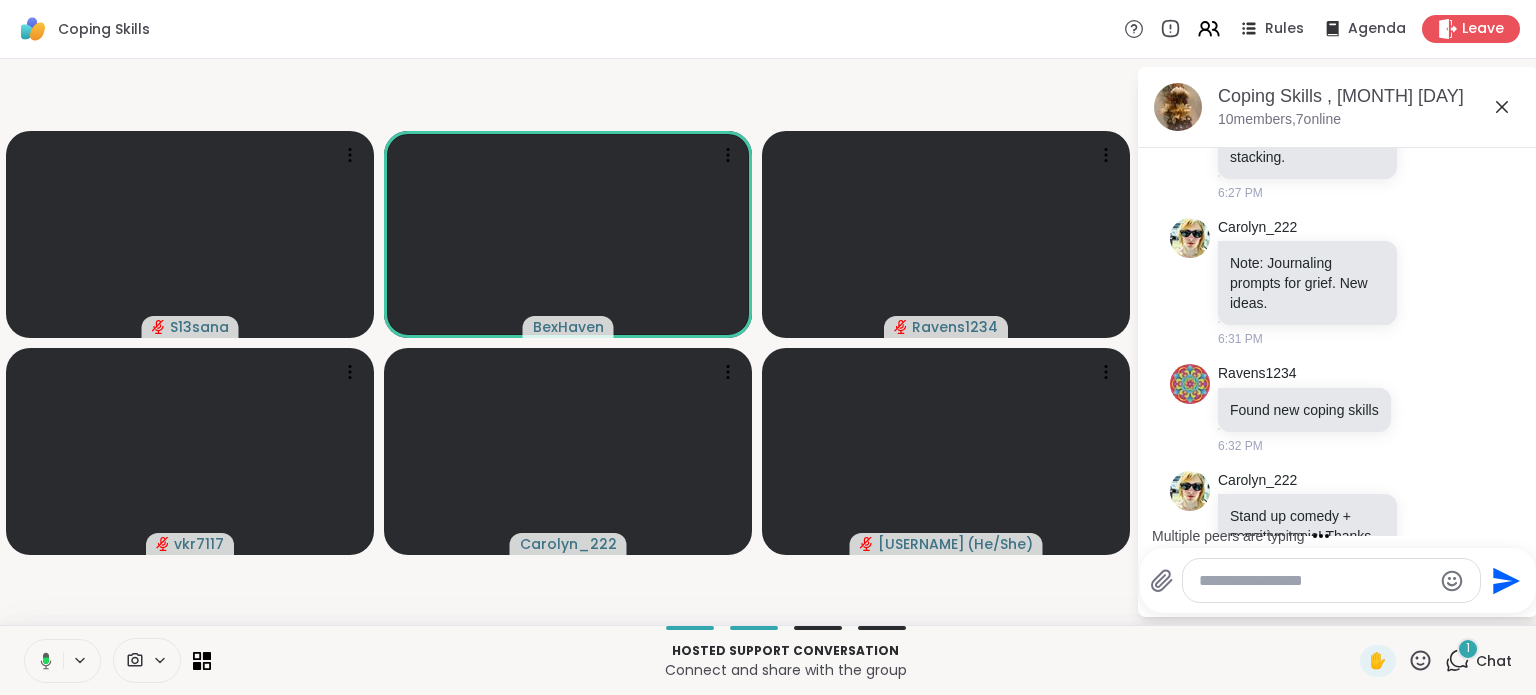 scroll, scrollTop: 1718, scrollLeft: 0, axis: vertical 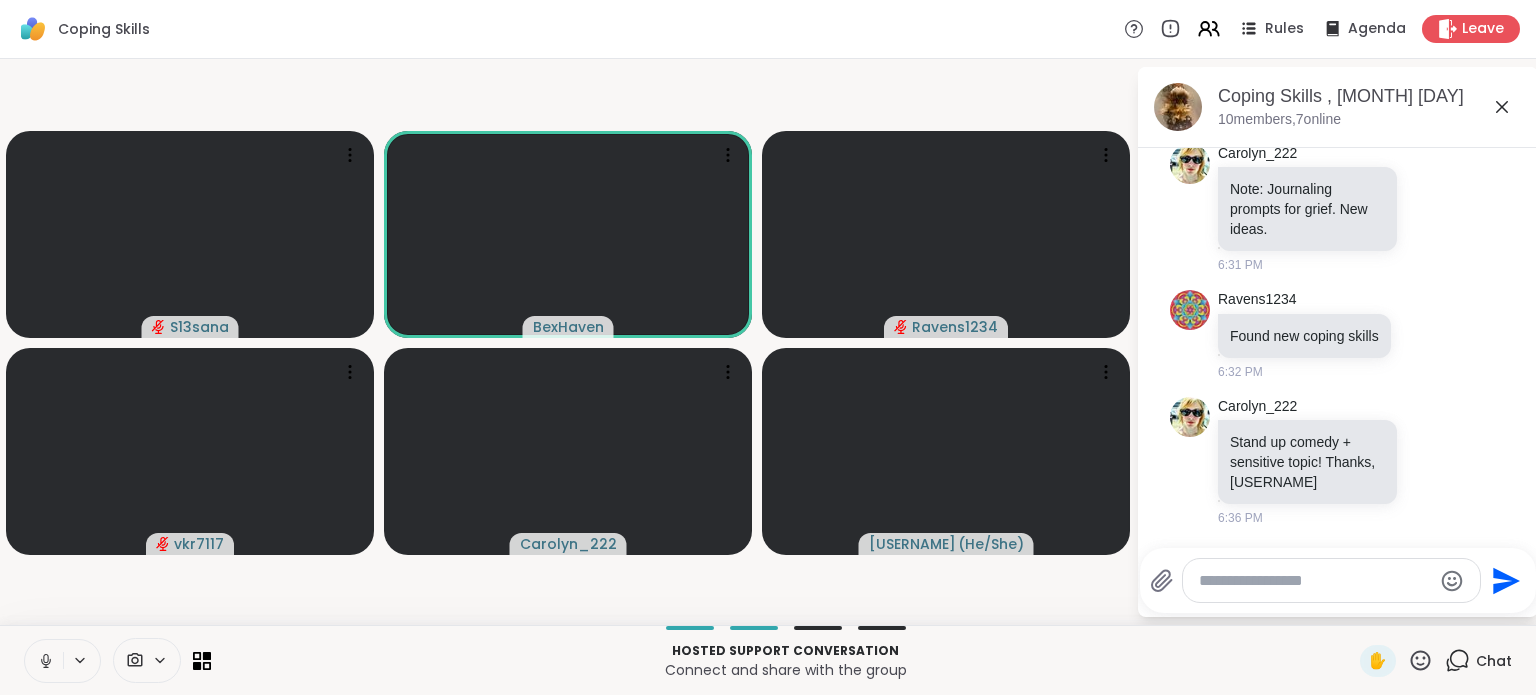 click 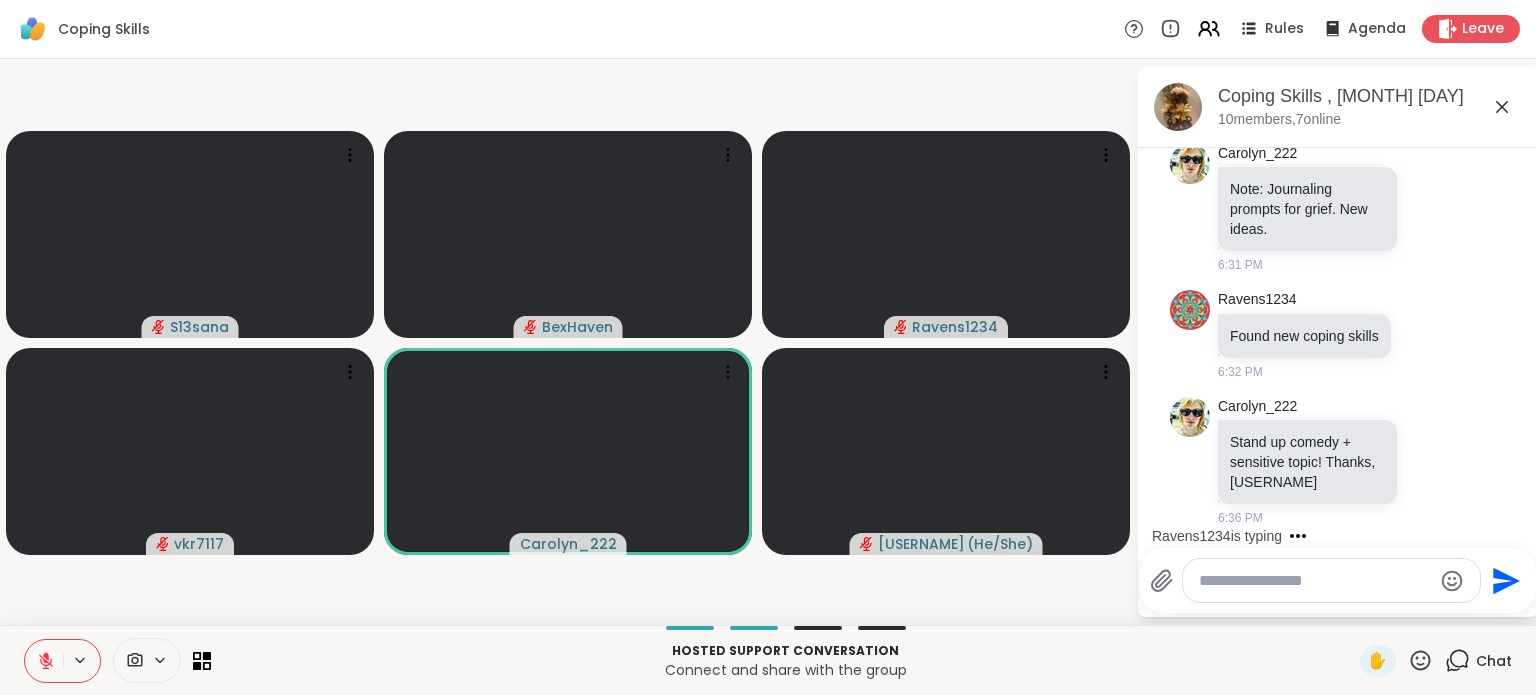 click 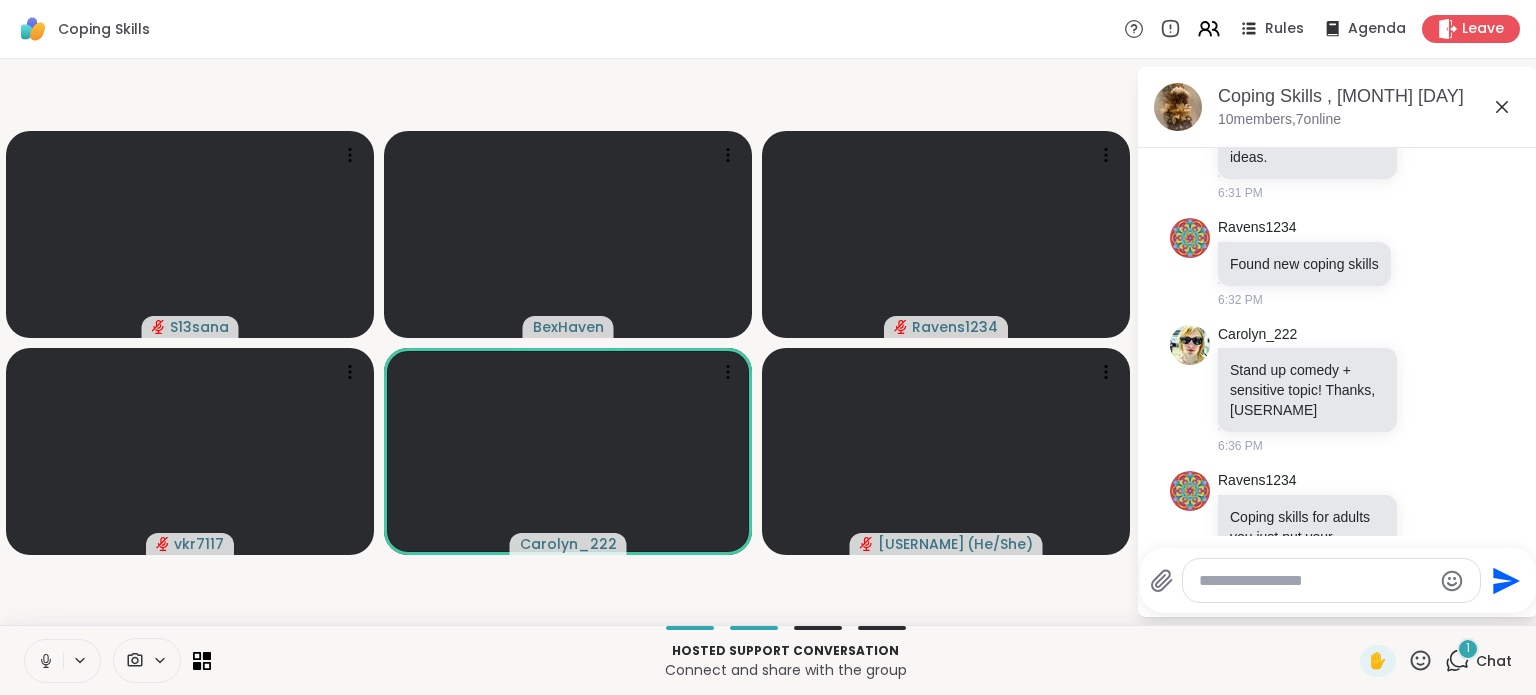 scroll, scrollTop: 1864, scrollLeft: 0, axis: vertical 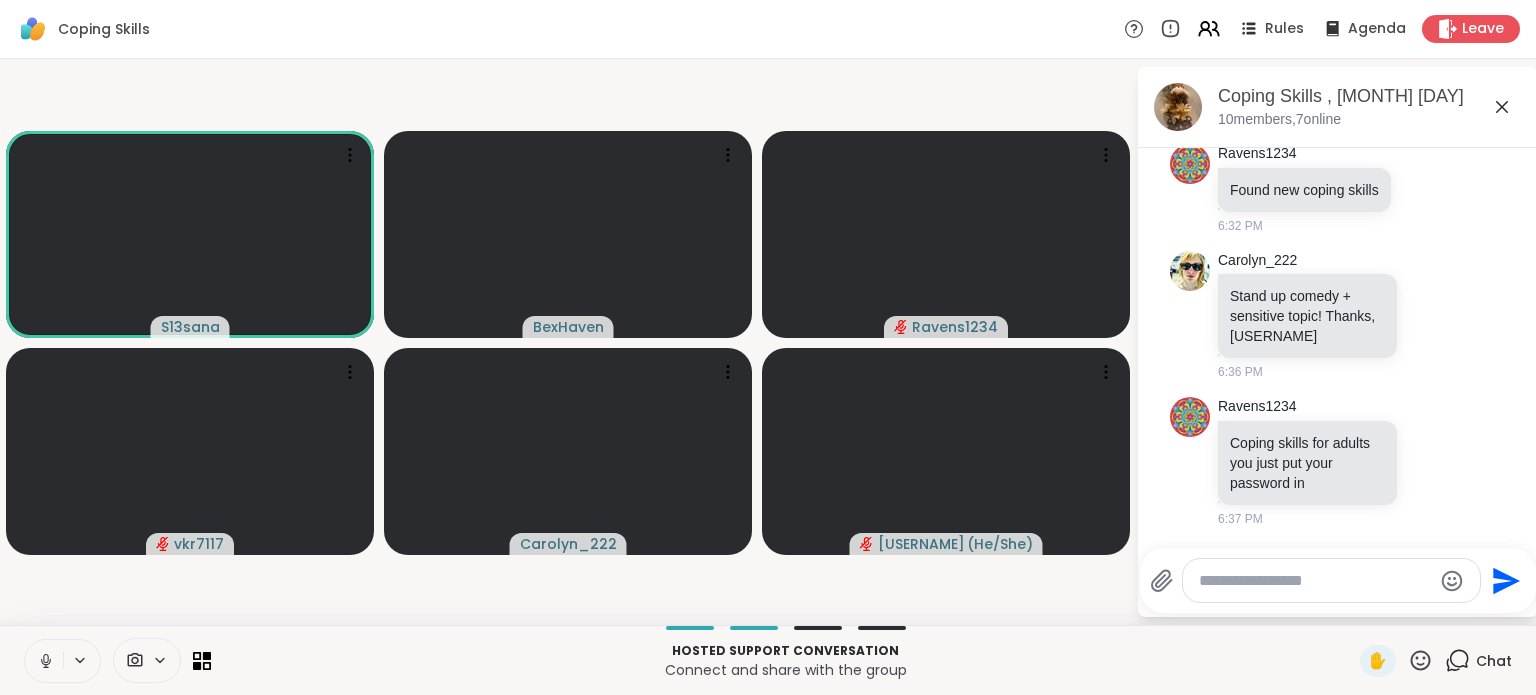 click 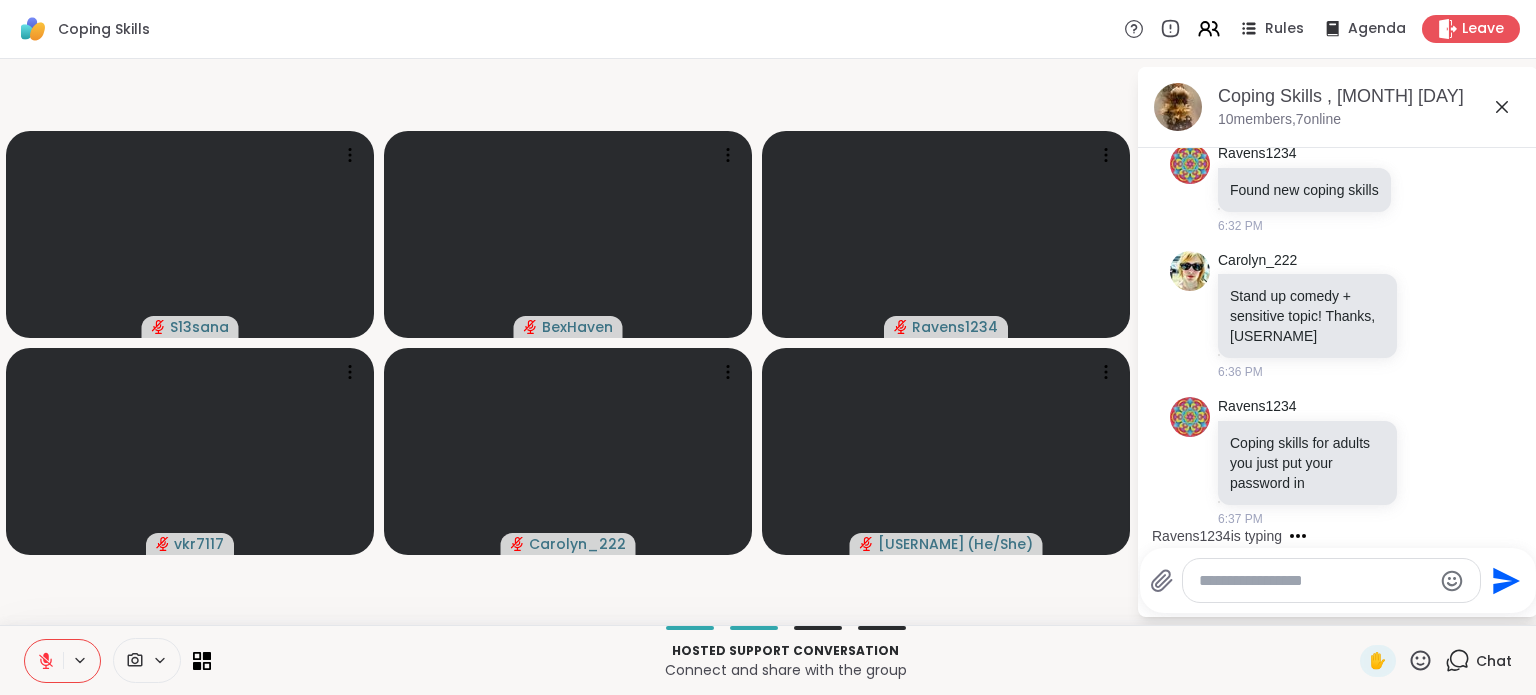 click 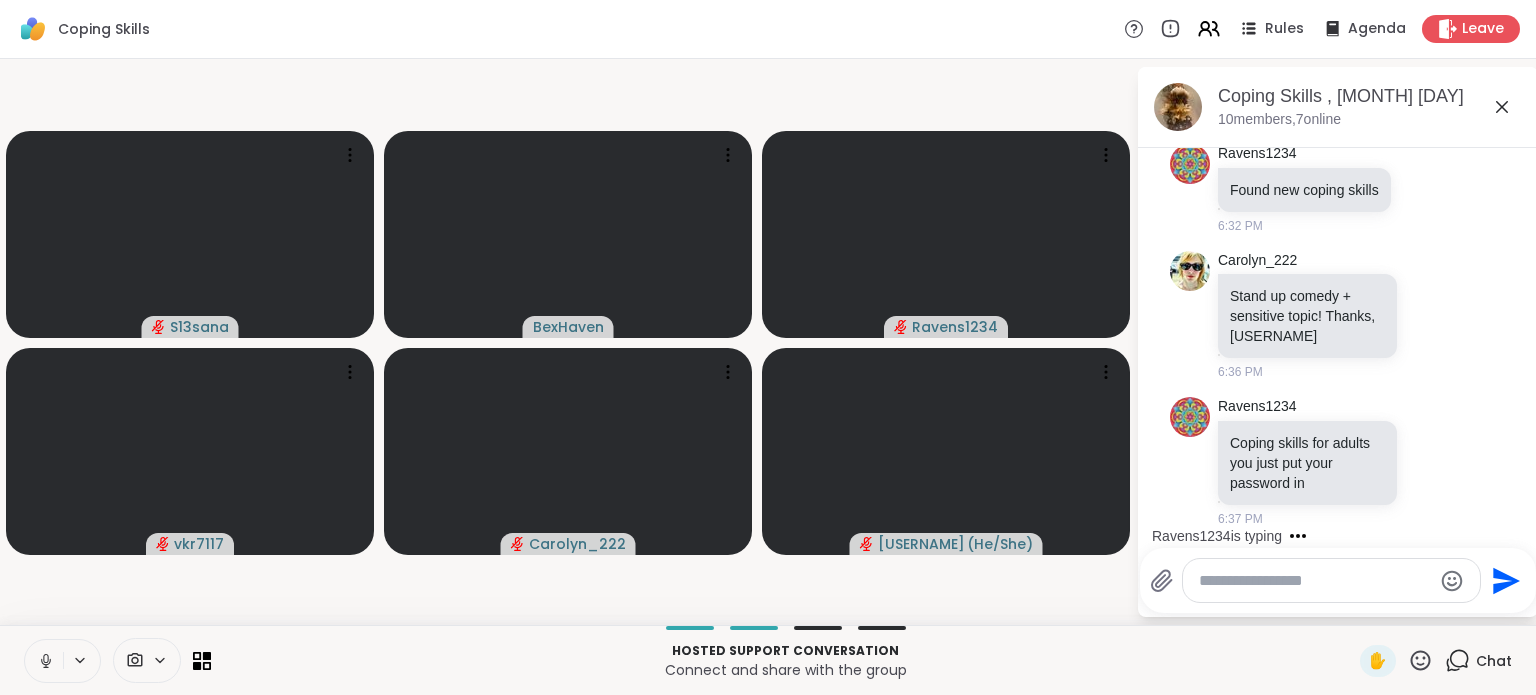 click 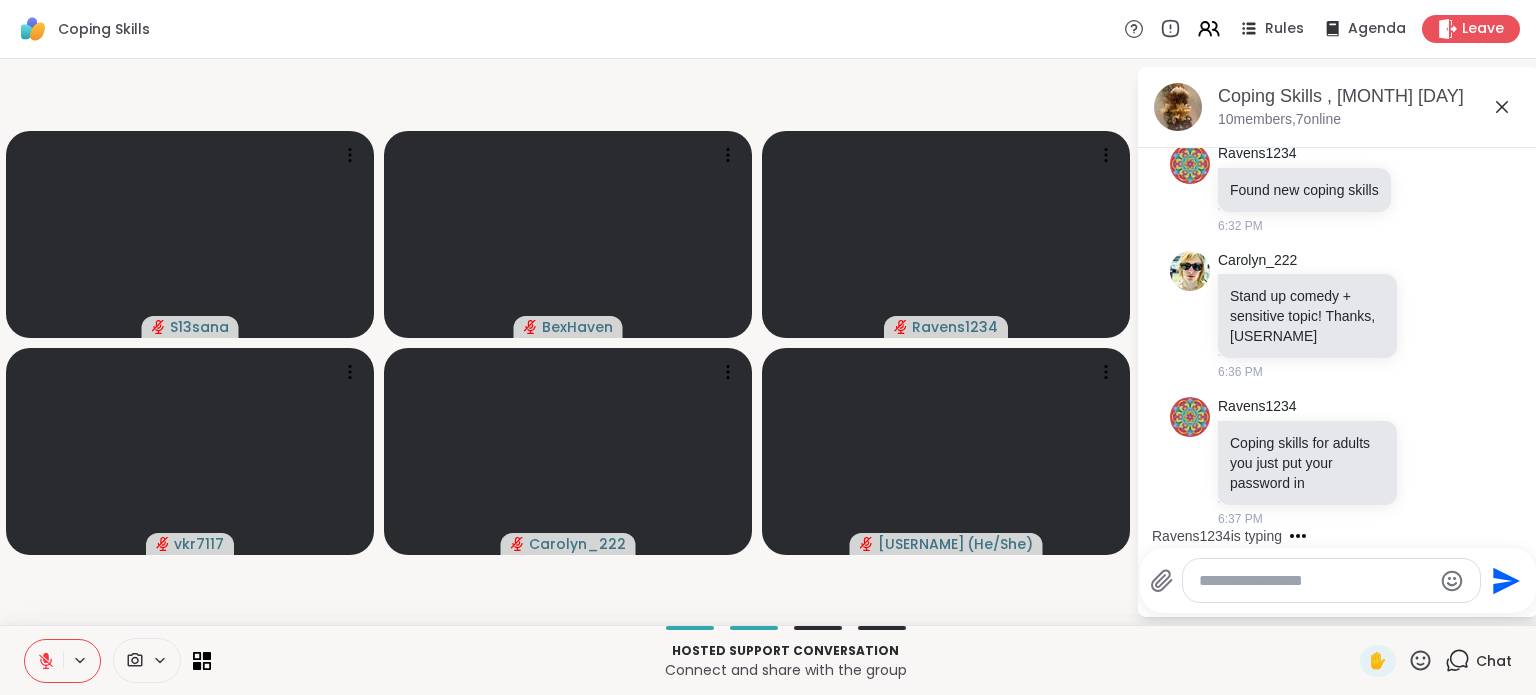 click 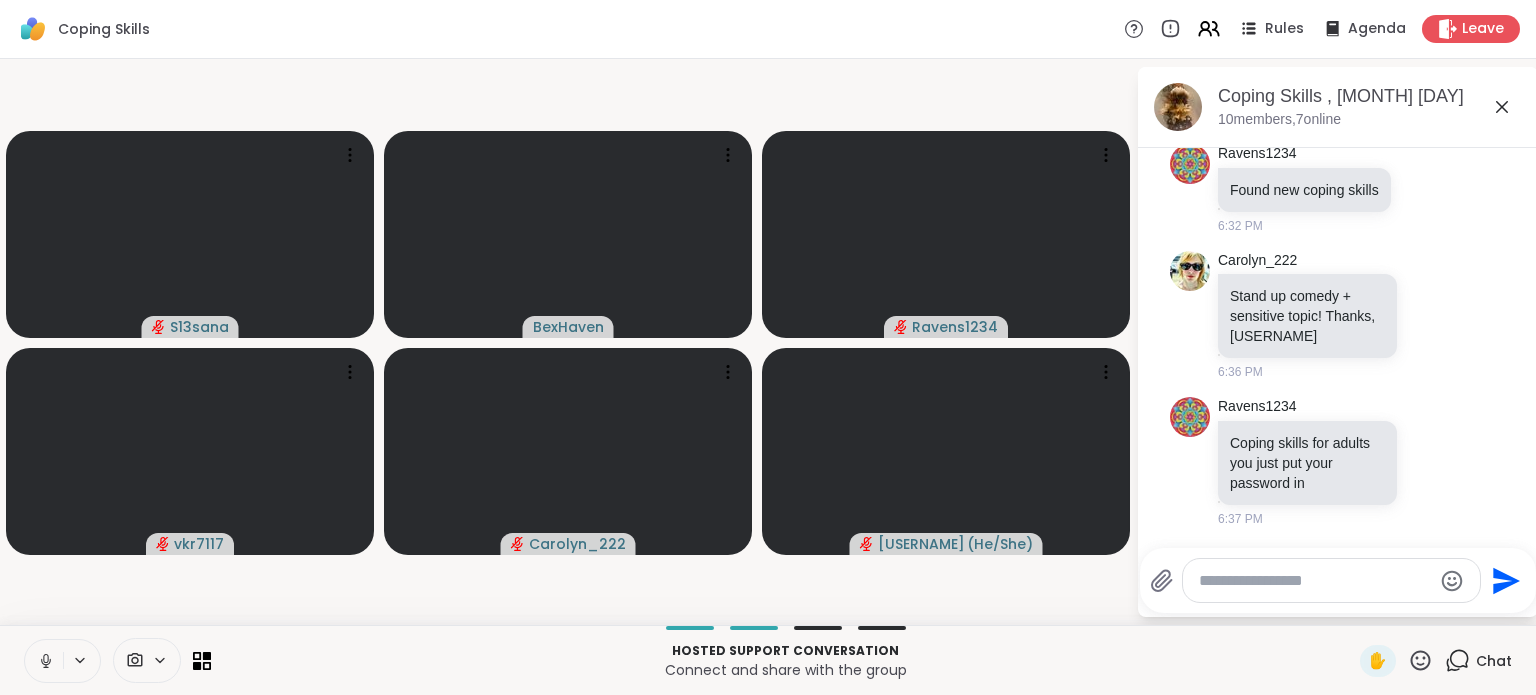 scroll, scrollTop: 2010, scrollLeft: 0, axis: vertical 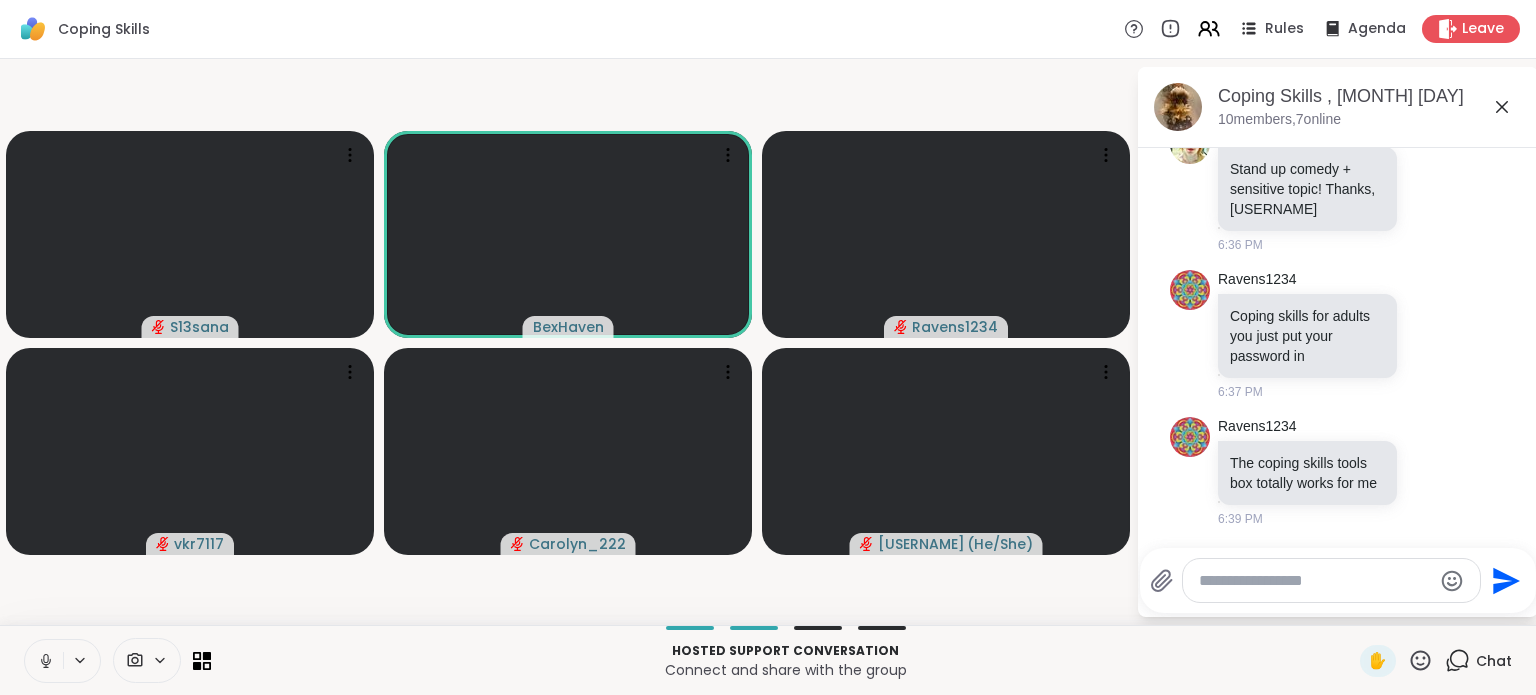 click 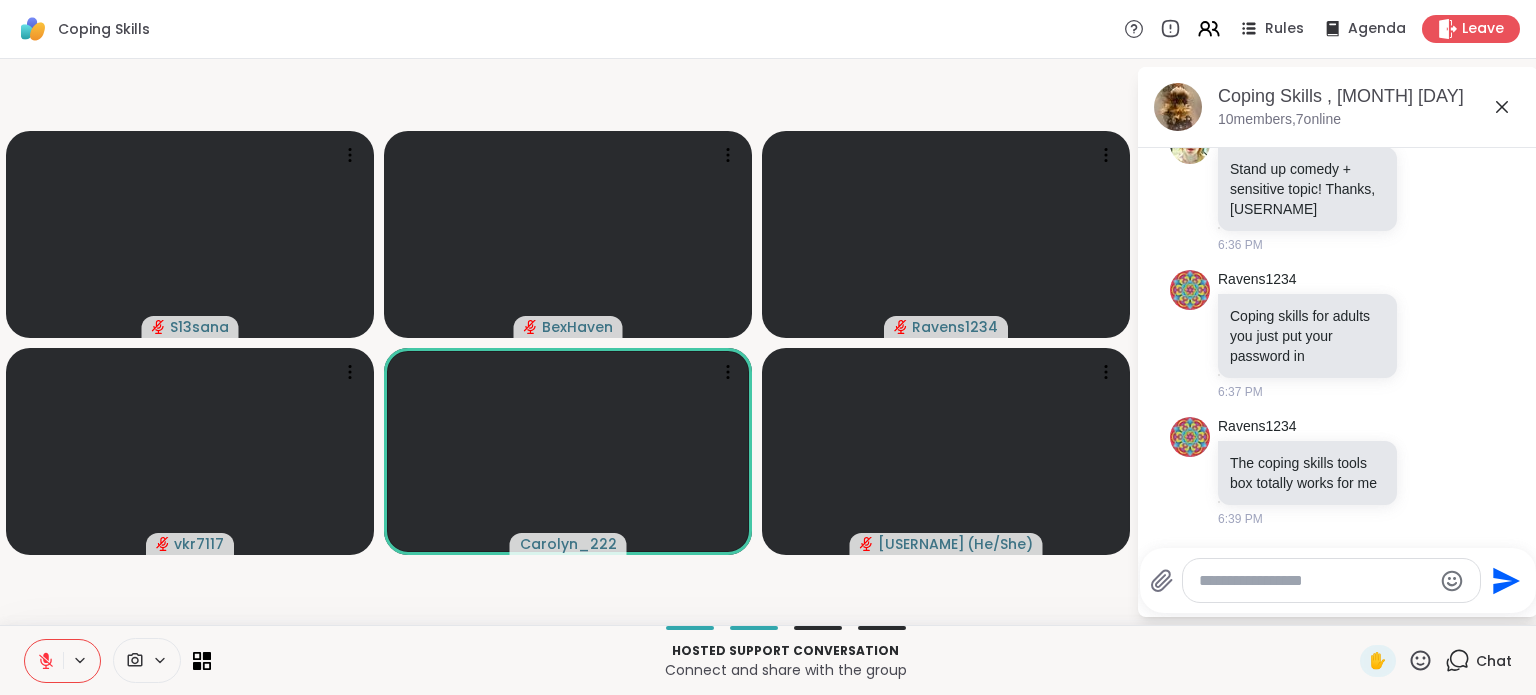 click 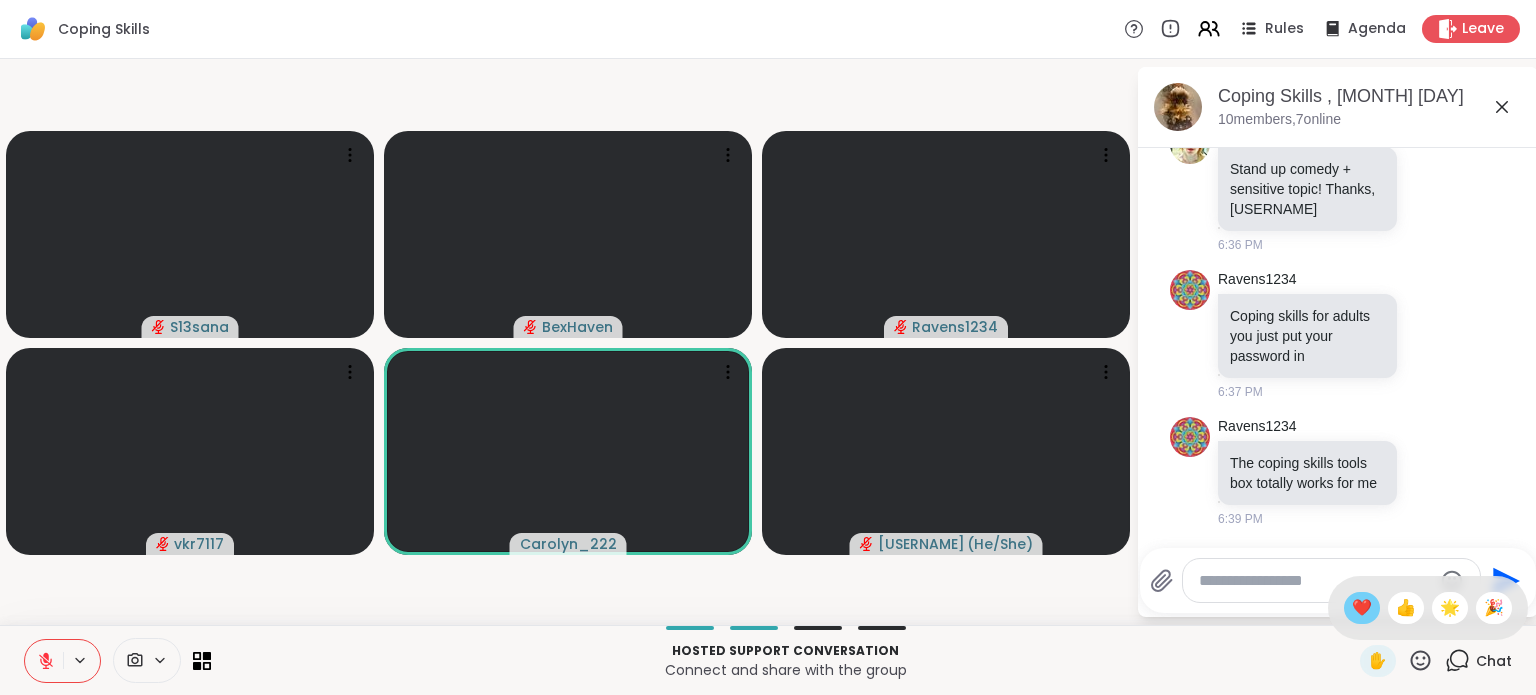 click on "❤️" at bounding box center (1362, 608) 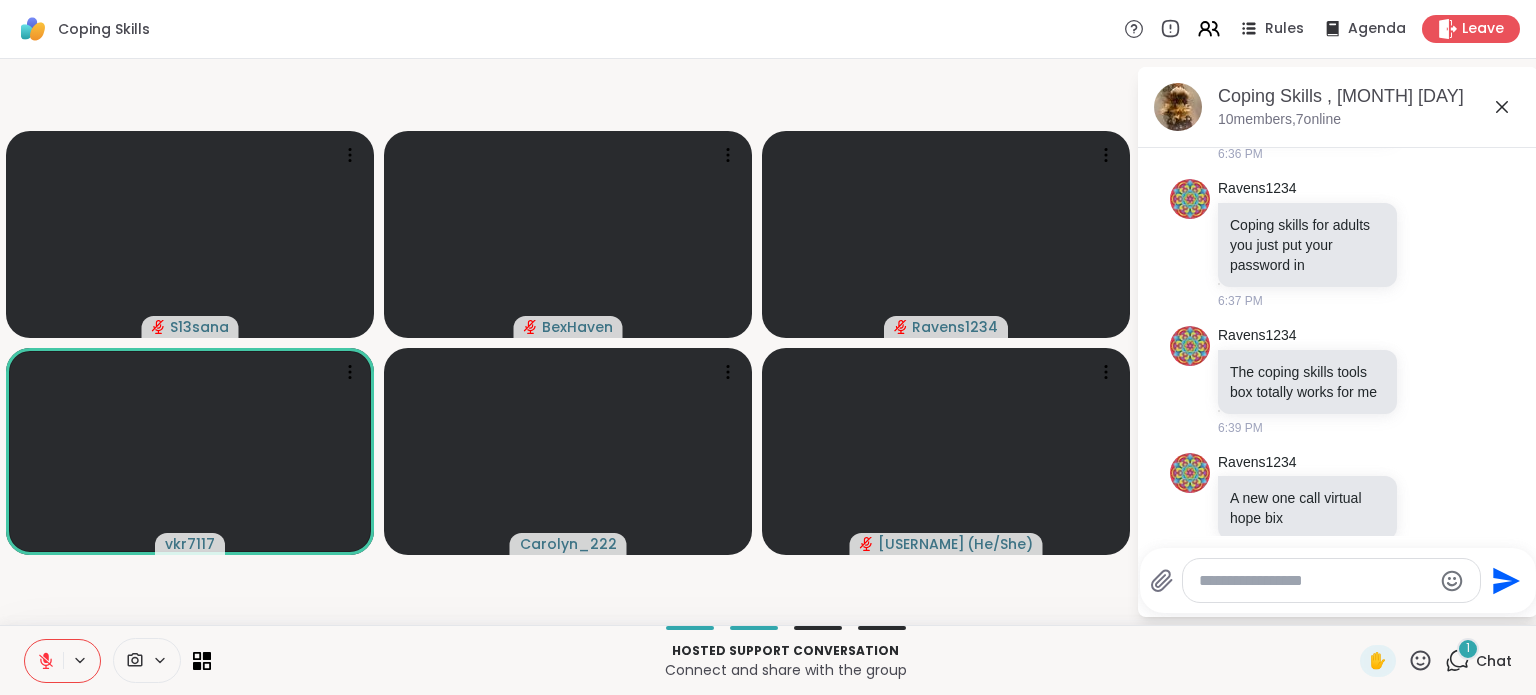 scroll, scrollTop: 2136, scrollLeft: 0, axis: vertical 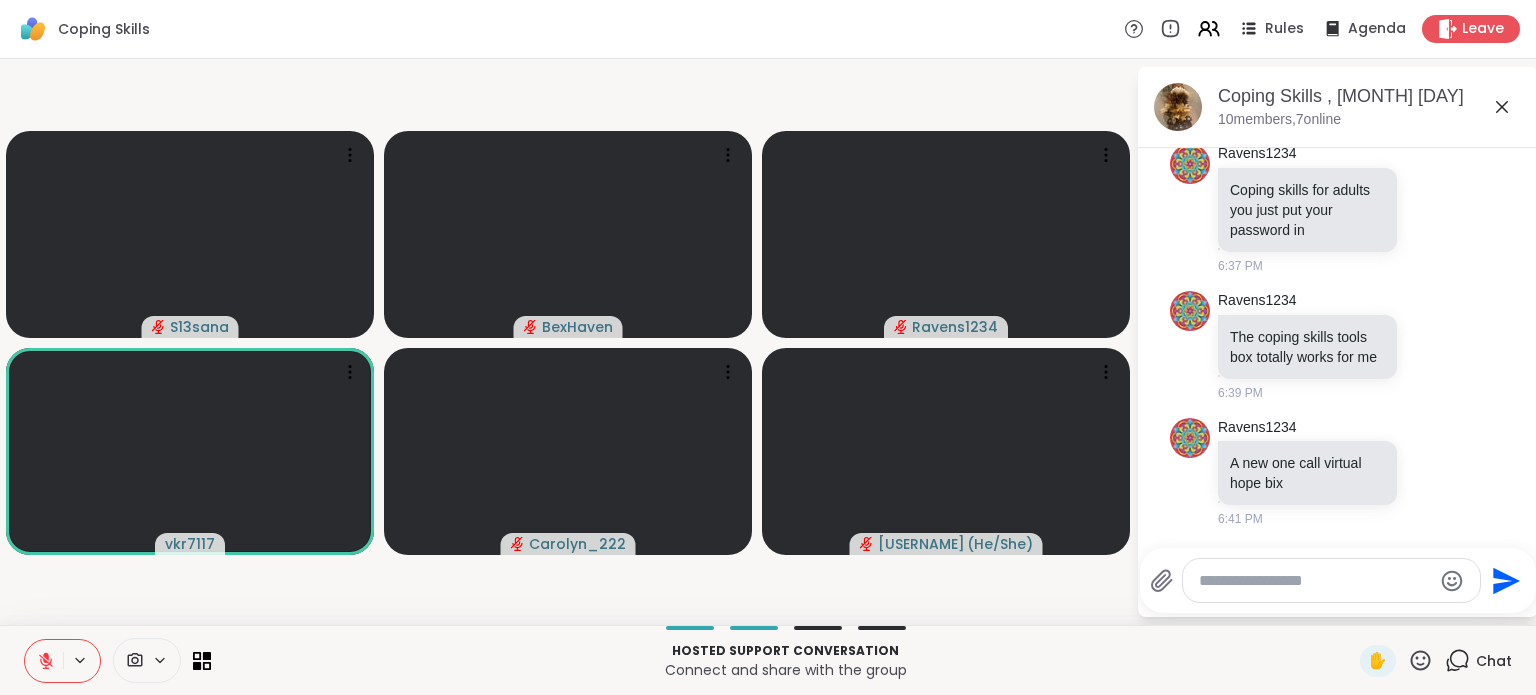 click 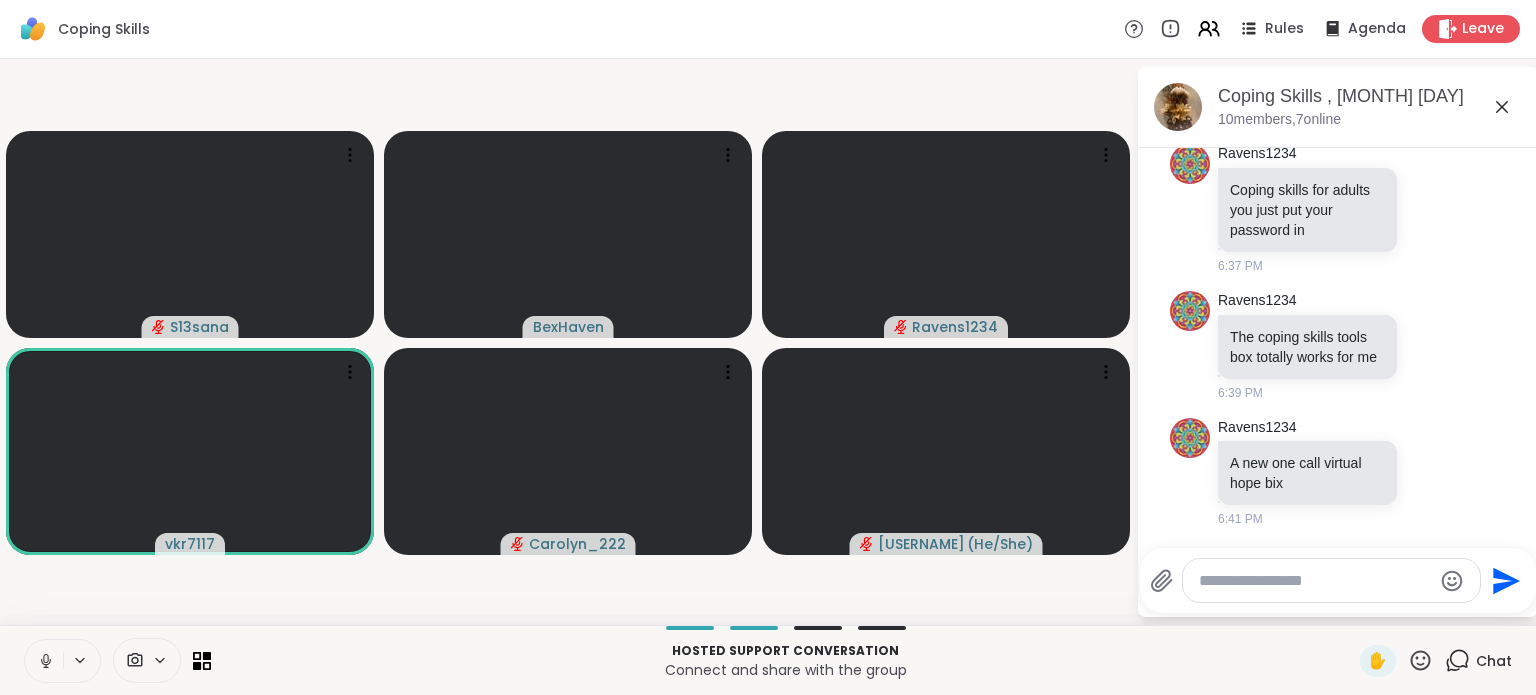 click 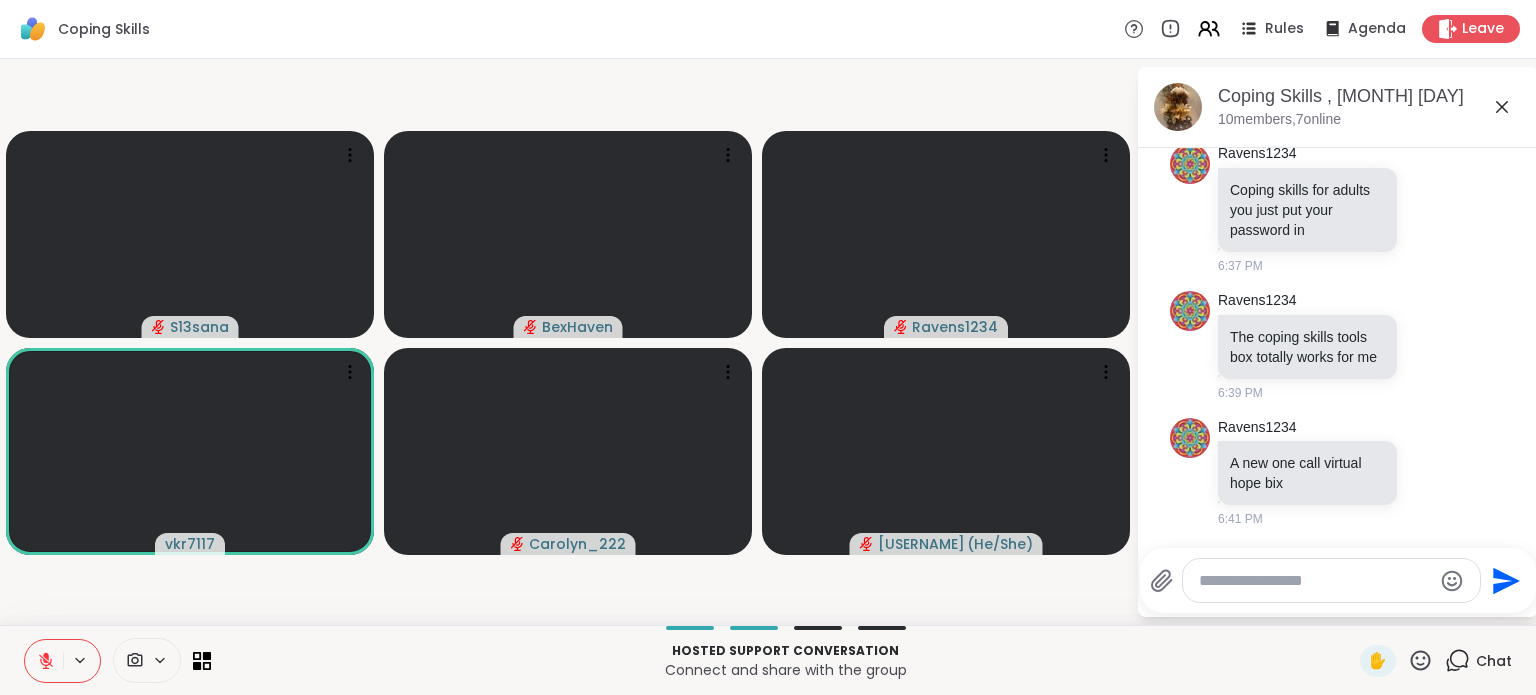 click 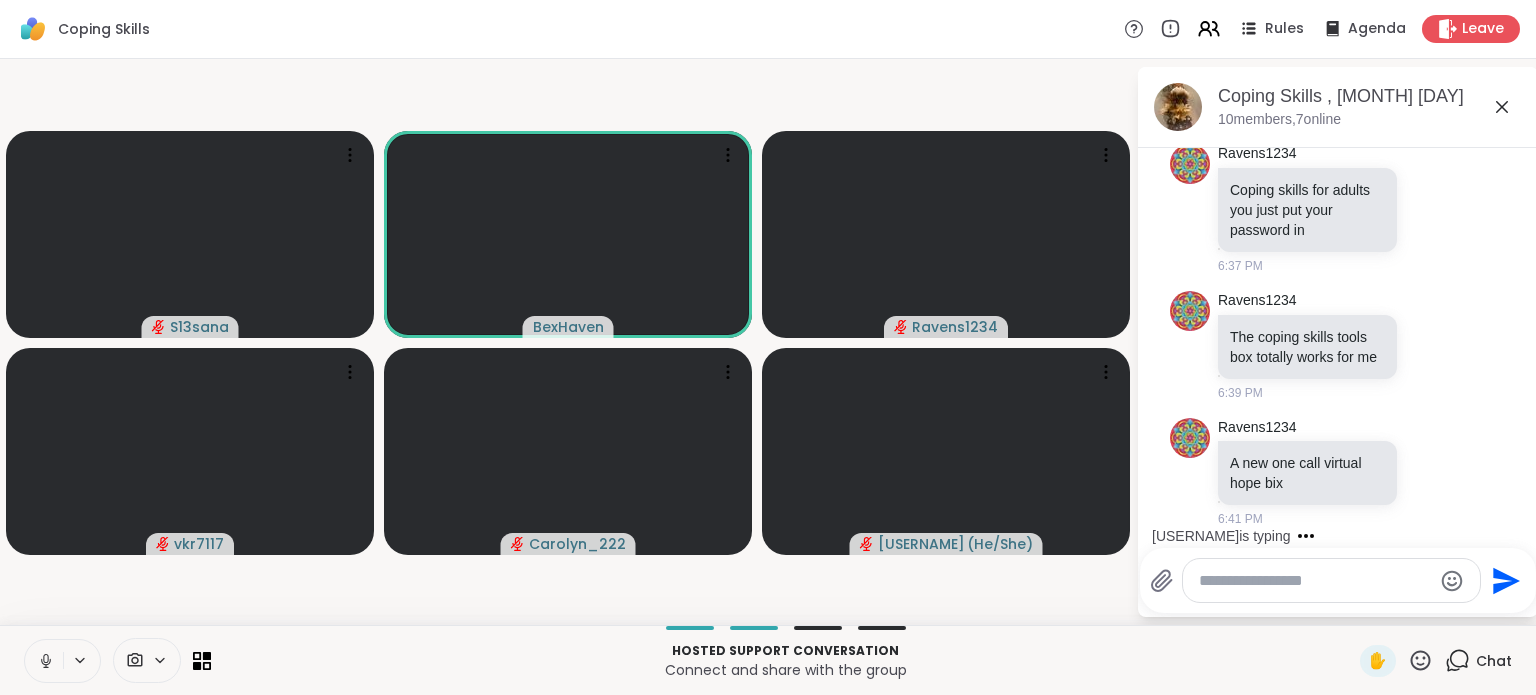 scroll, scrollTop: 2378, scrollLeft: 0, axis: vertical 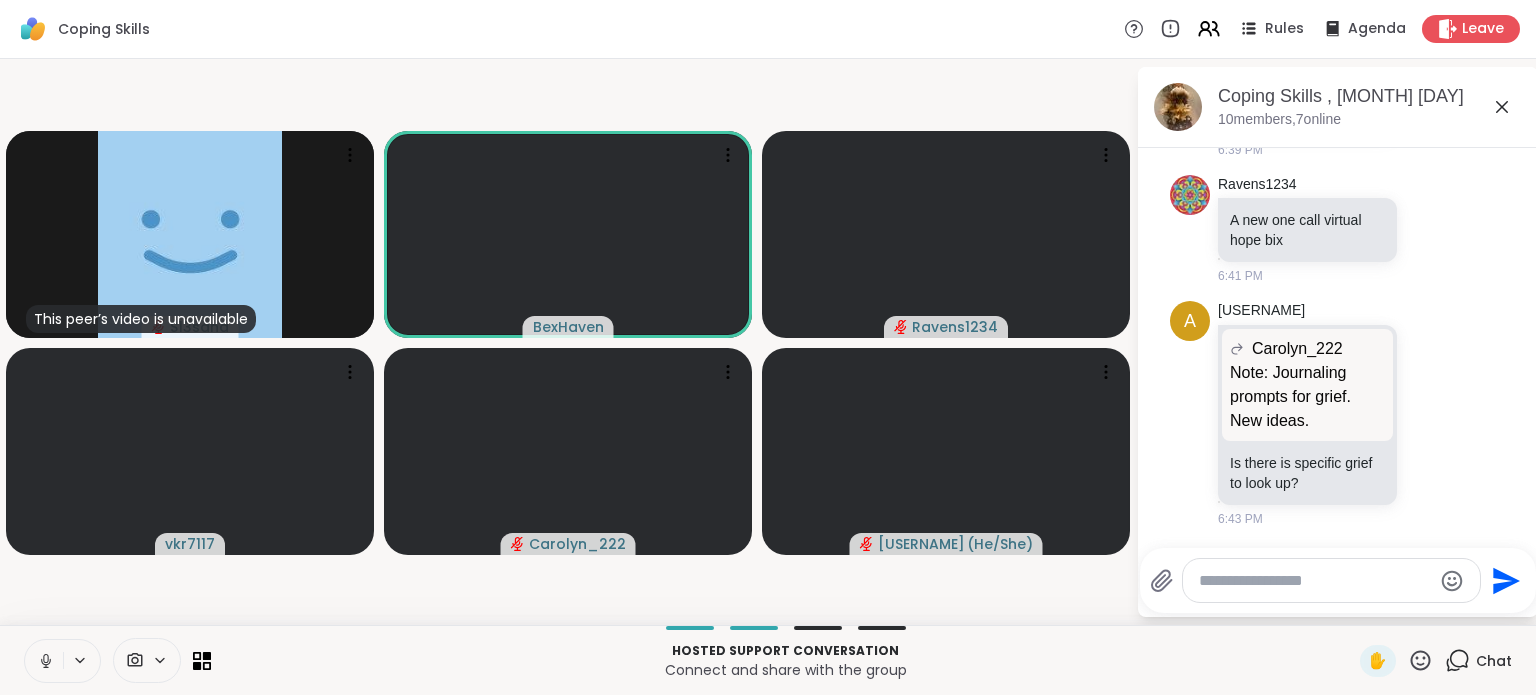 click 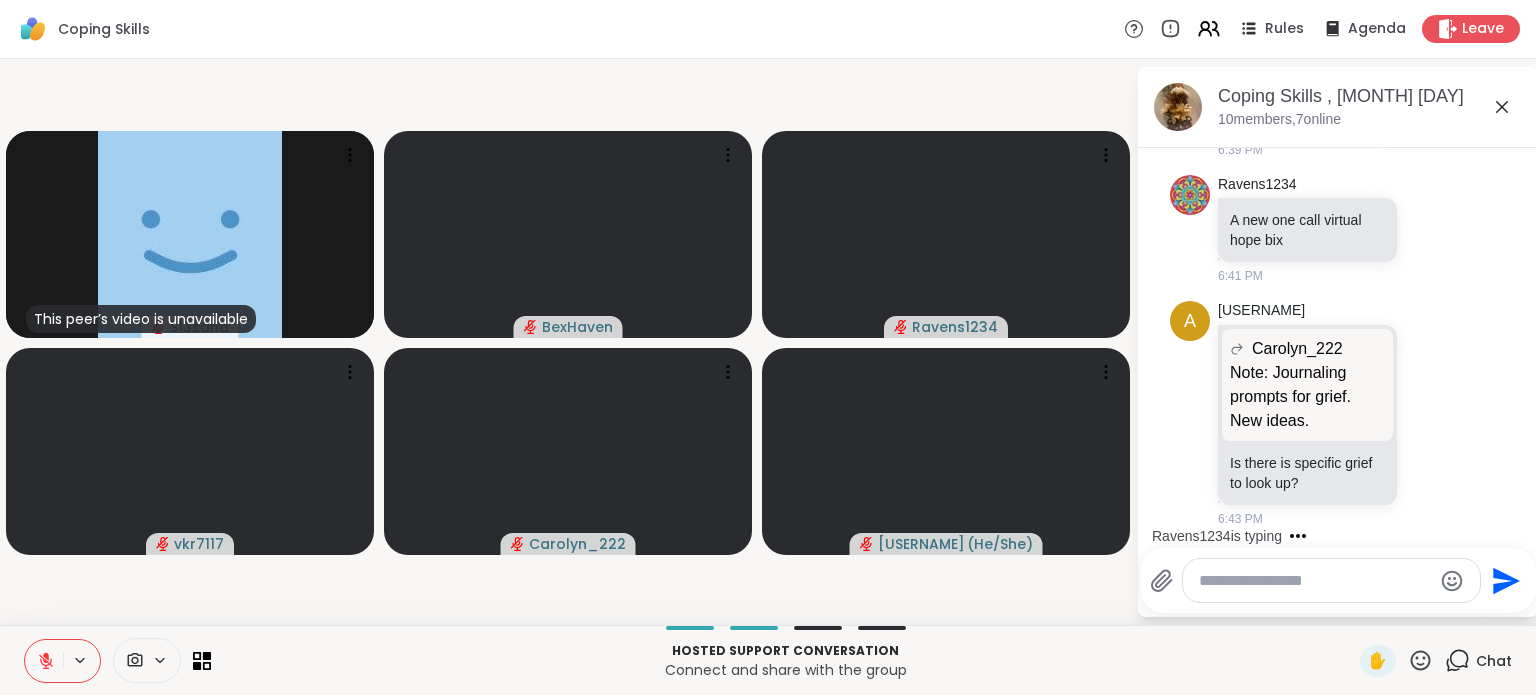 click 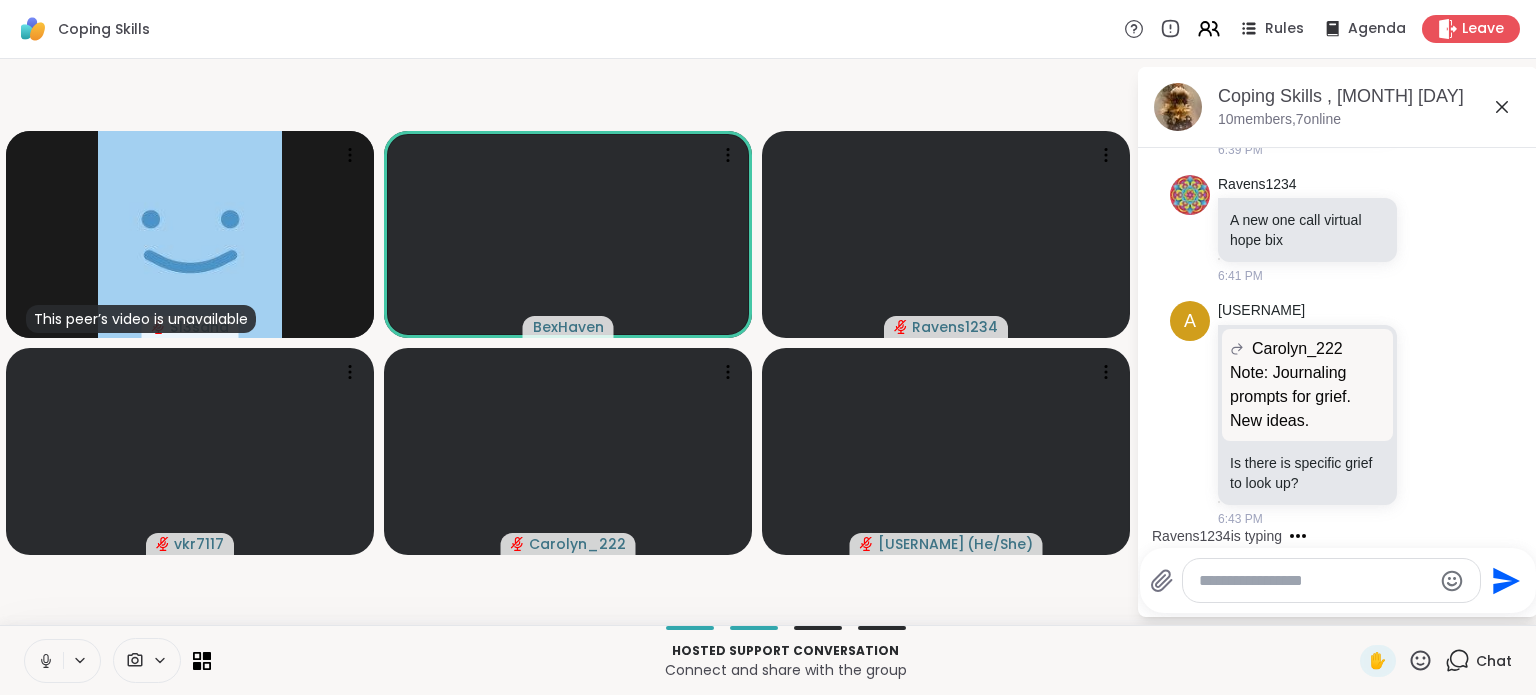 click 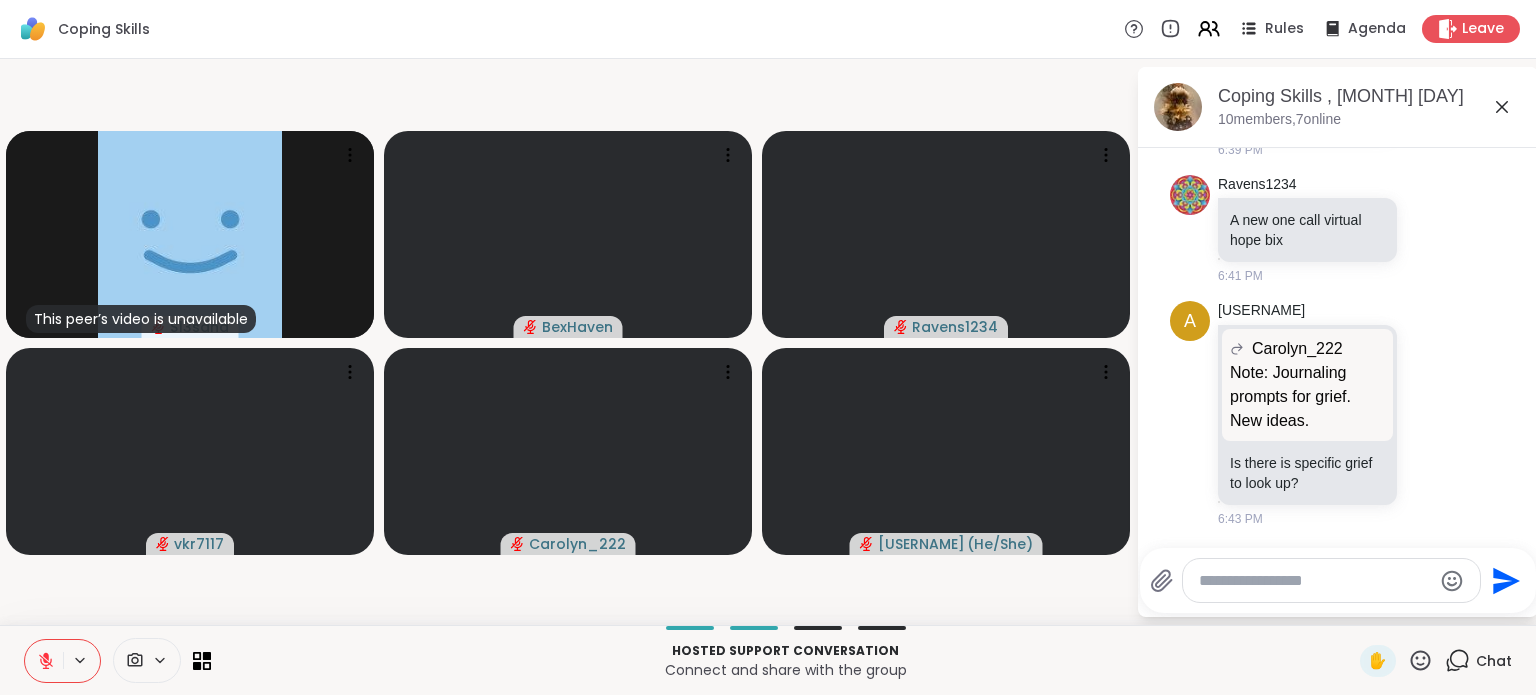 click 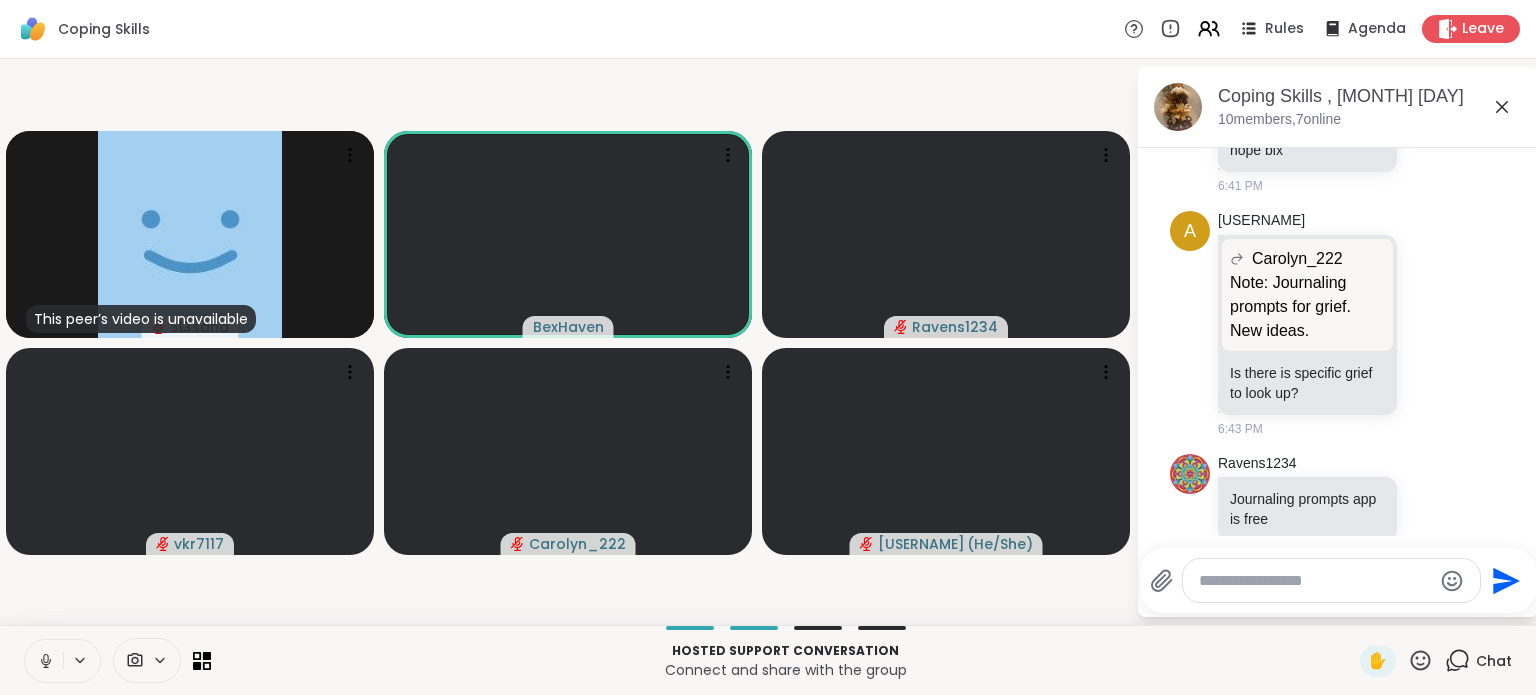 scroll, scrollTop: 2505, scrollLeft: 0, axis: vertical 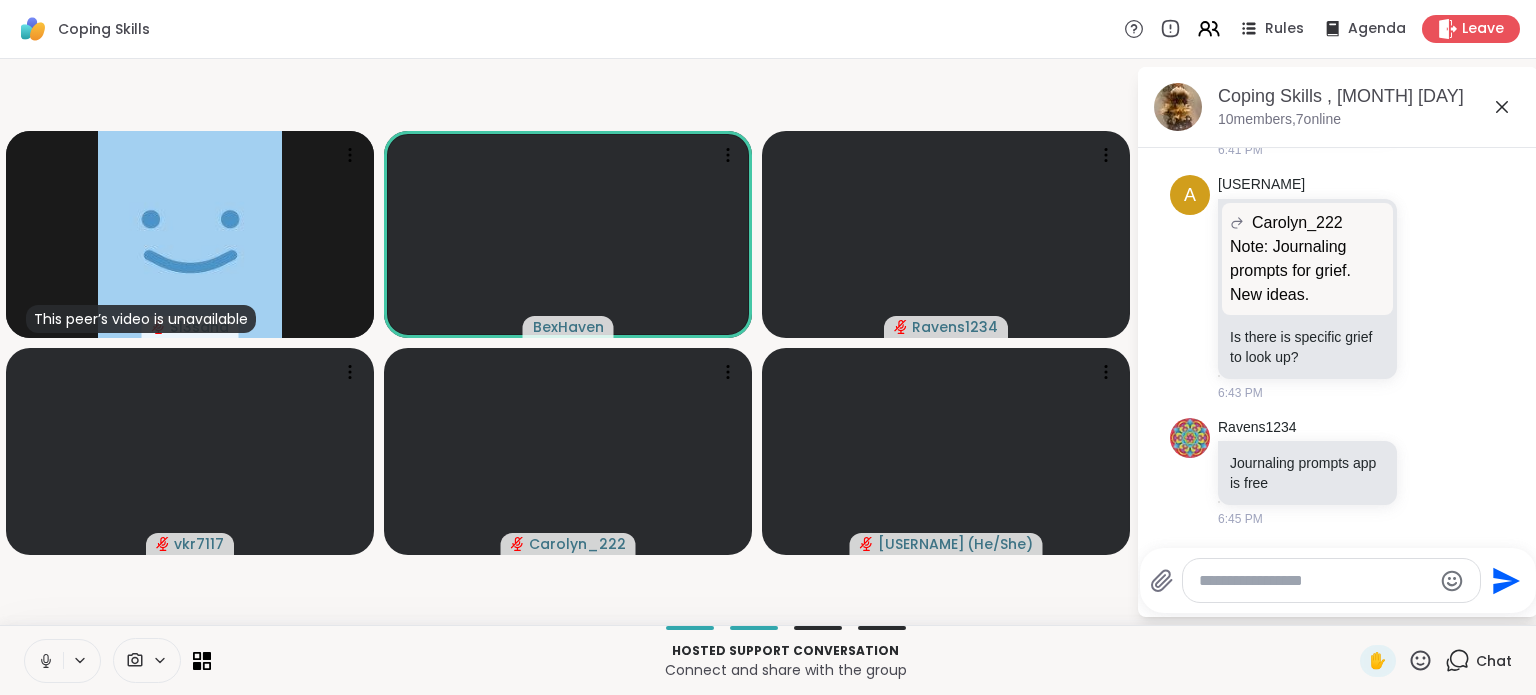 click 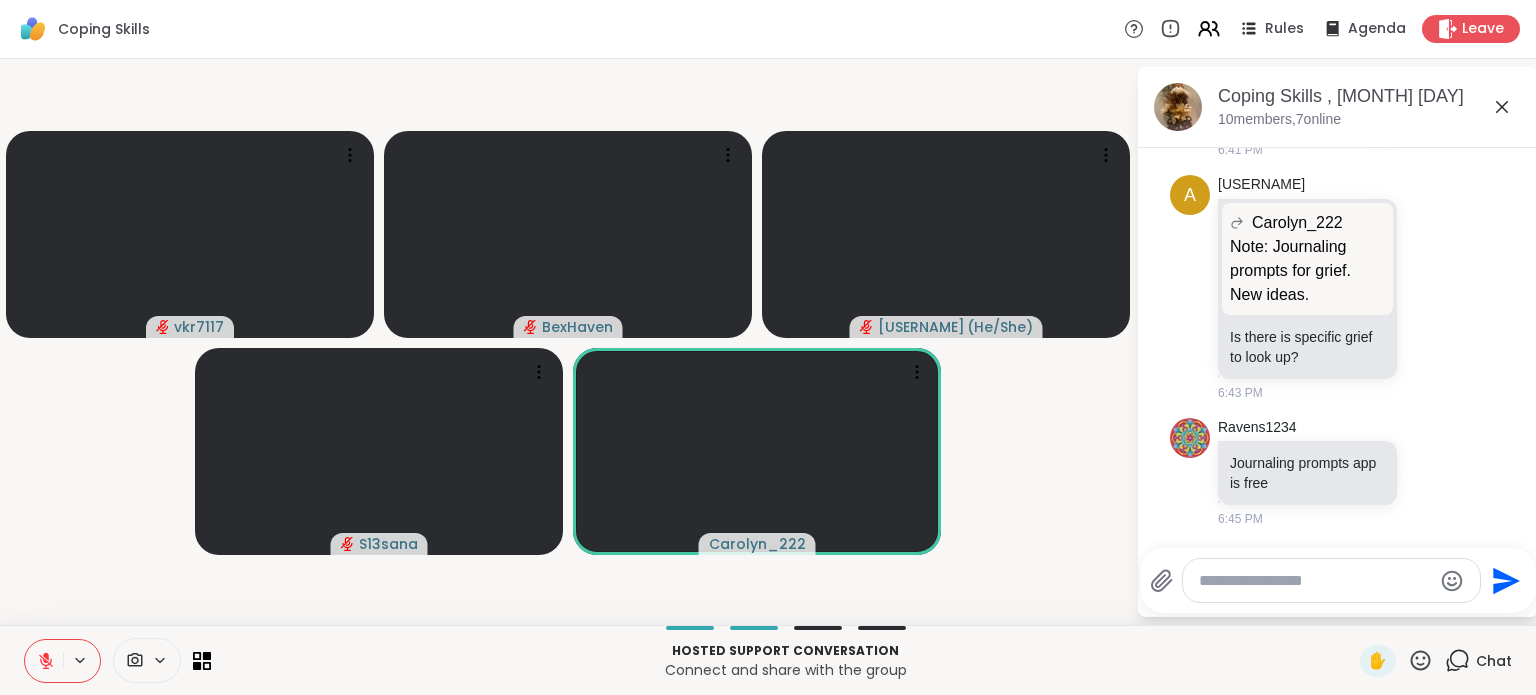 click at bounding box center (44, 661) 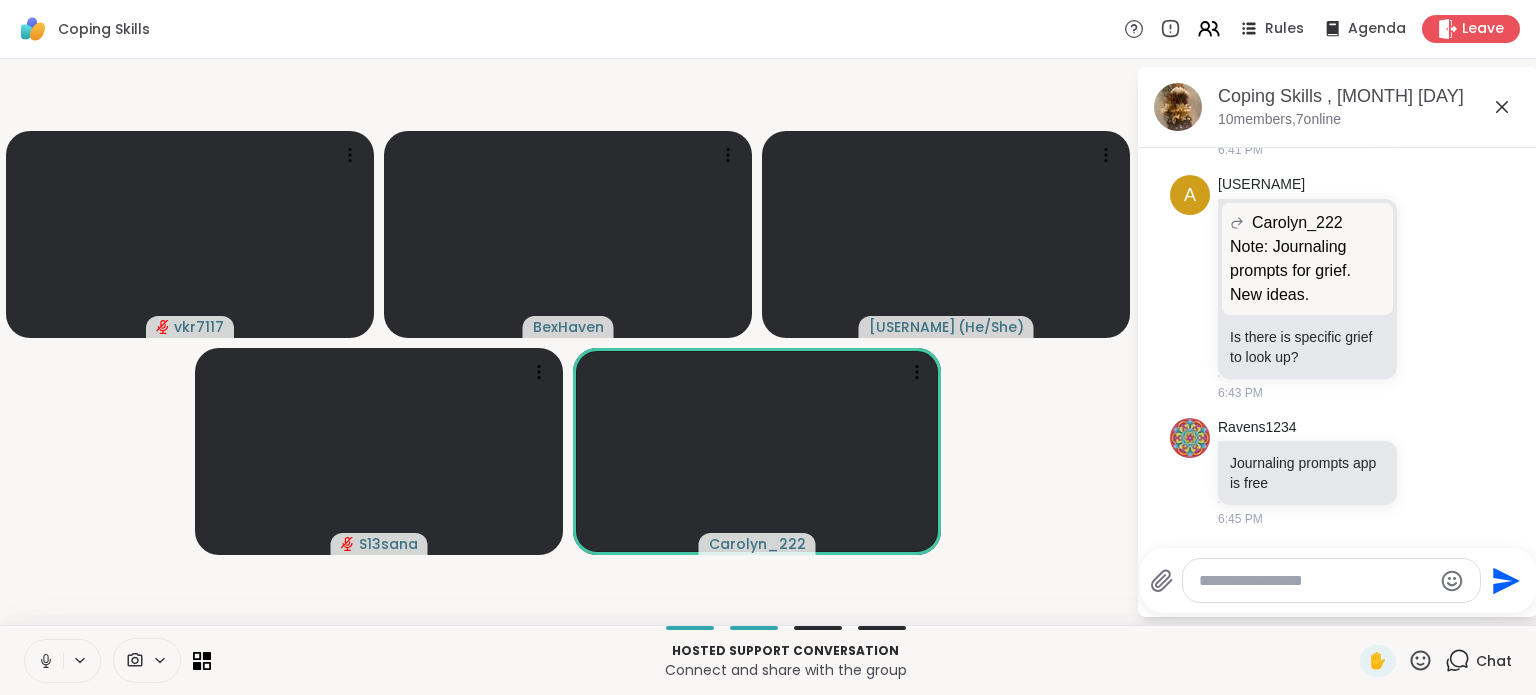 click 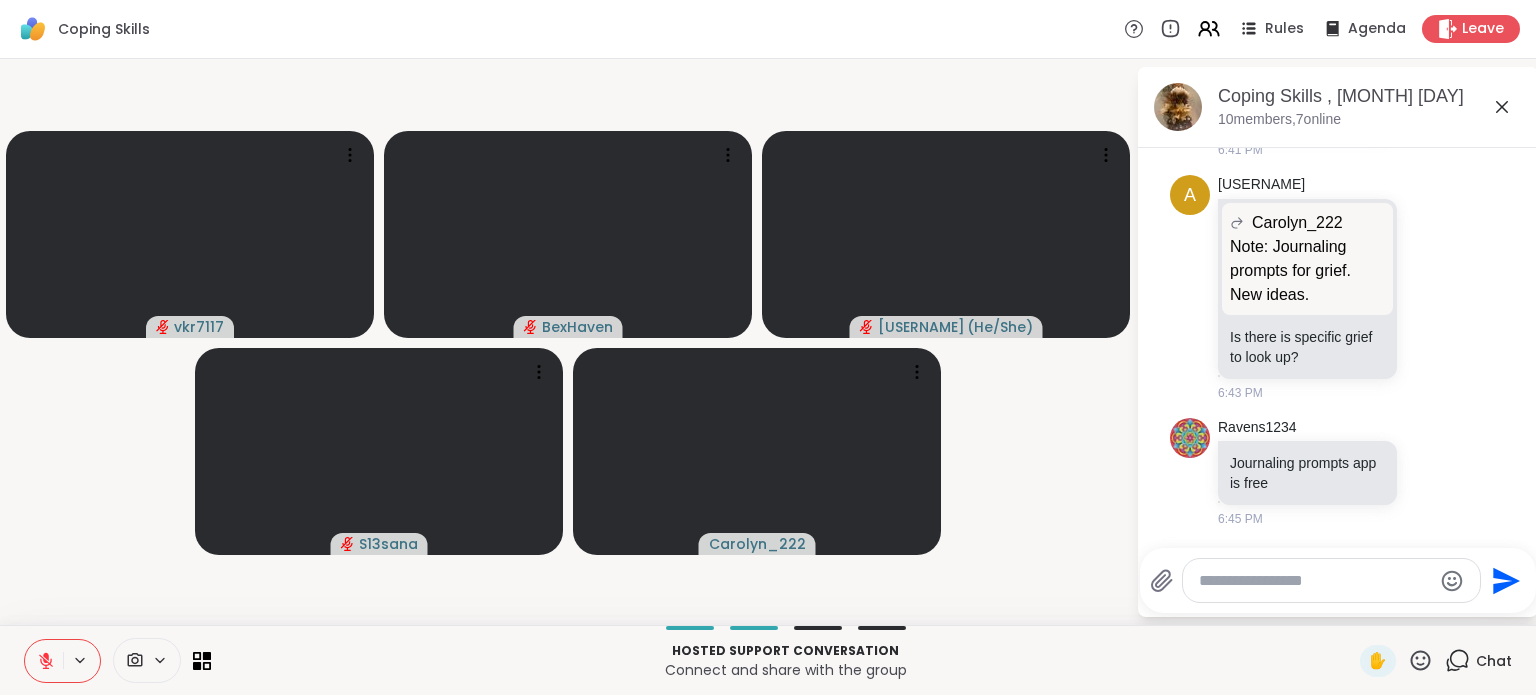 click 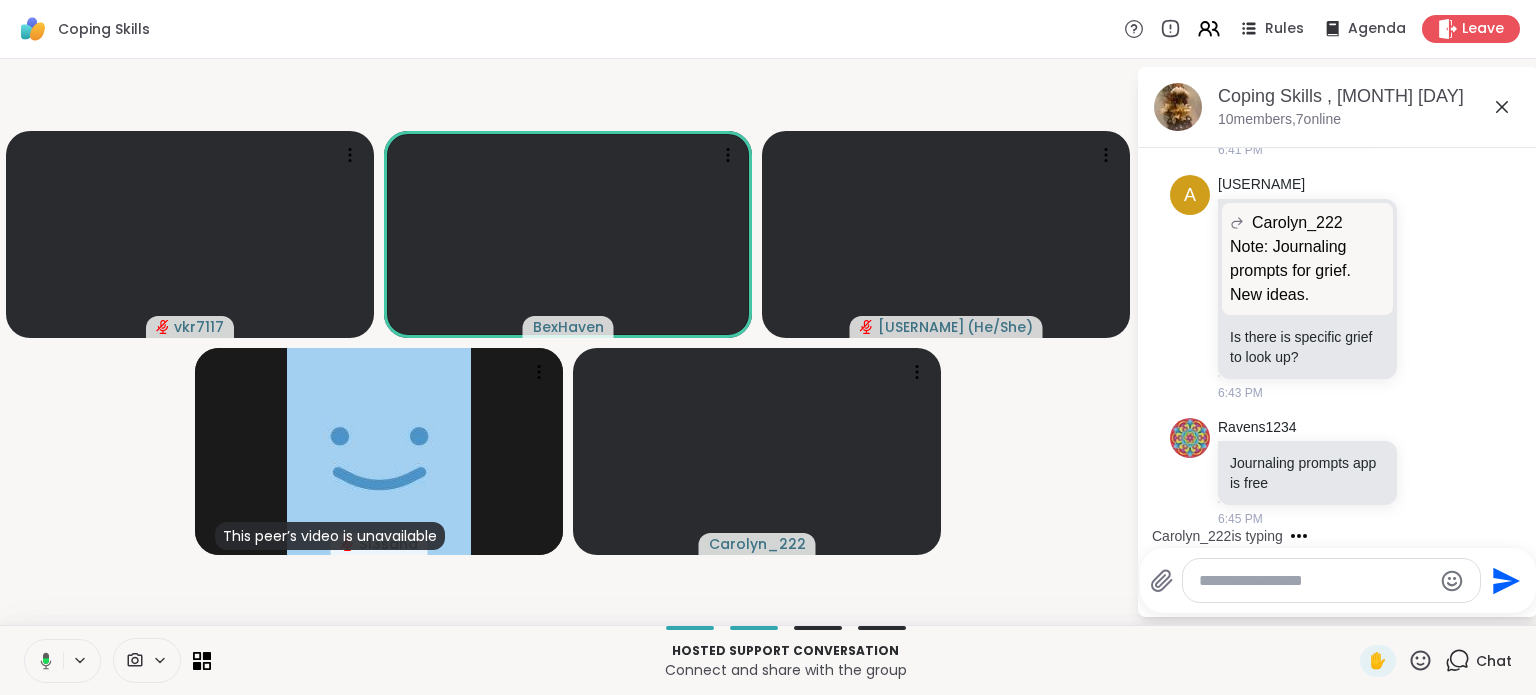 scroll, scrollTop: 2611, scrollLeft: 0, axis: vertical 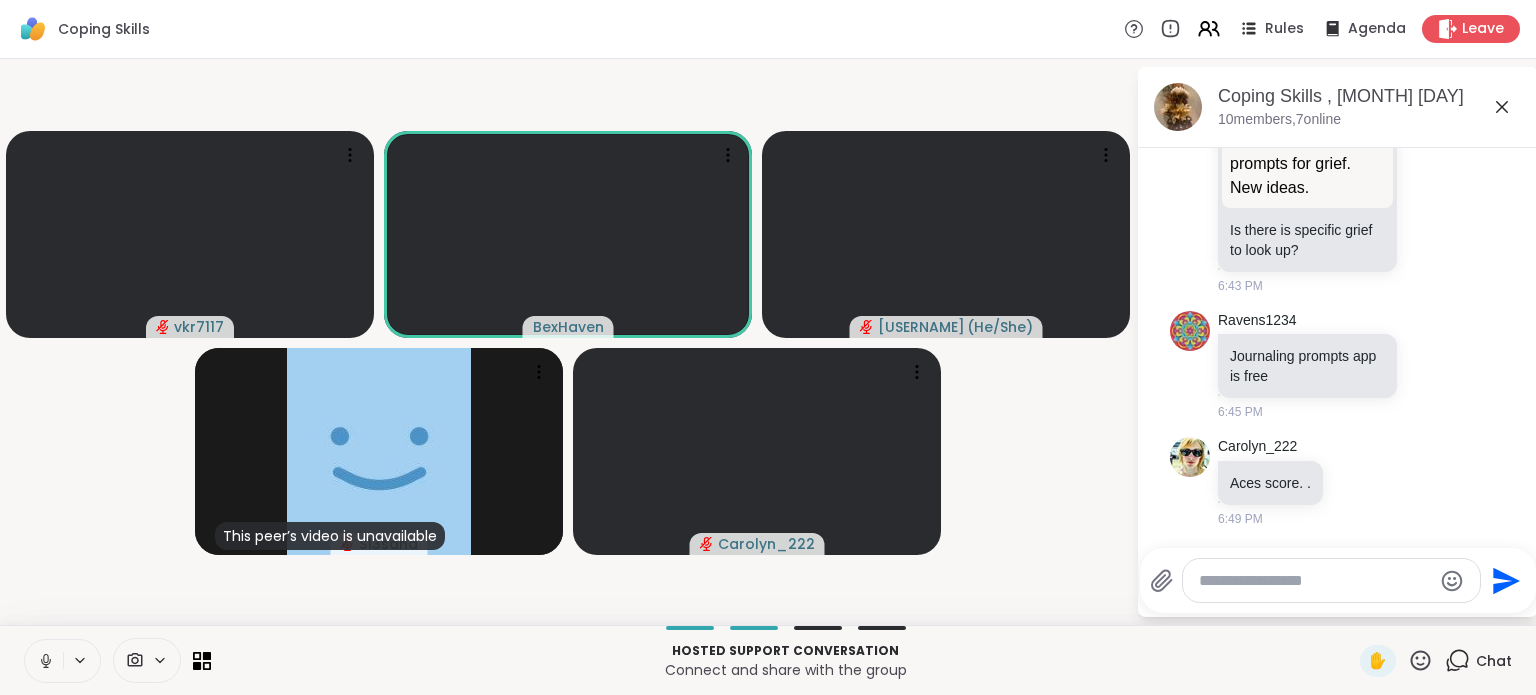 click 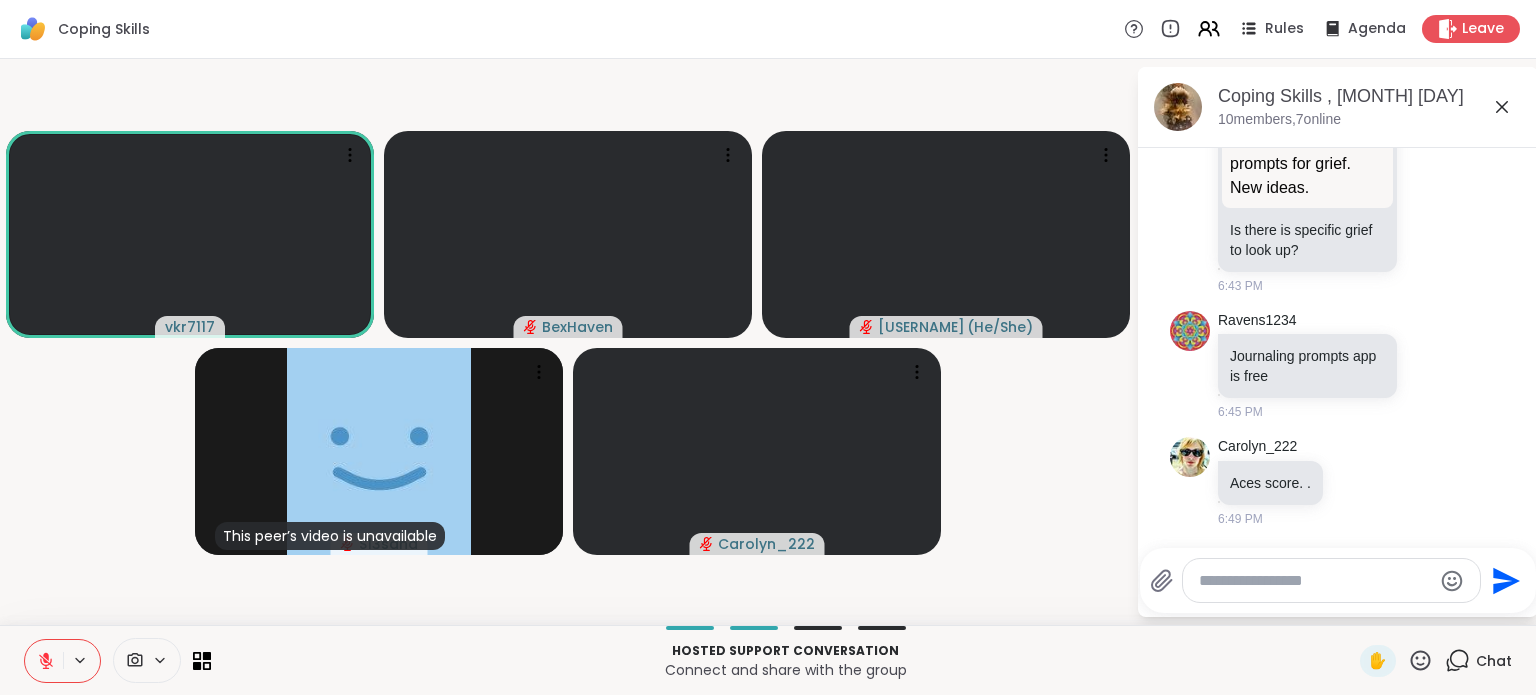 click 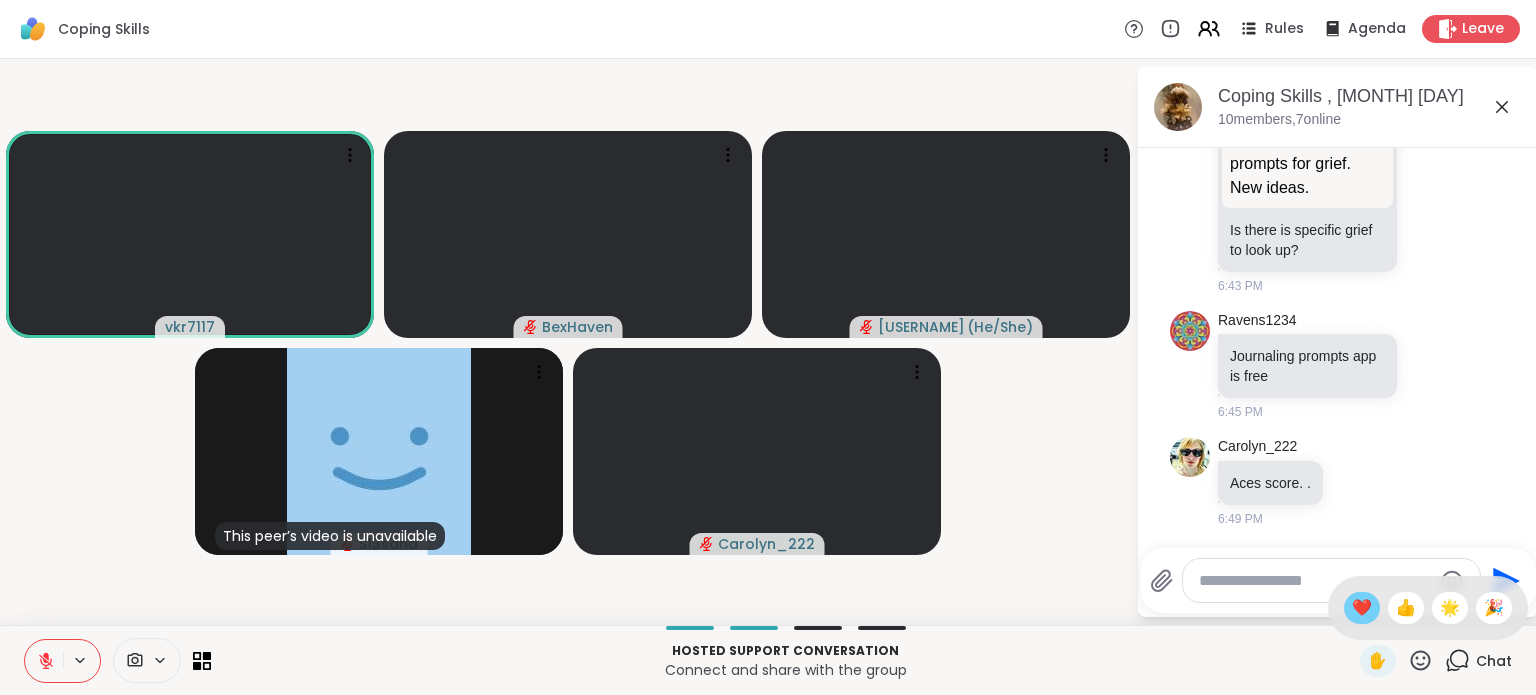 click on "❤️" at bounding box center [1362, 608] 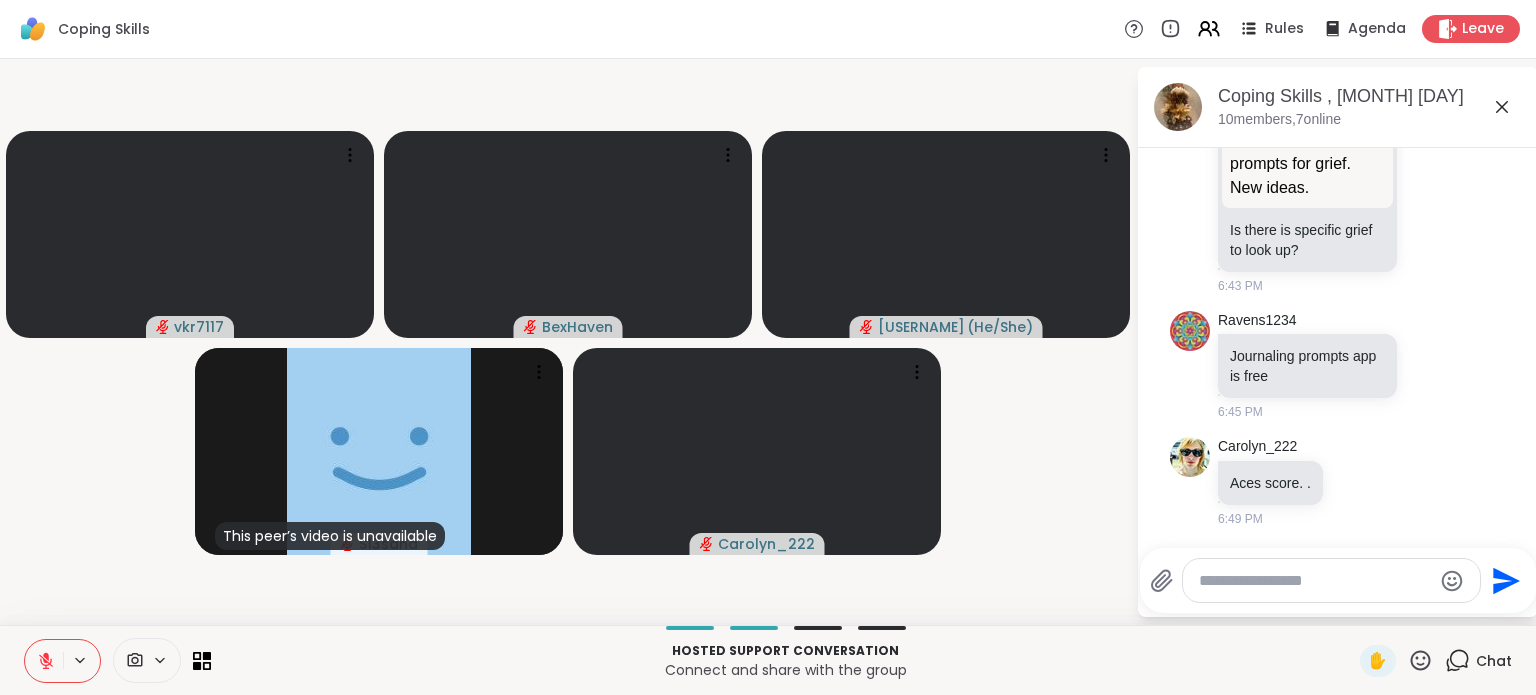 click 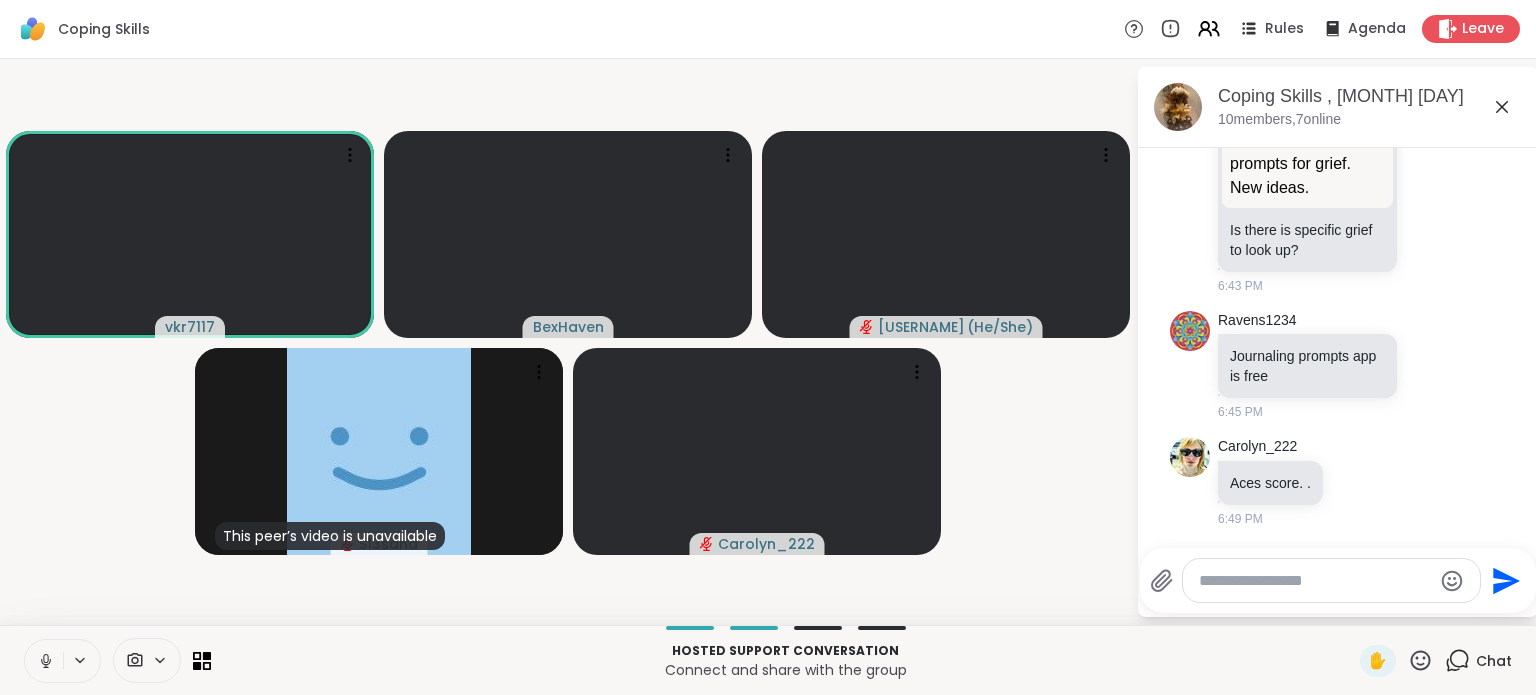click 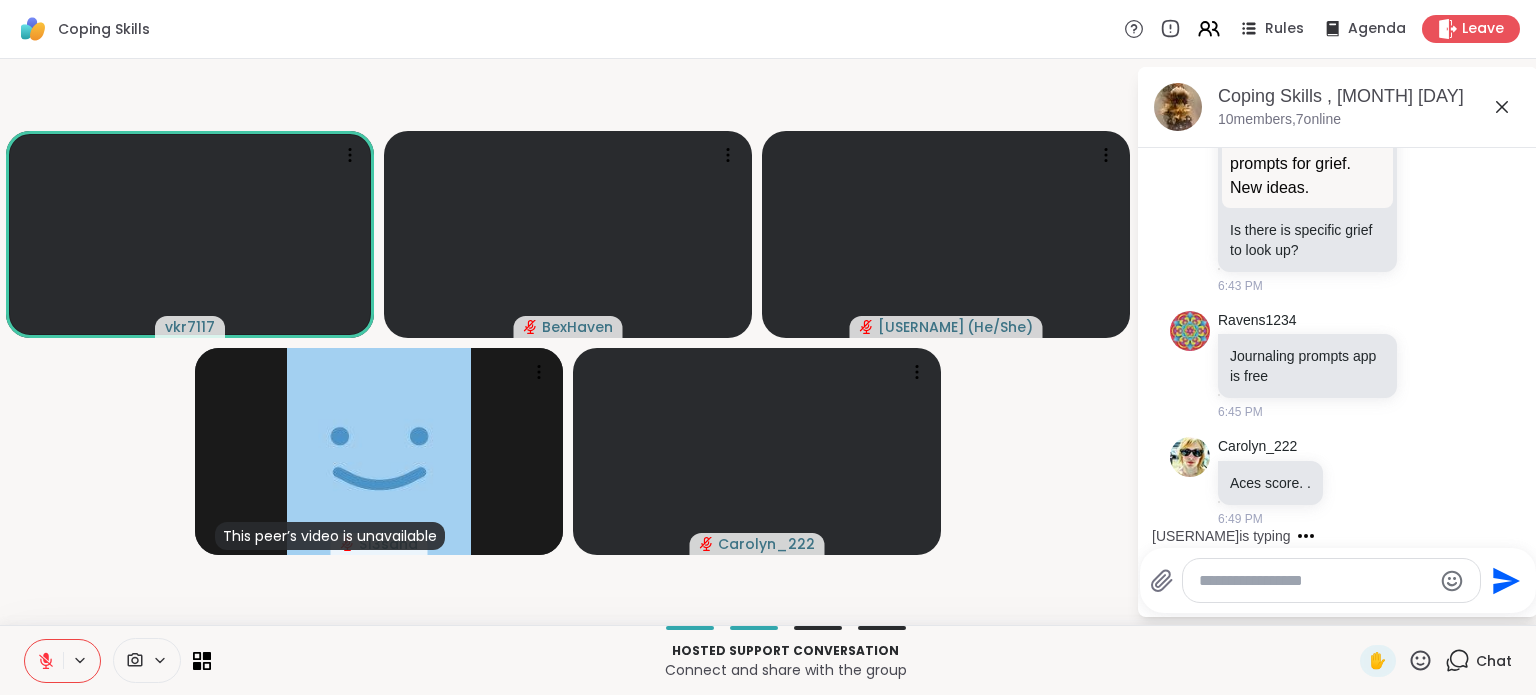 scroll, scrollTop: 2797, scrollLeft: 0, axis: vertical 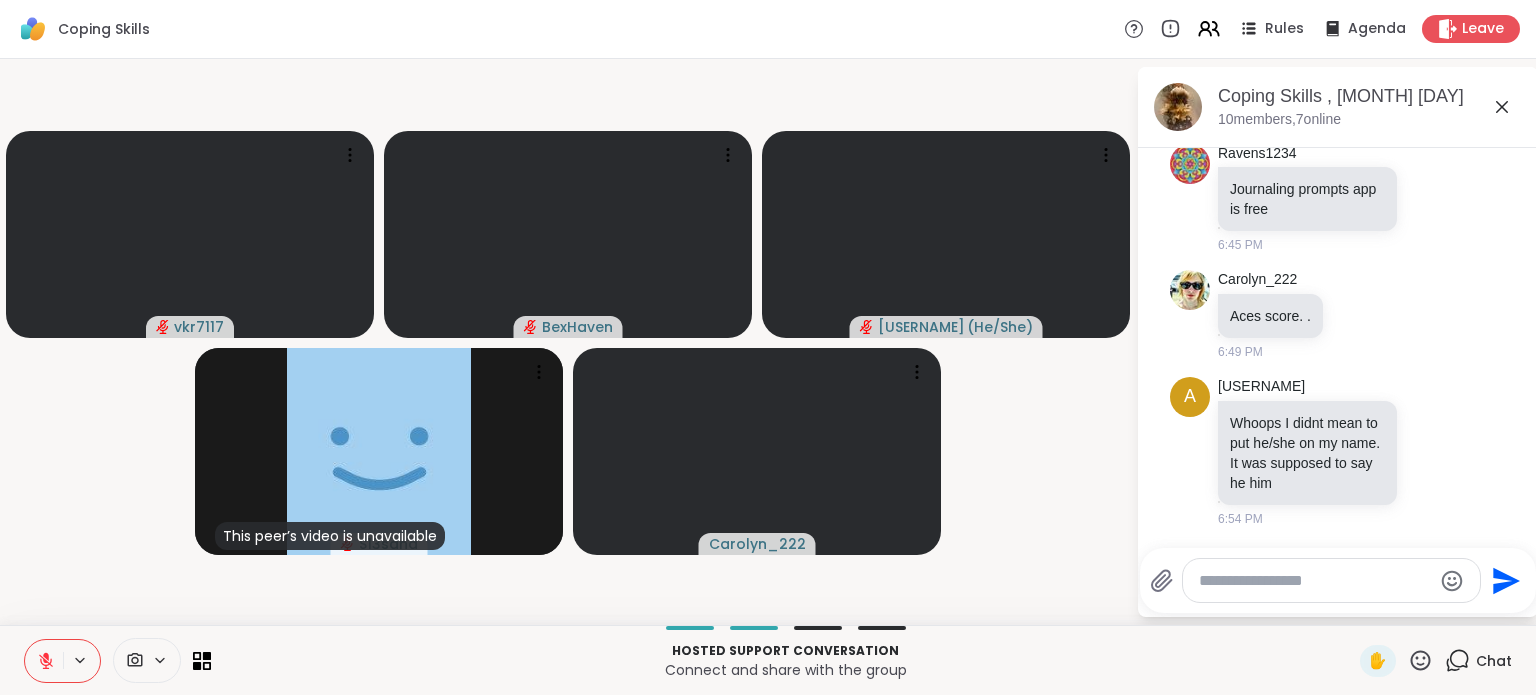 click 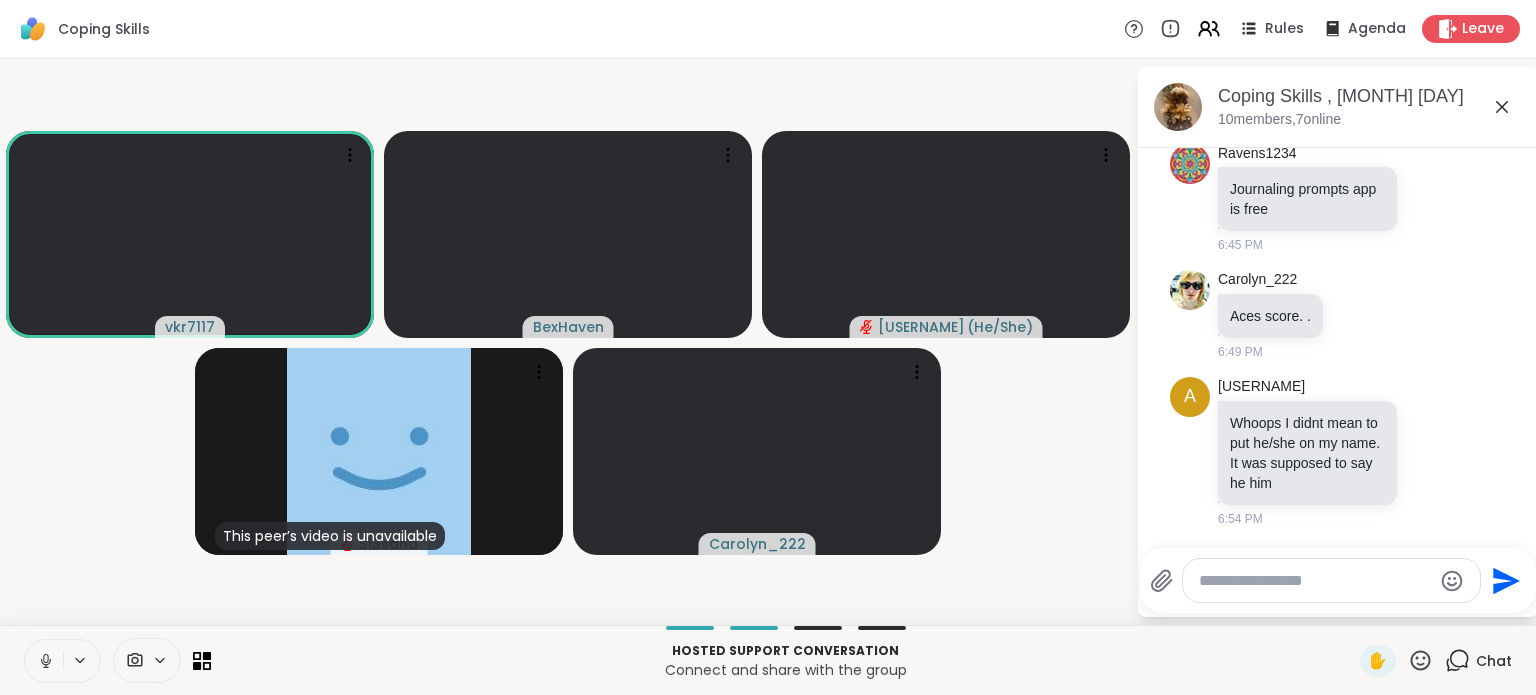 click 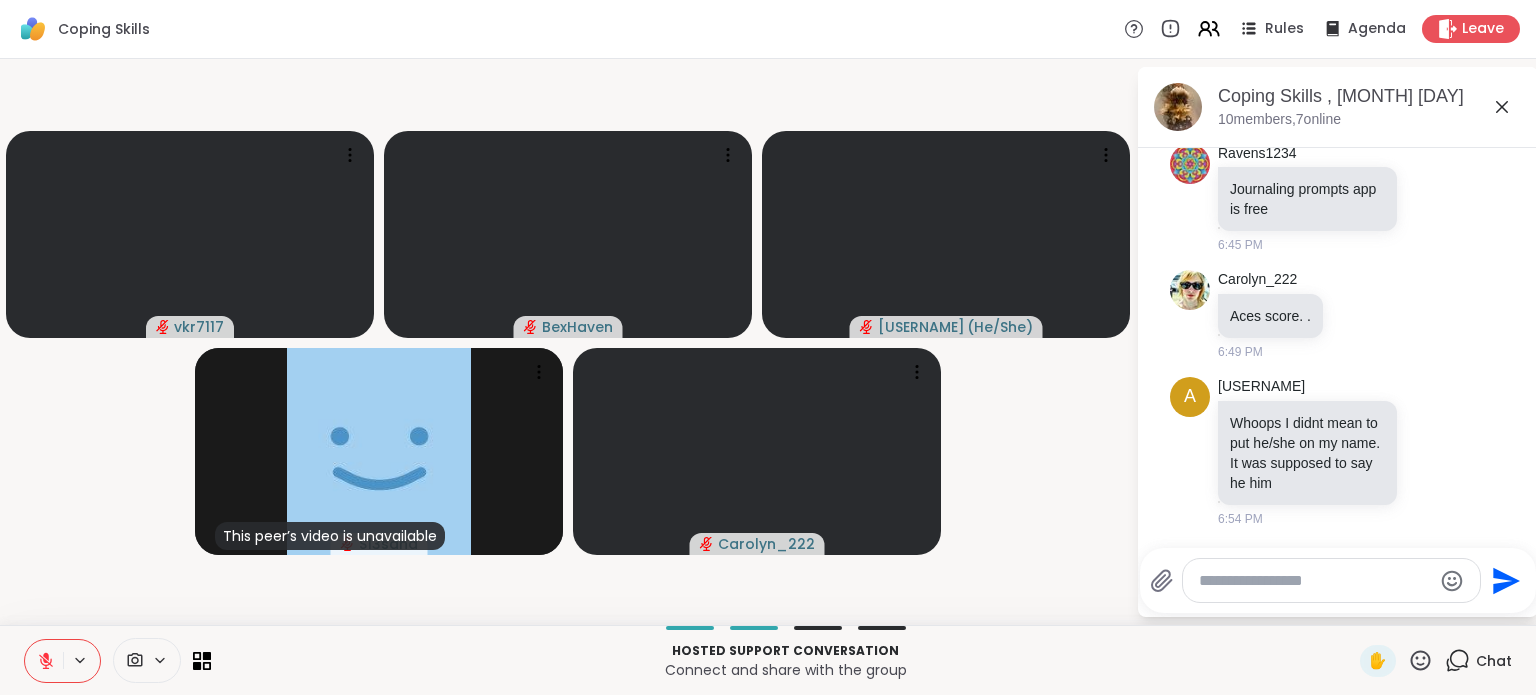 click 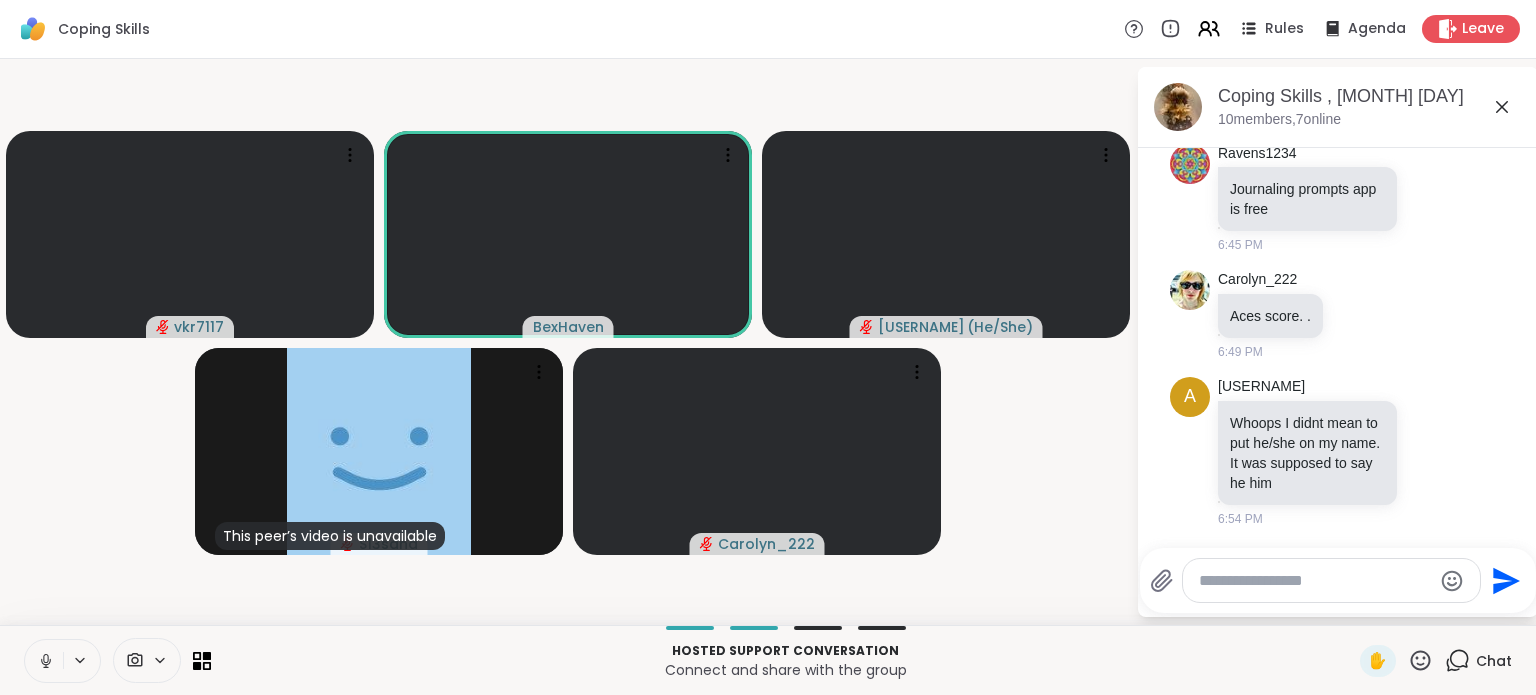 click 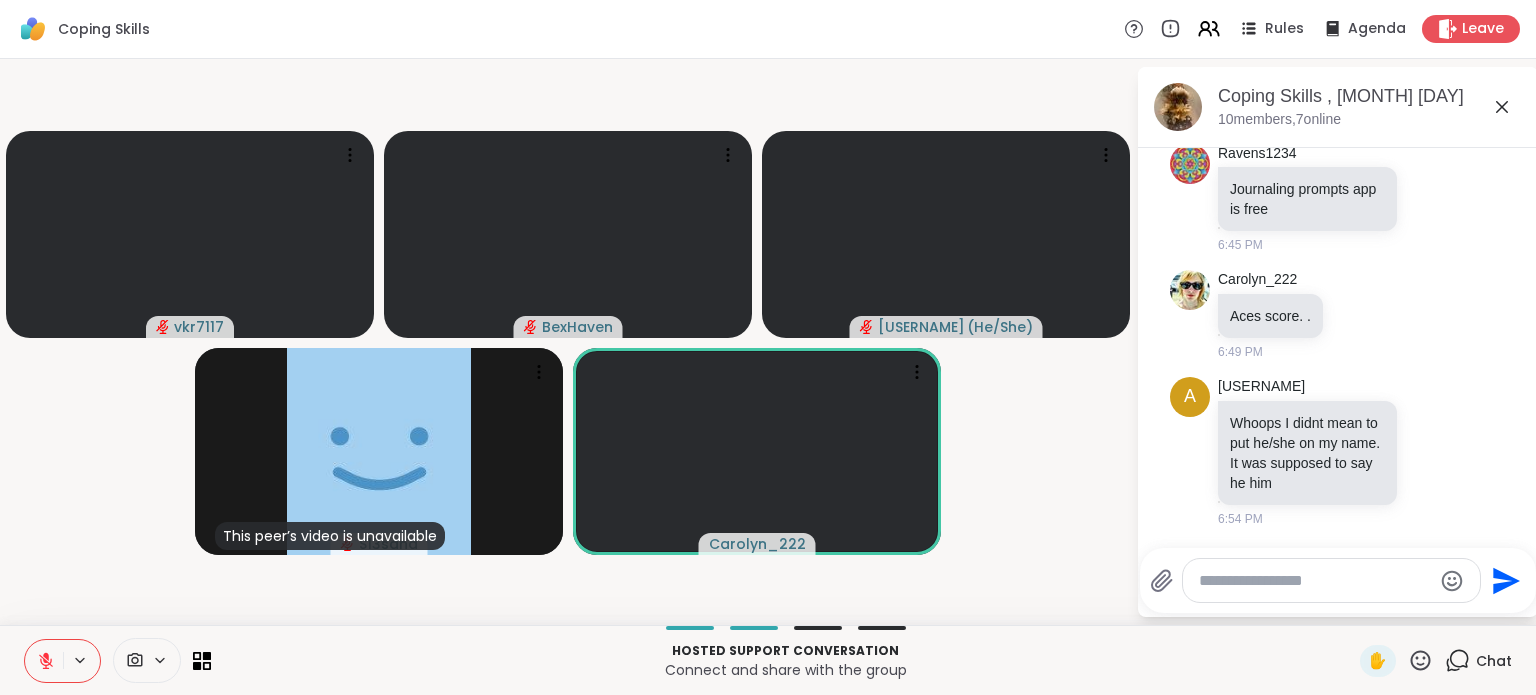 click 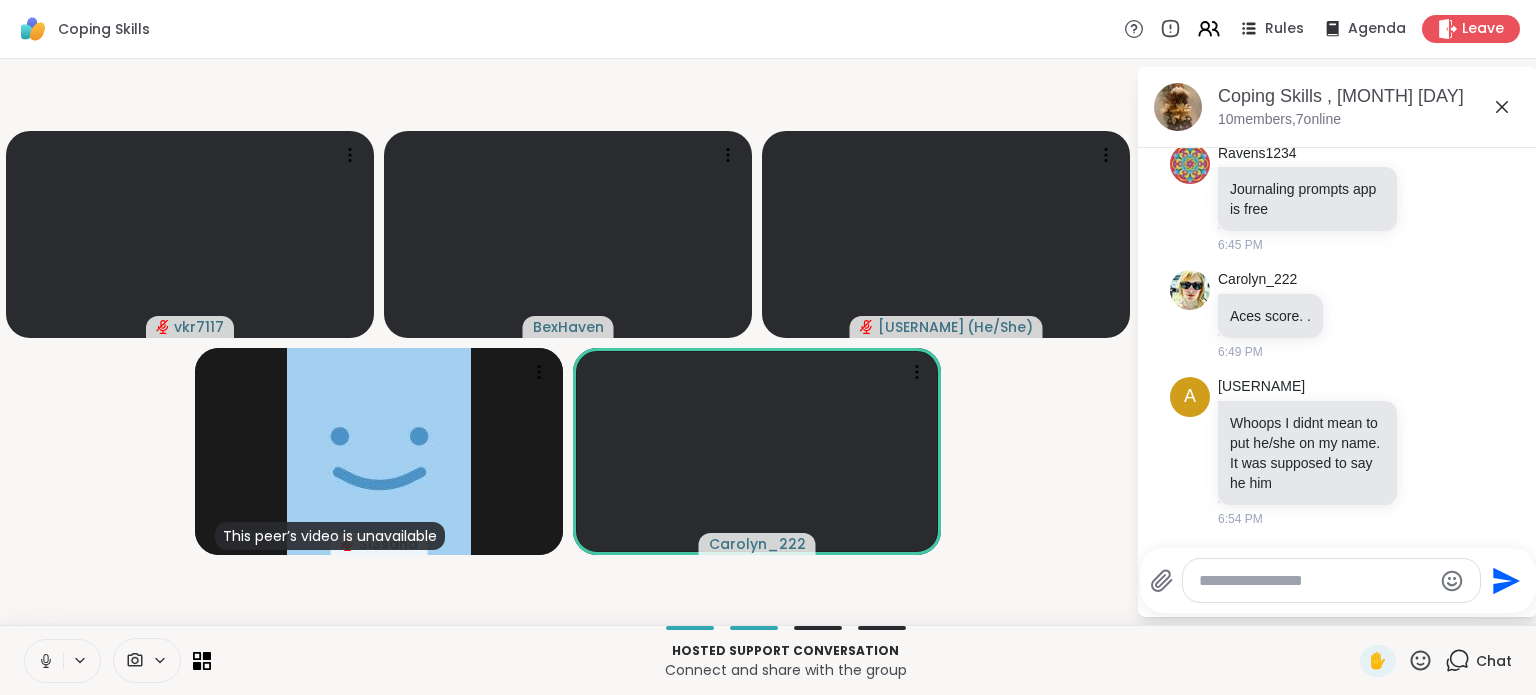 click 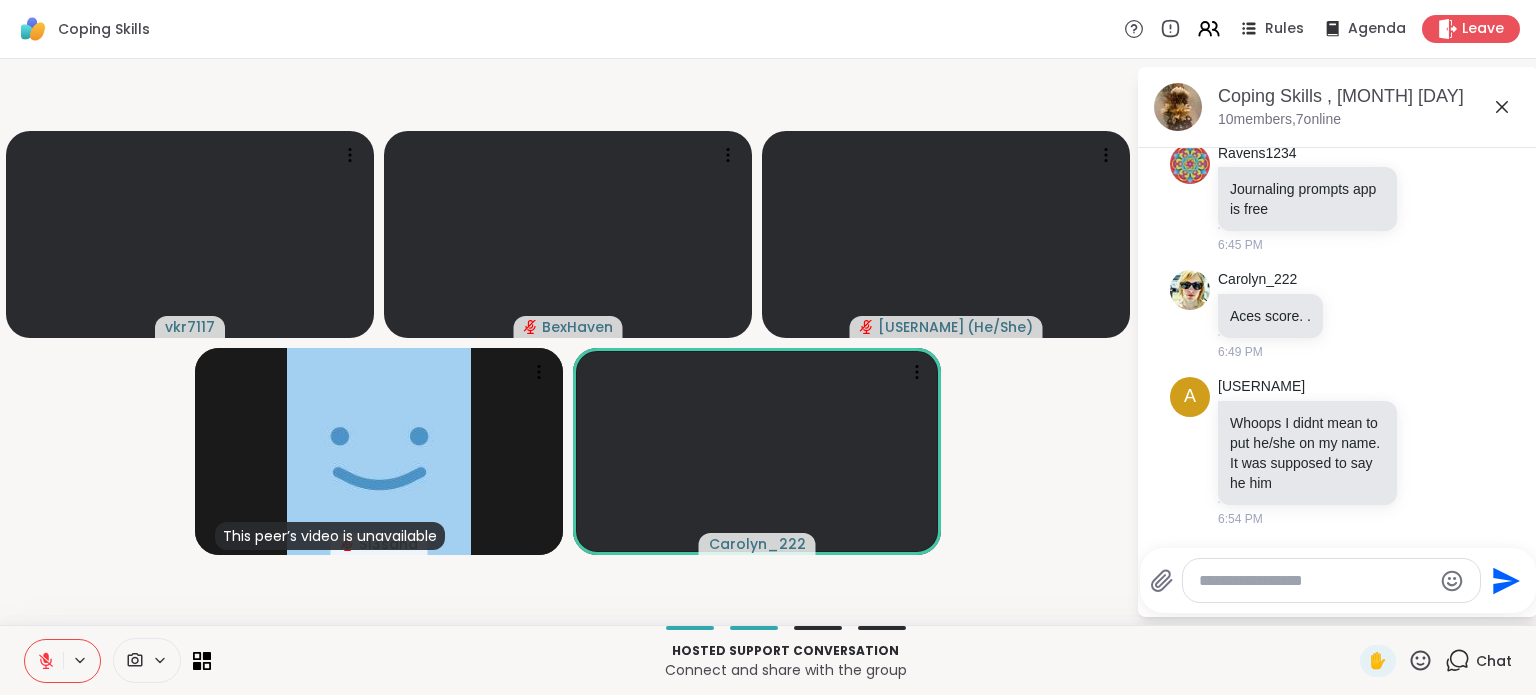 click 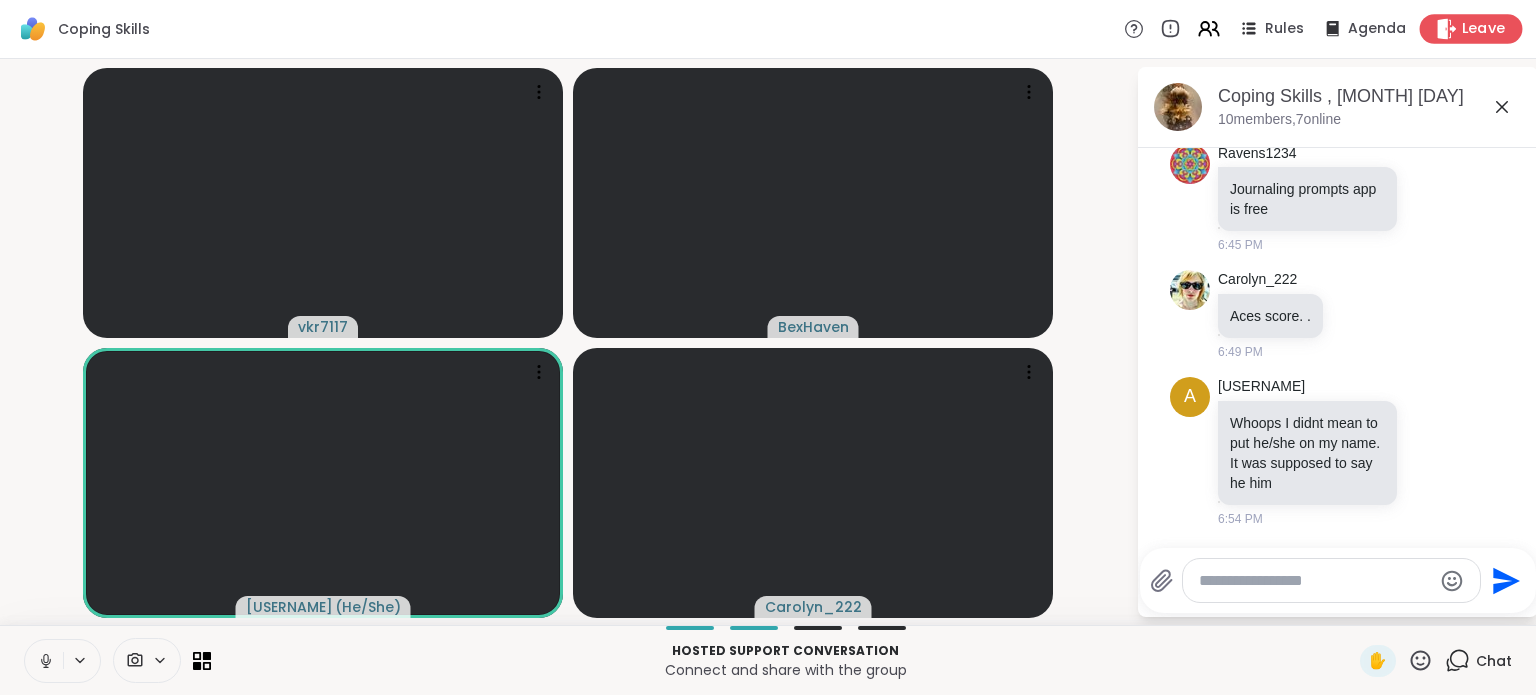 click on "Leave" at bounding box center [1484, 29] 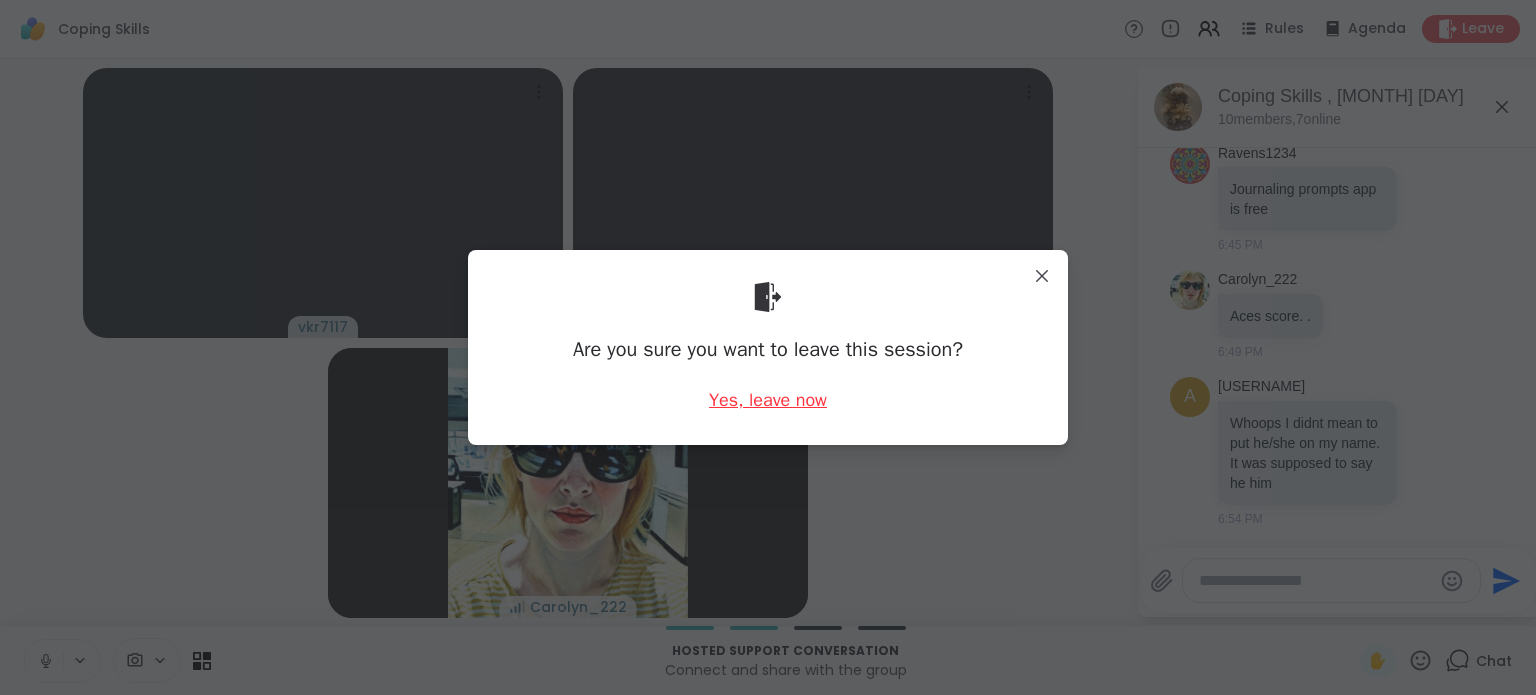 click on "Yes, leave now" at bounding box center [768, 400] 